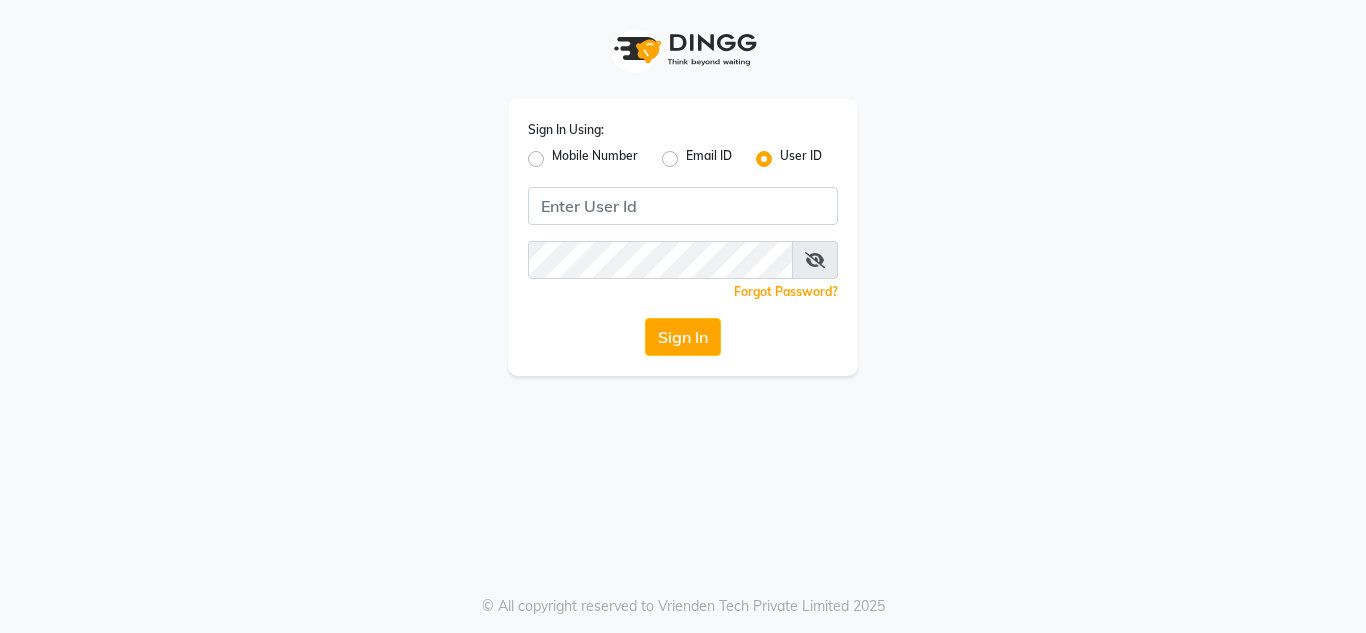 scroll, scrollTop: 0, scrollLeft: 0, axis: both 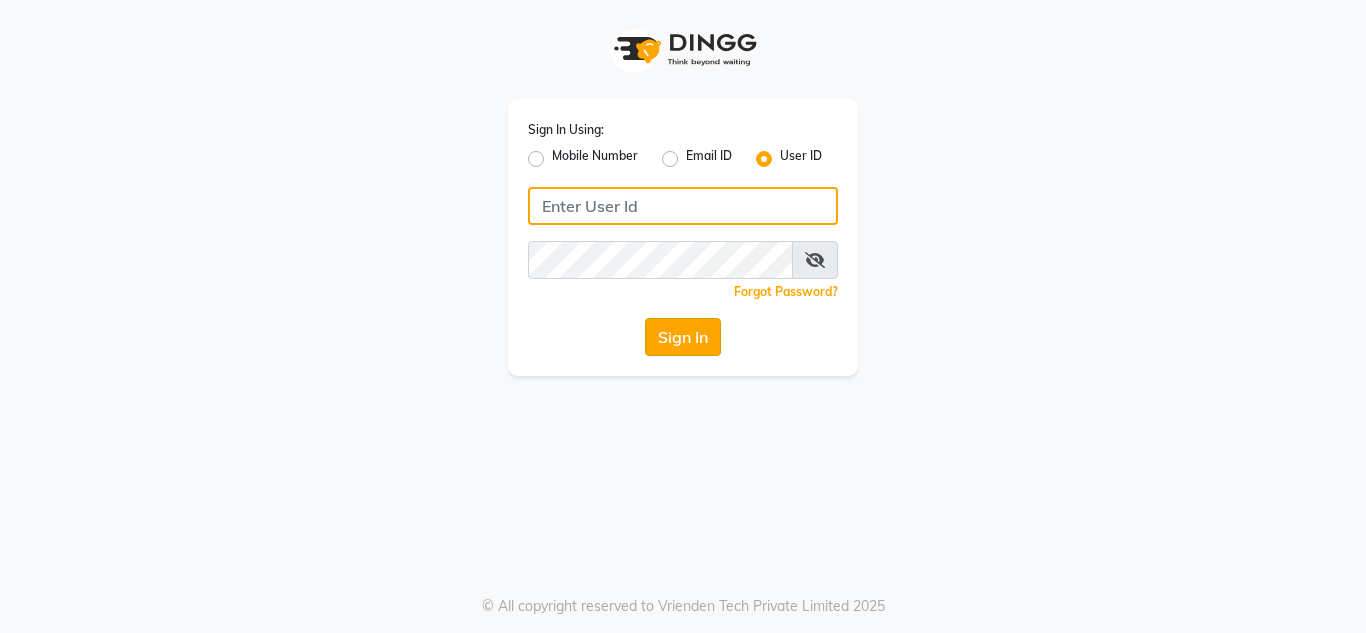 type on "Ayla@123" 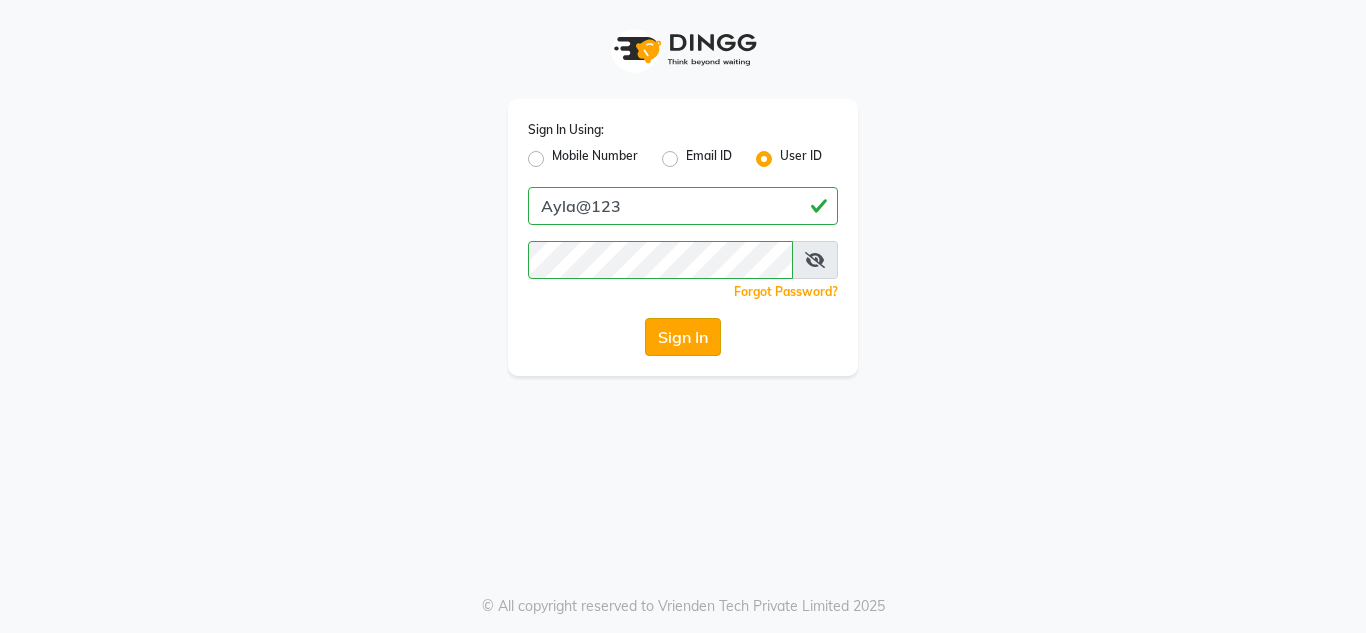 click on "Sign In" 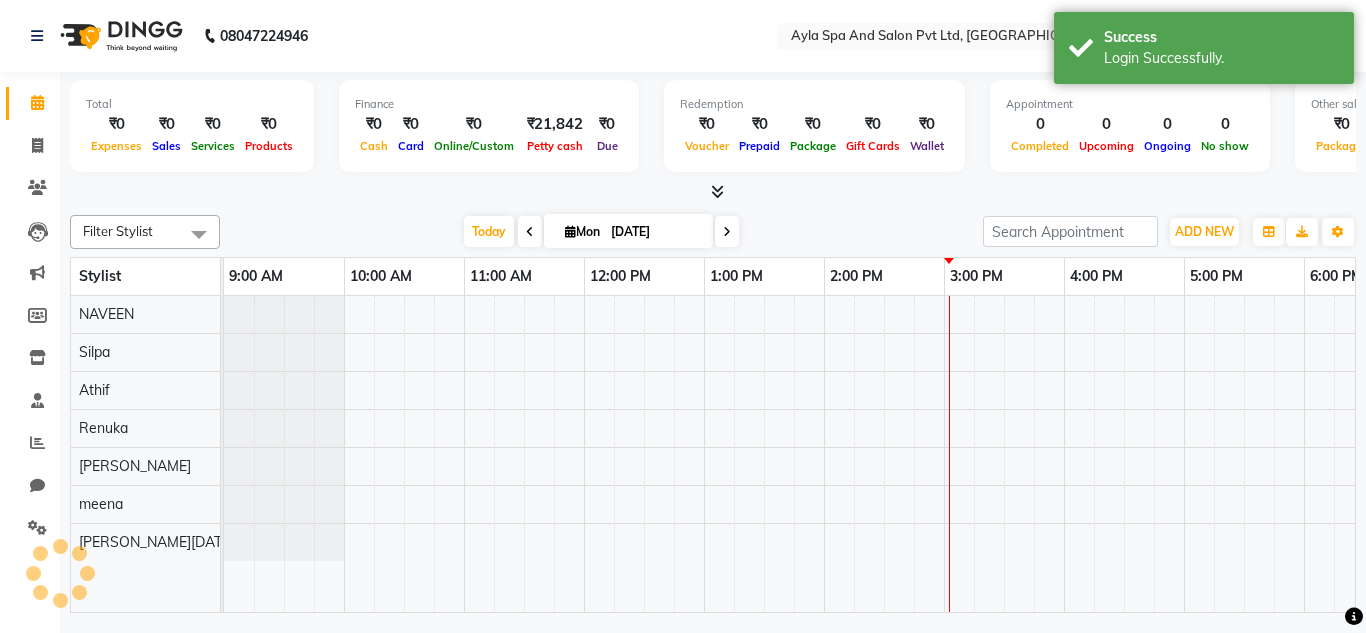 scroll, scrollTop: 0, scrollLeft: 0, axis: both 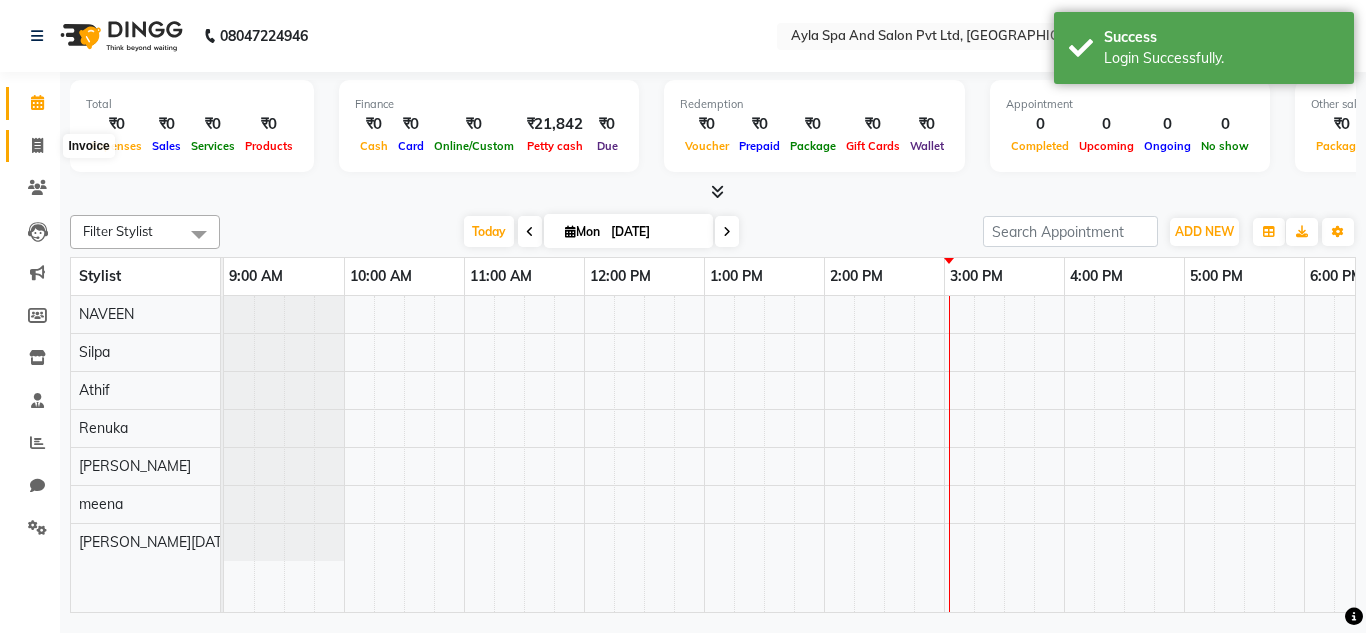 click 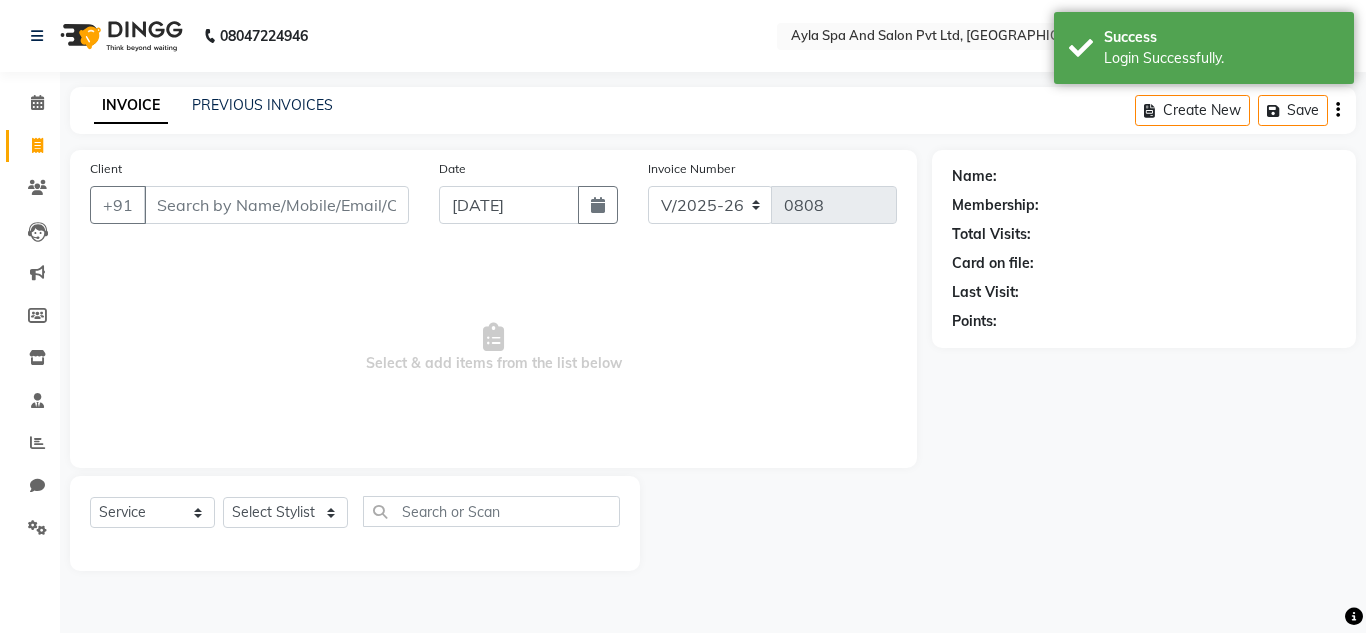 click on "Client" at bounding box center [276, 205] 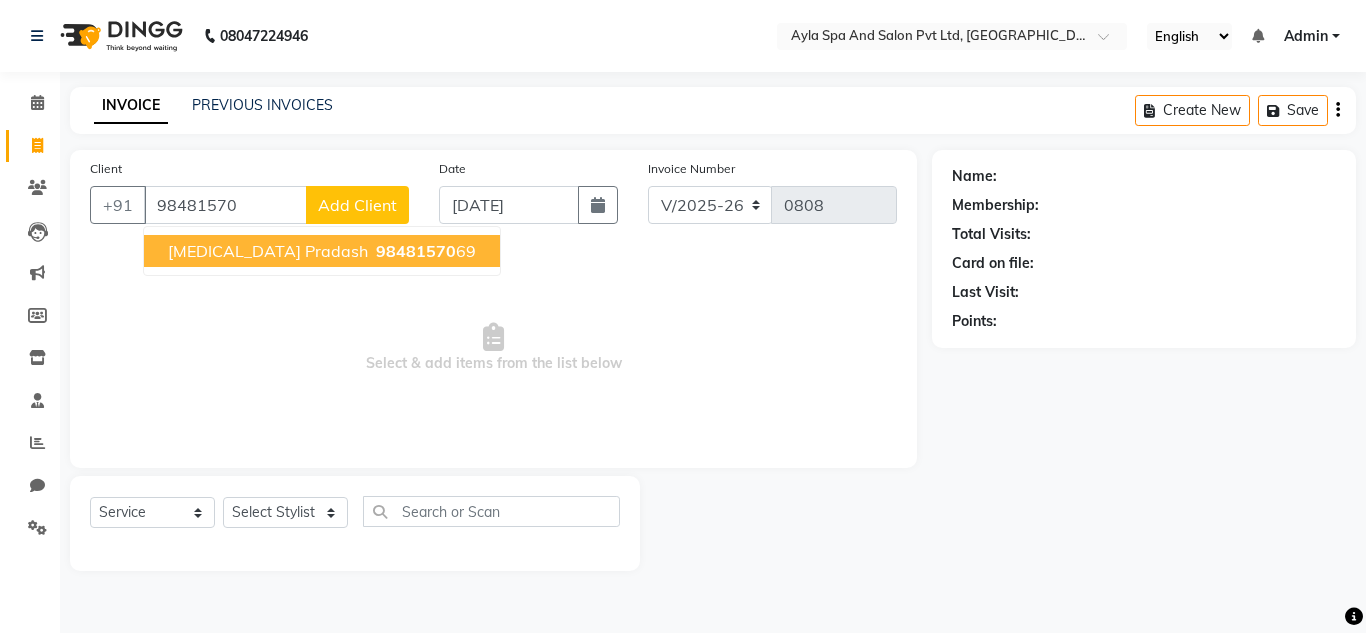 click on "98481570" at bounding box center (416, 251) 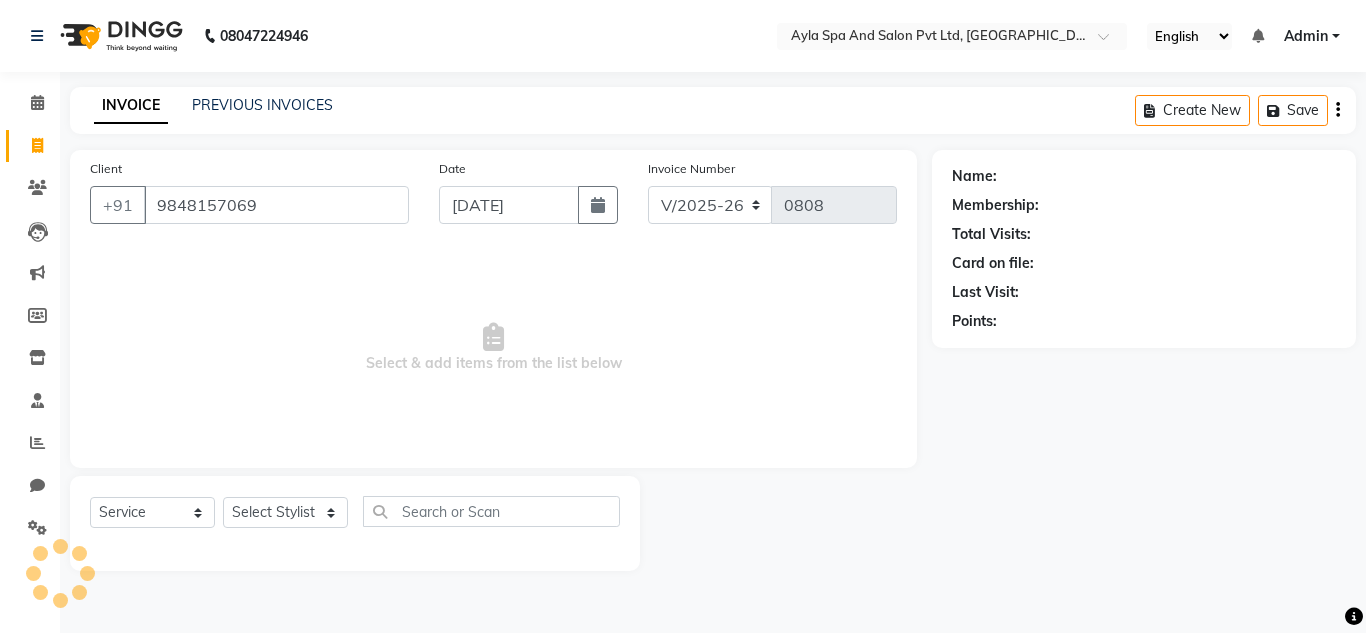 type on "9848157069" 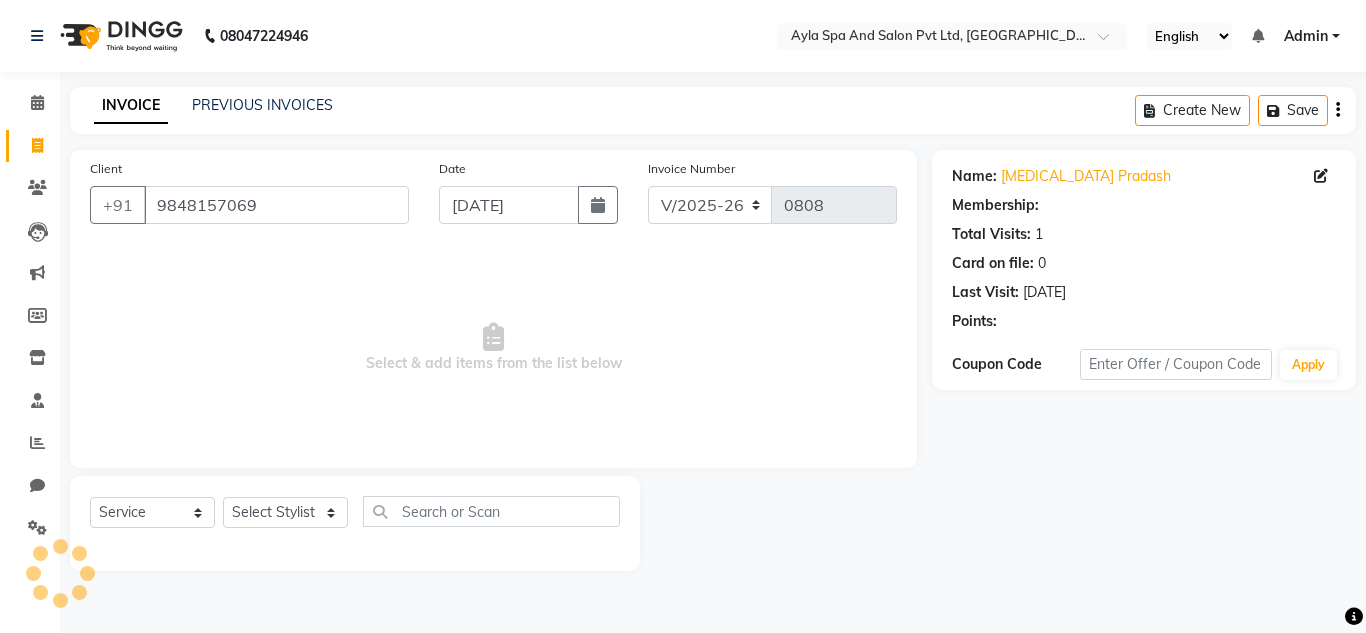 select on "1: Object" 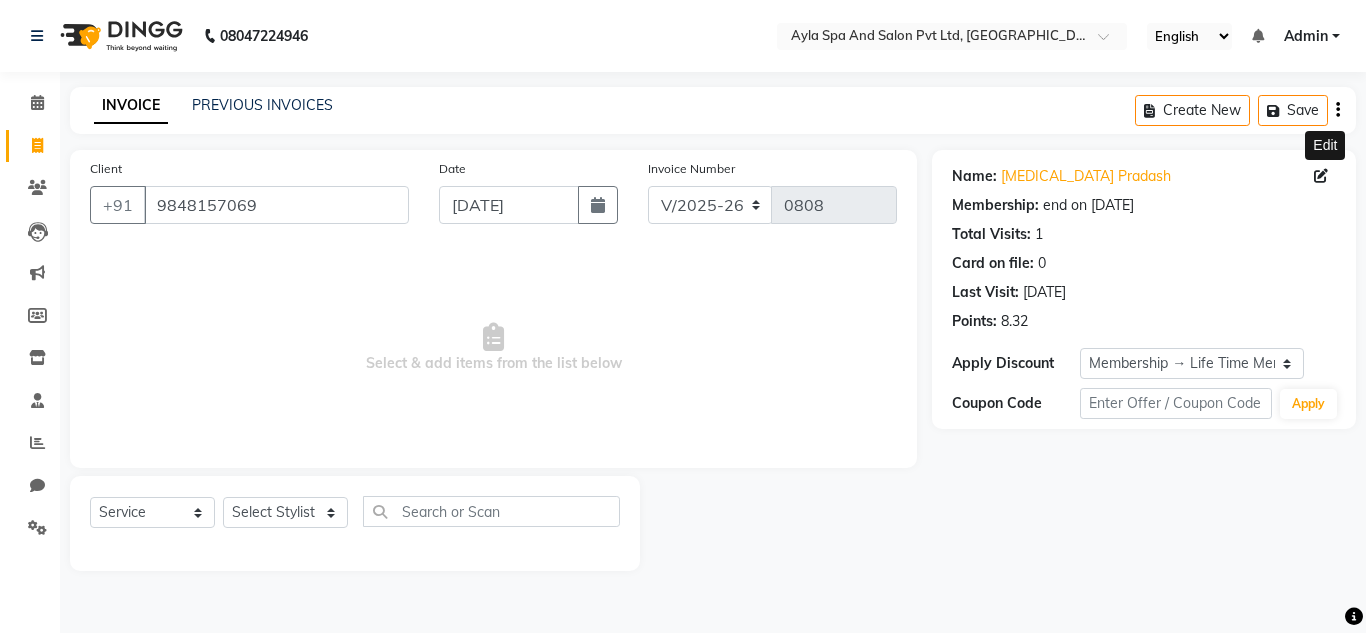 click 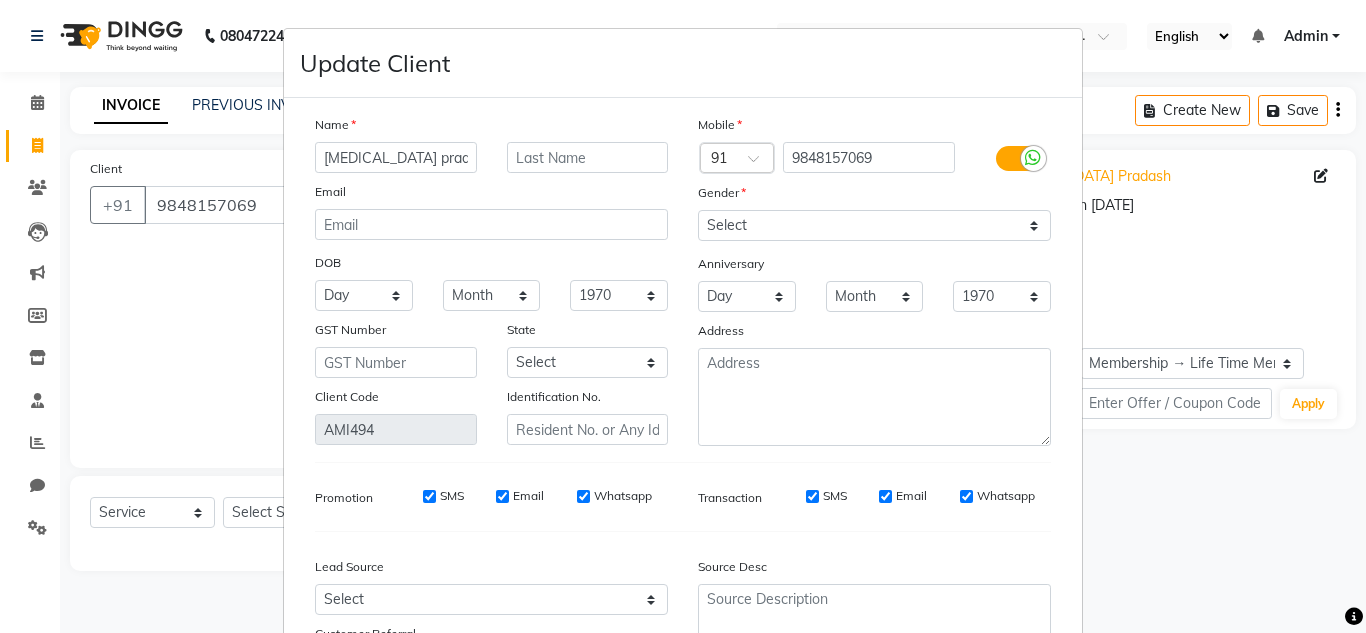 click on "[MEDICAL_DATA] pradash" at bounding box center (396, 157) 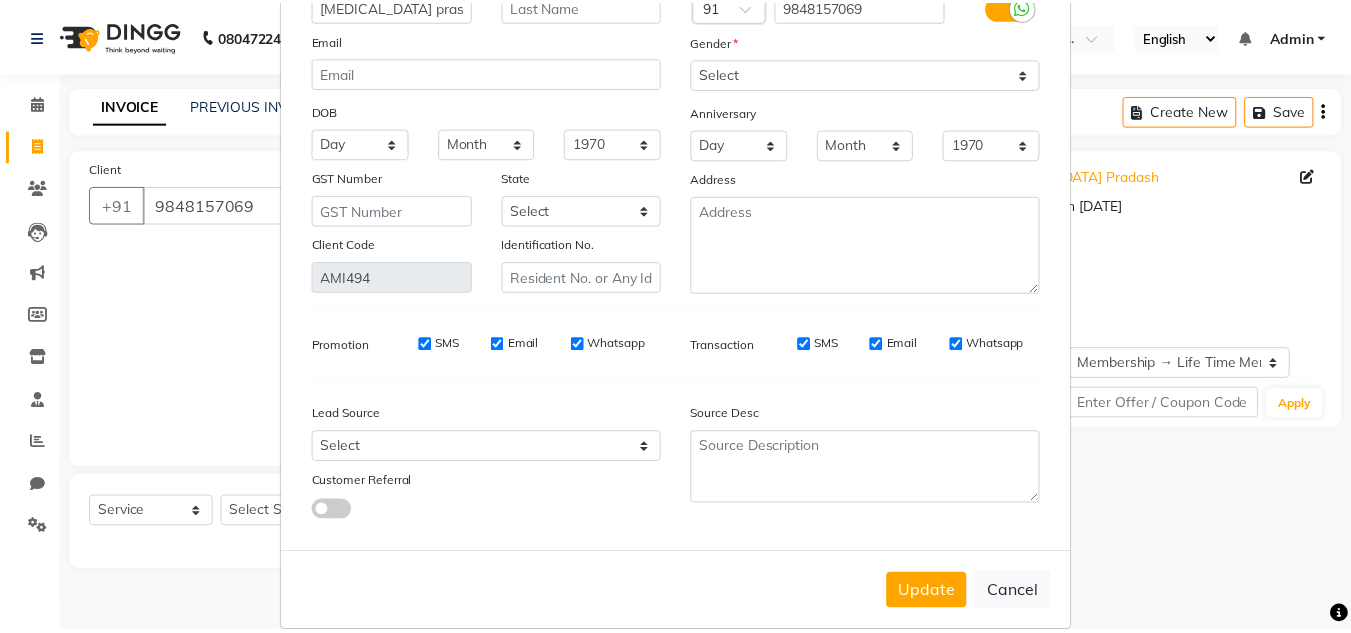 scroll, scrollTop: 180, scrollLeft: 0, axis: vertical 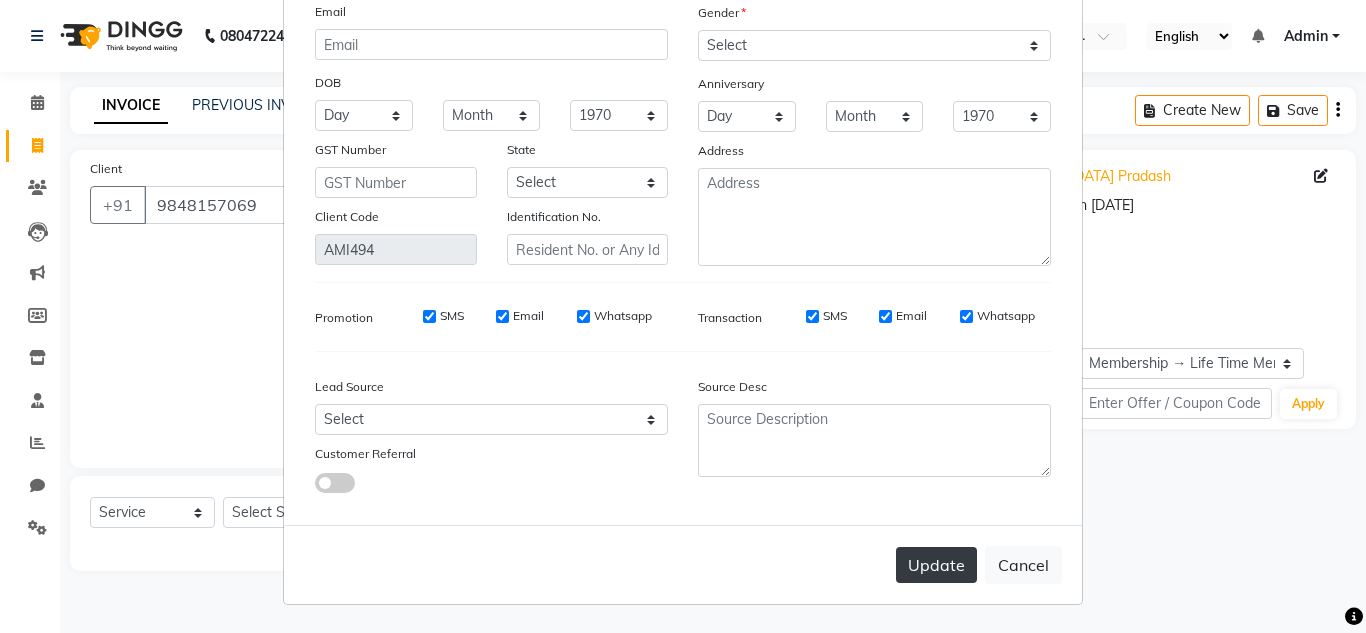 type on "[MEDICAL_DATA] prasad" 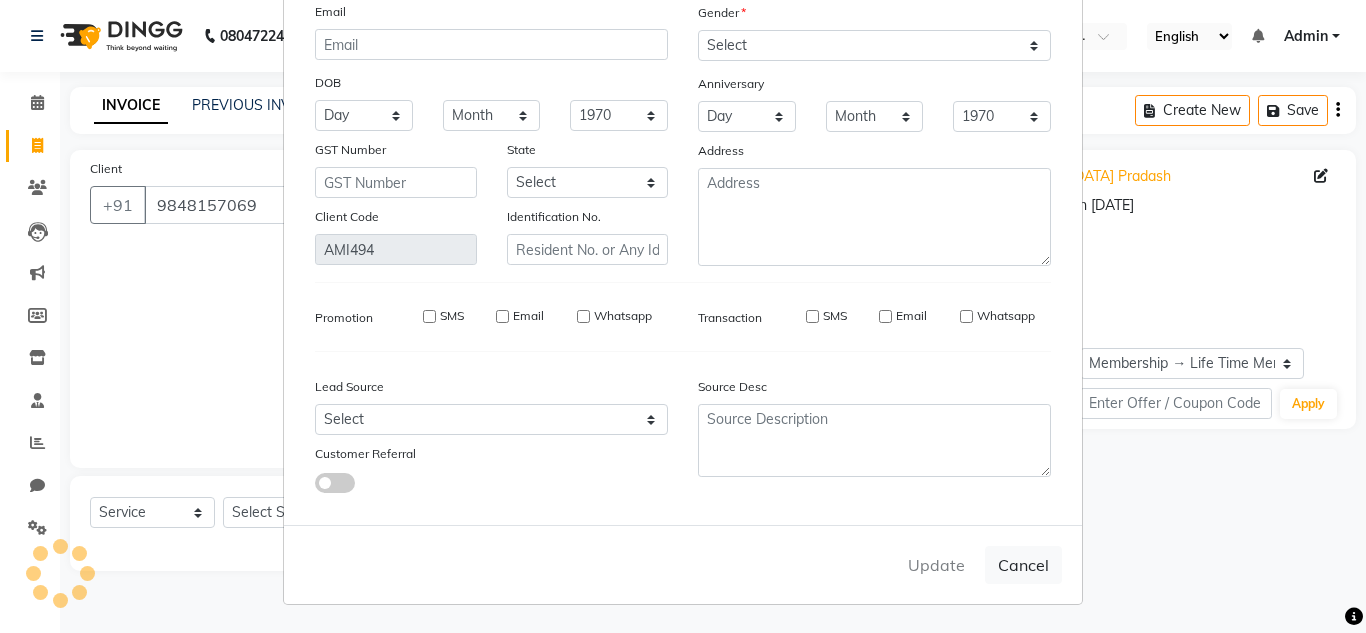 type 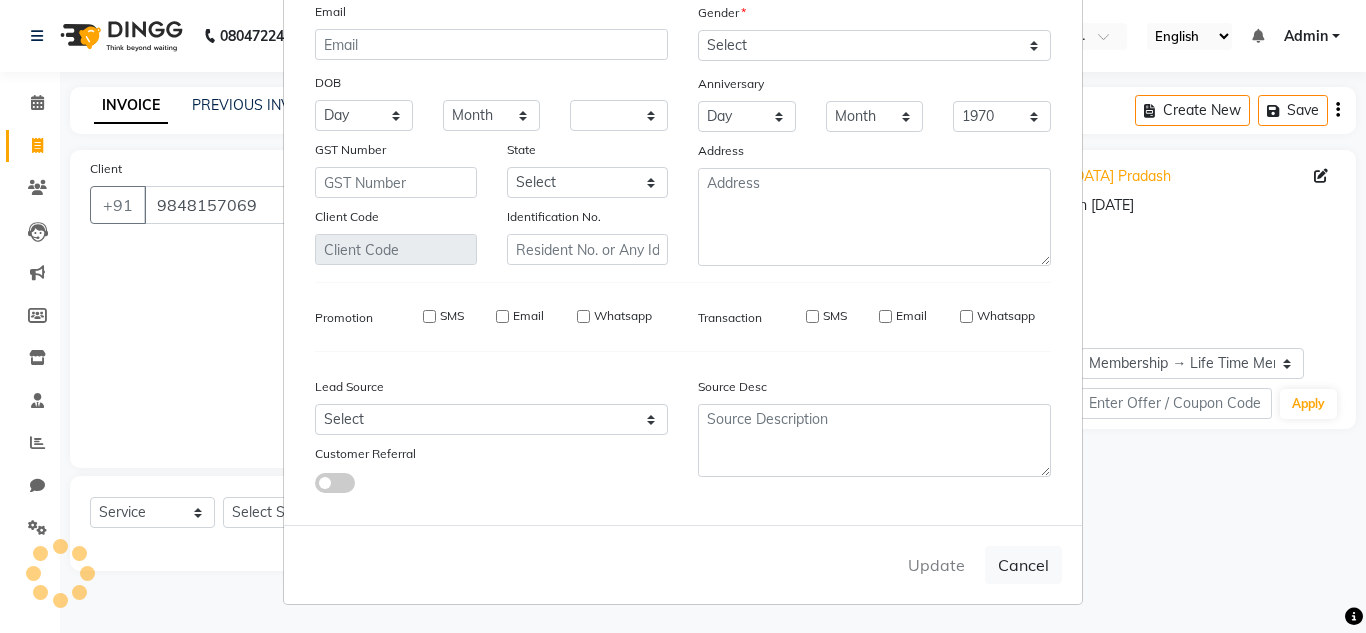 select 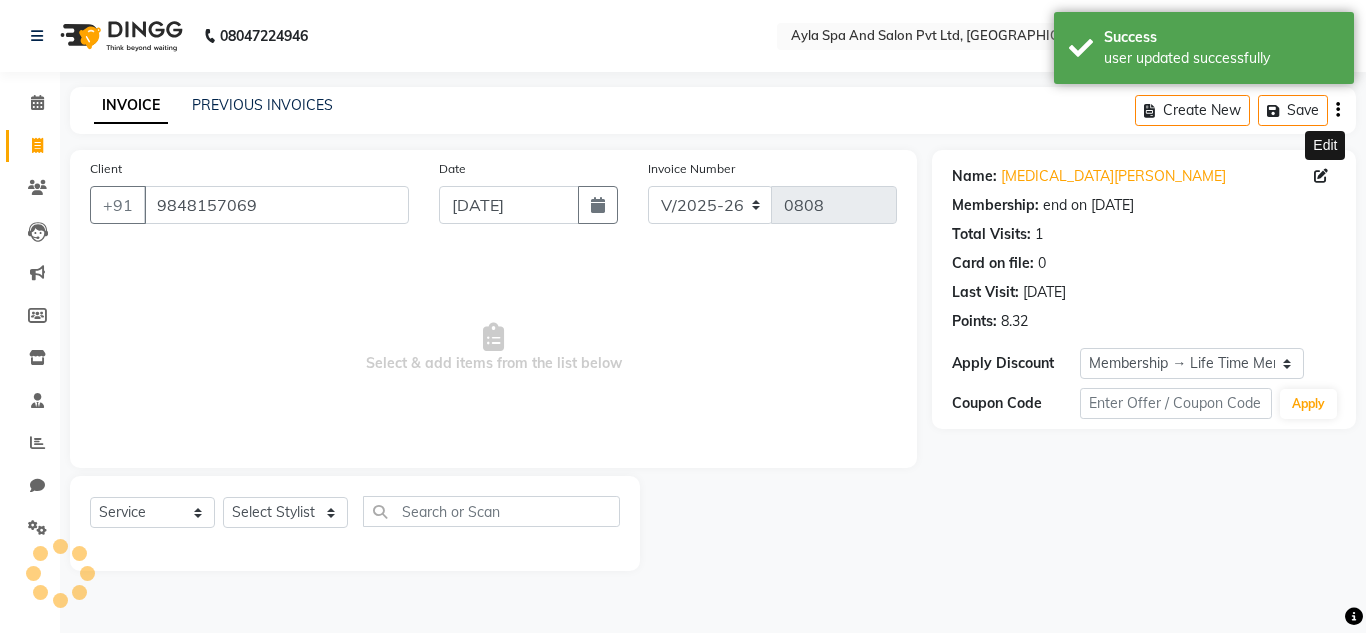 select on "2: Object" 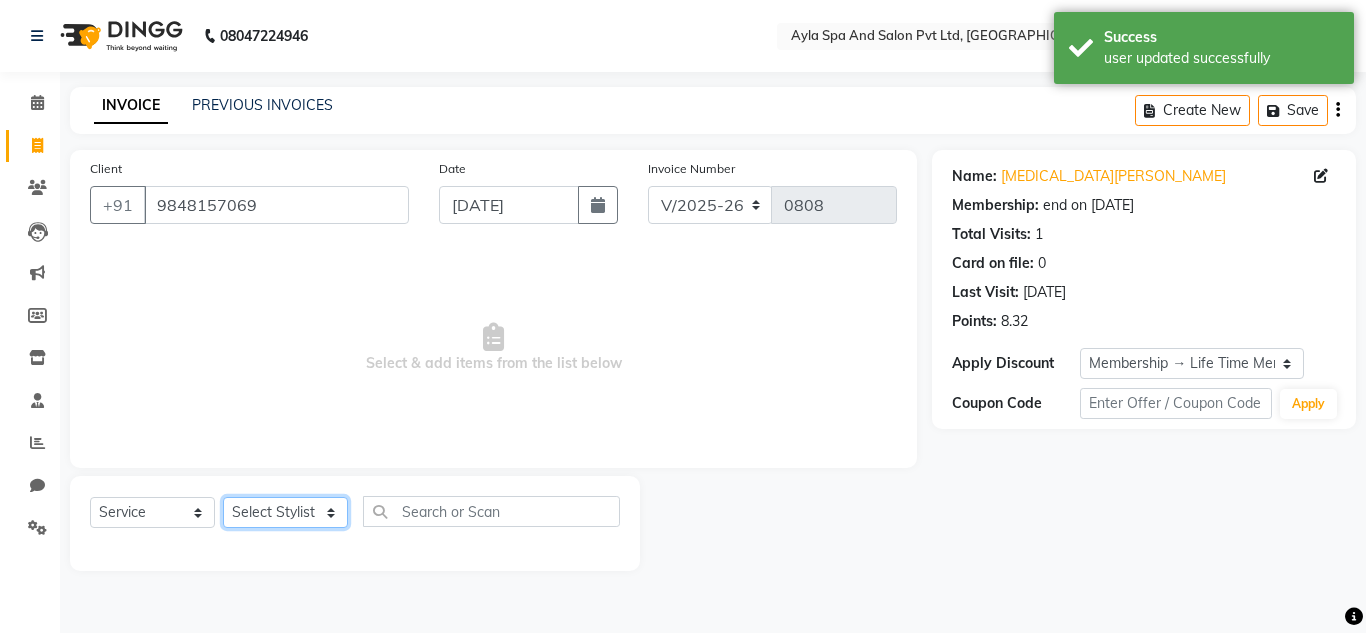 click on "Select Stylist [PERSON_NAME][DATE] [PERSON_NAME] NAVEEN [PERSON_NAME] [PERSON_NAME]" 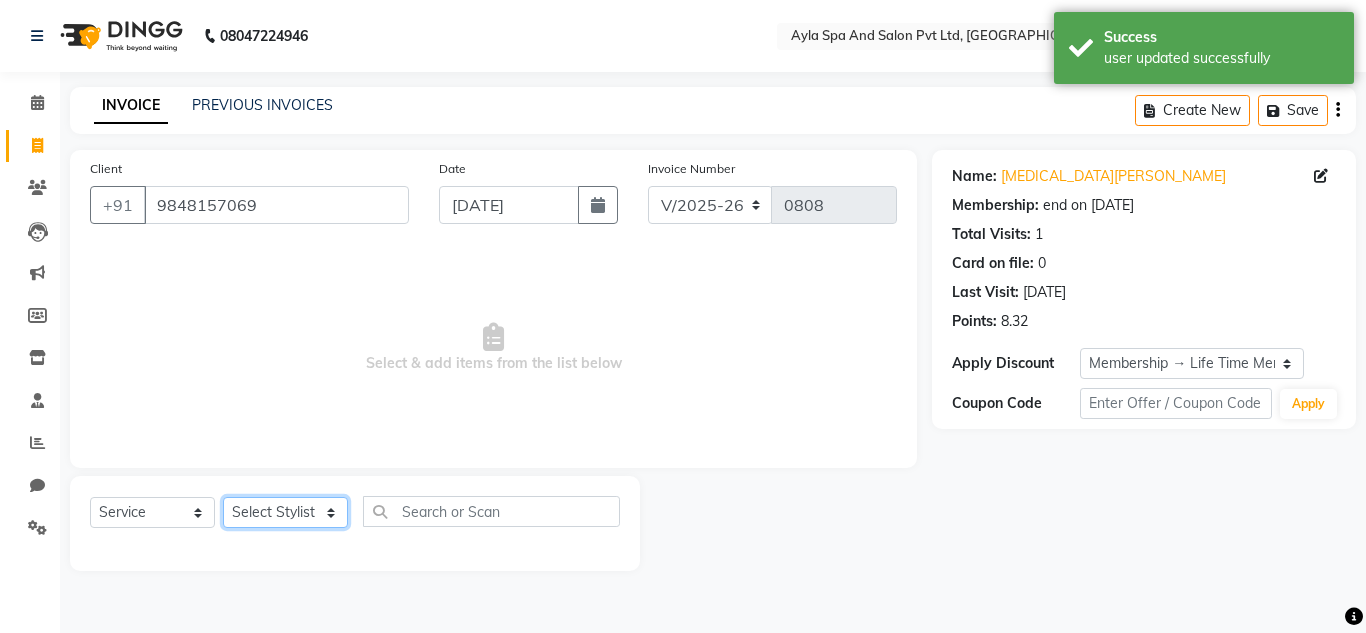 select on "85161" 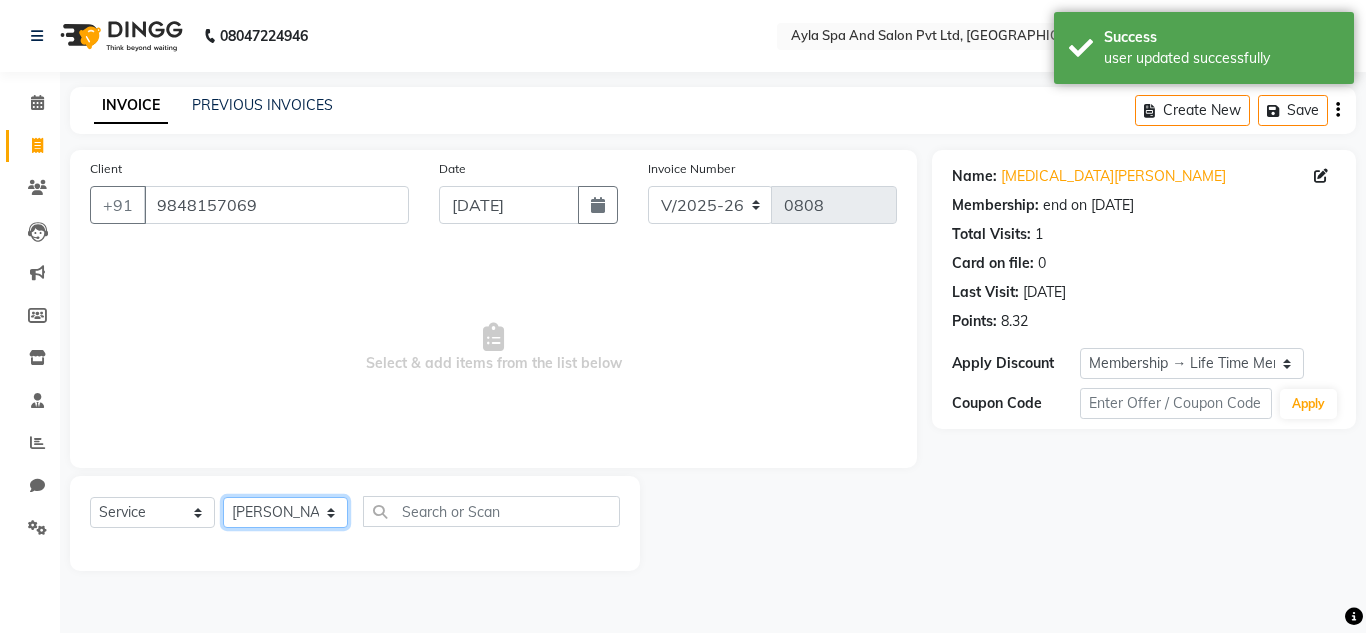 click on "Select Stylist [PERSON_NAME][DATE] [PERSON_NAME] NAVEEN [PERSON_NAME] [PERSON_NAME]" 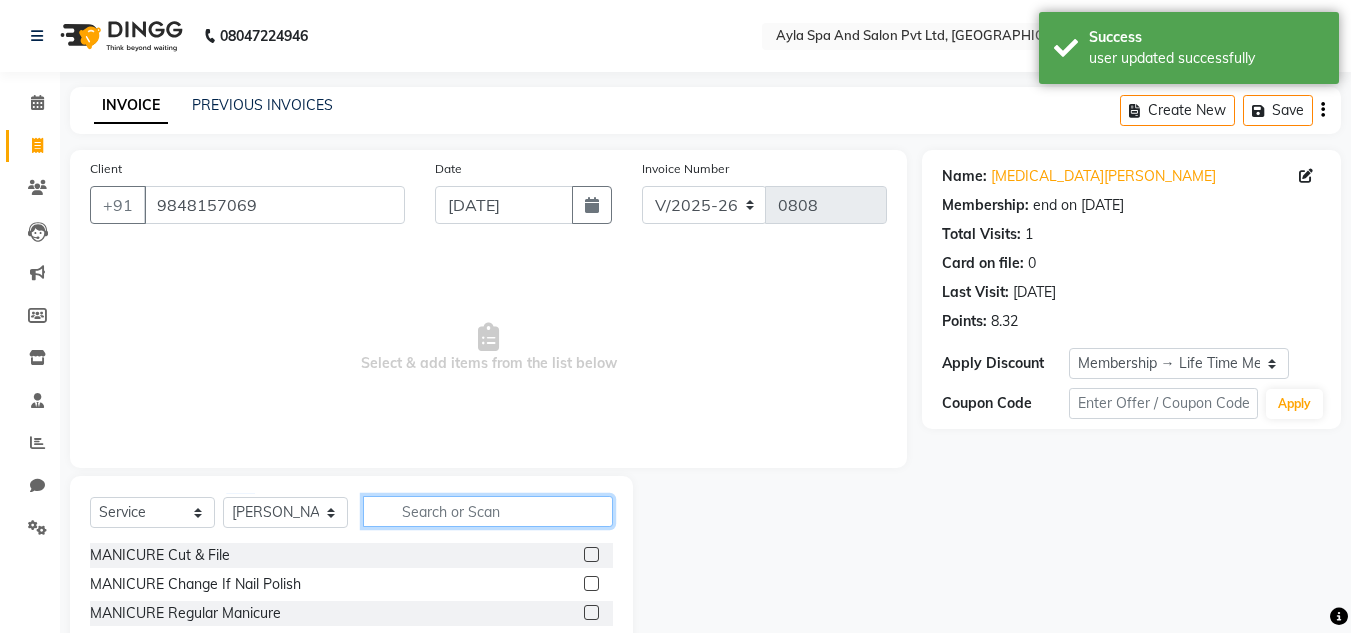click 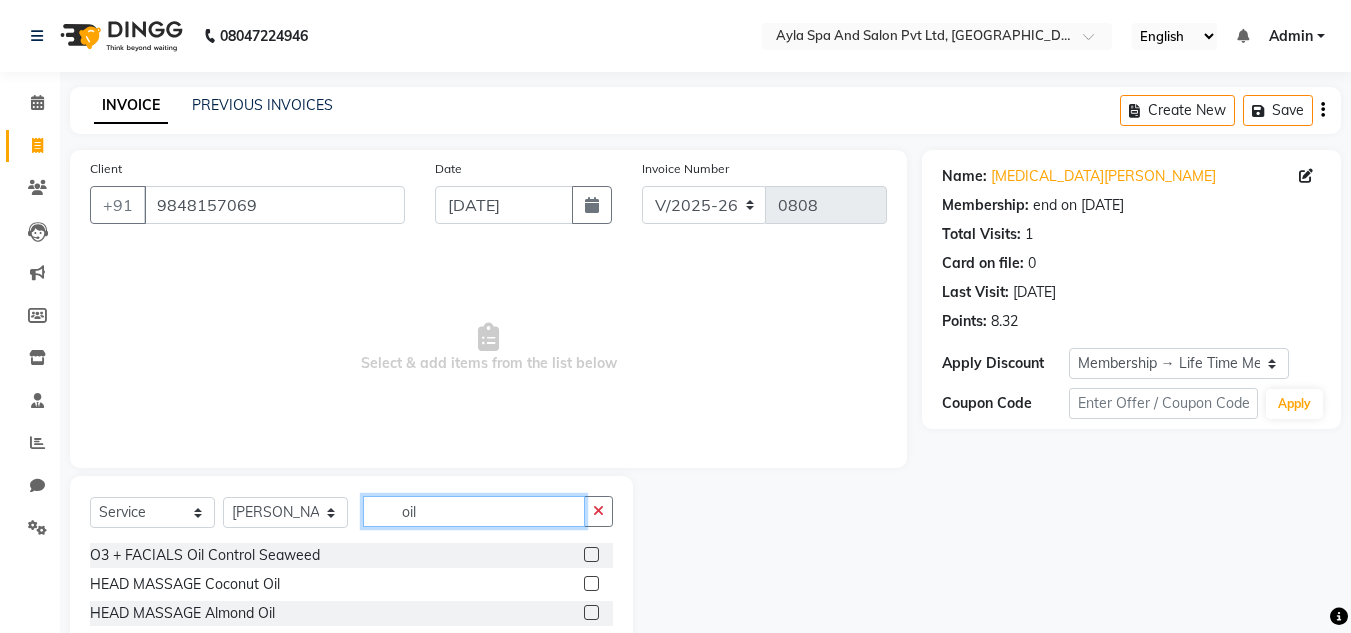 type on "oil" 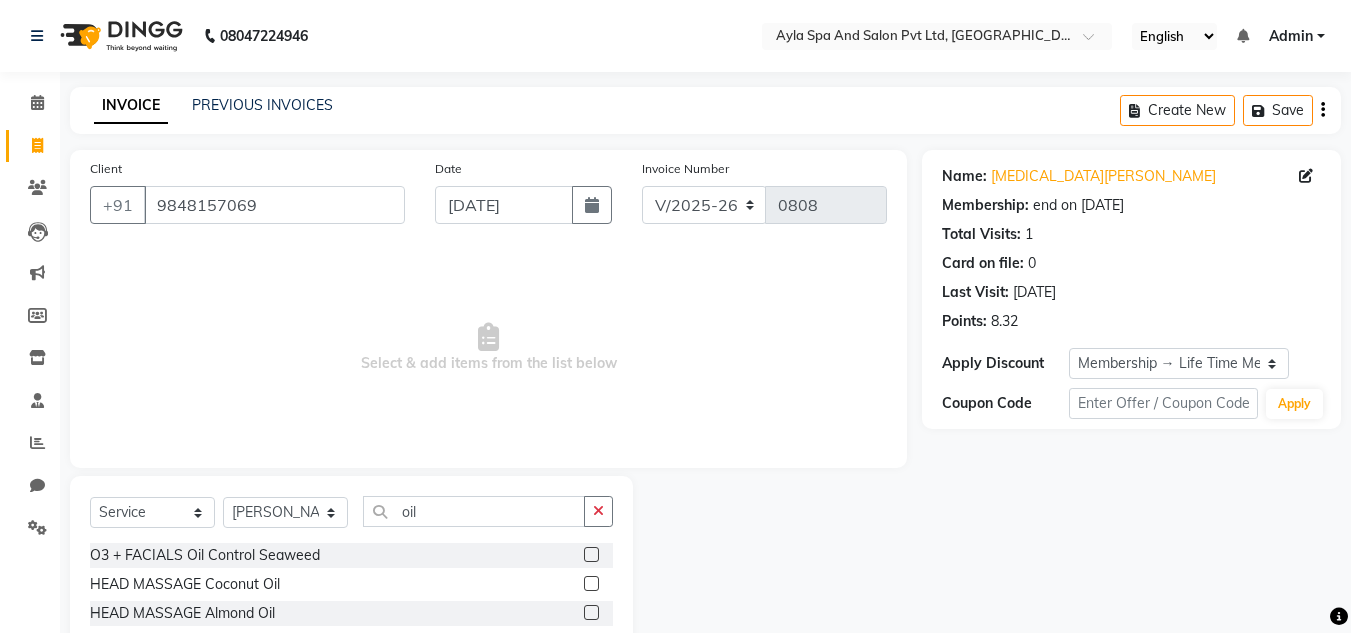 click 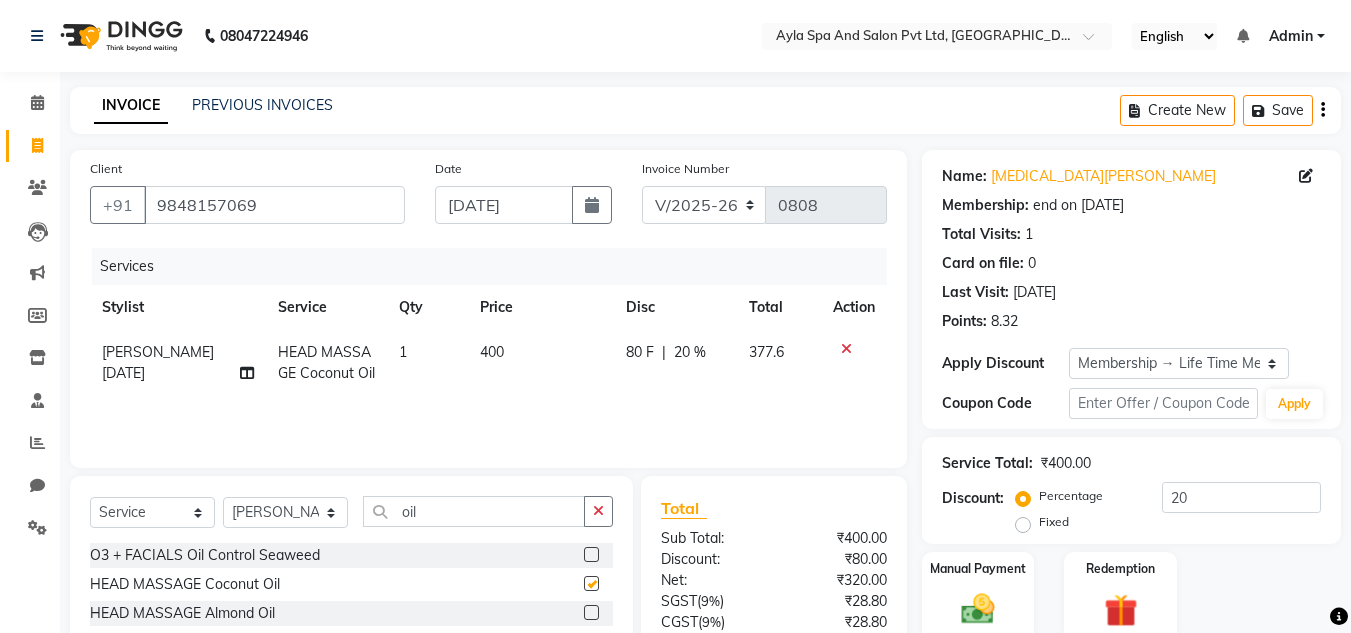 checkbox on "false" 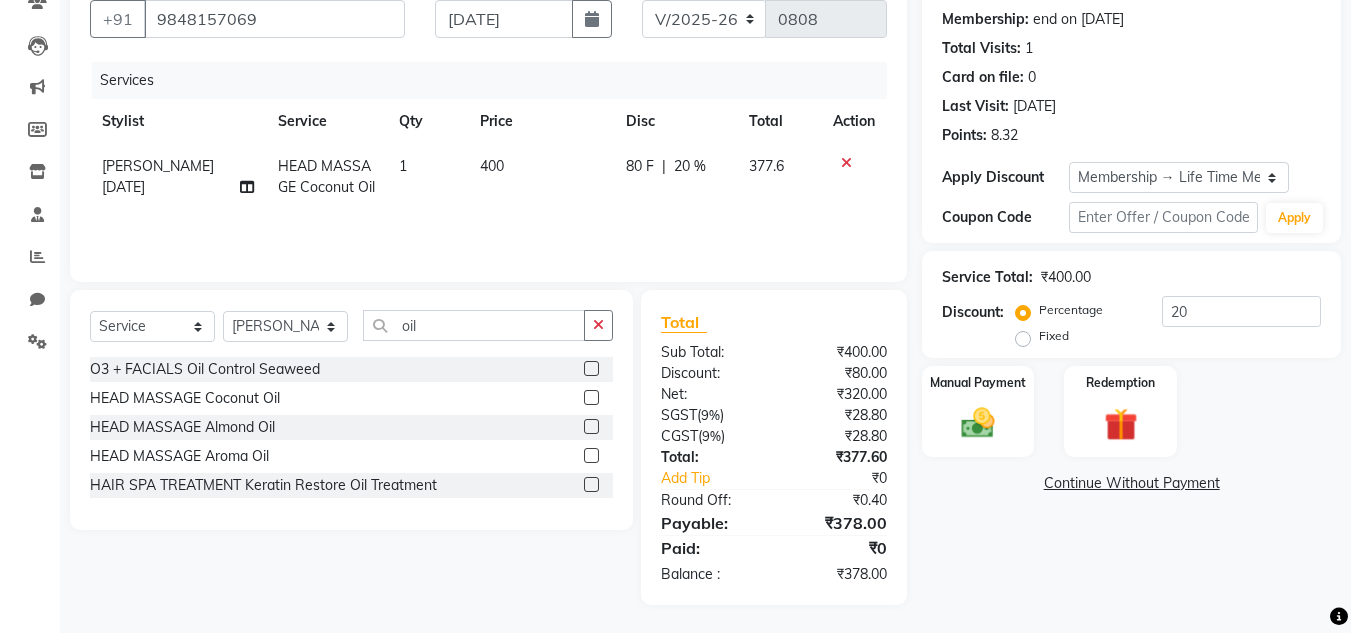 scroll, scrollTop: 188, scrollLeft: 0, axis: vertical 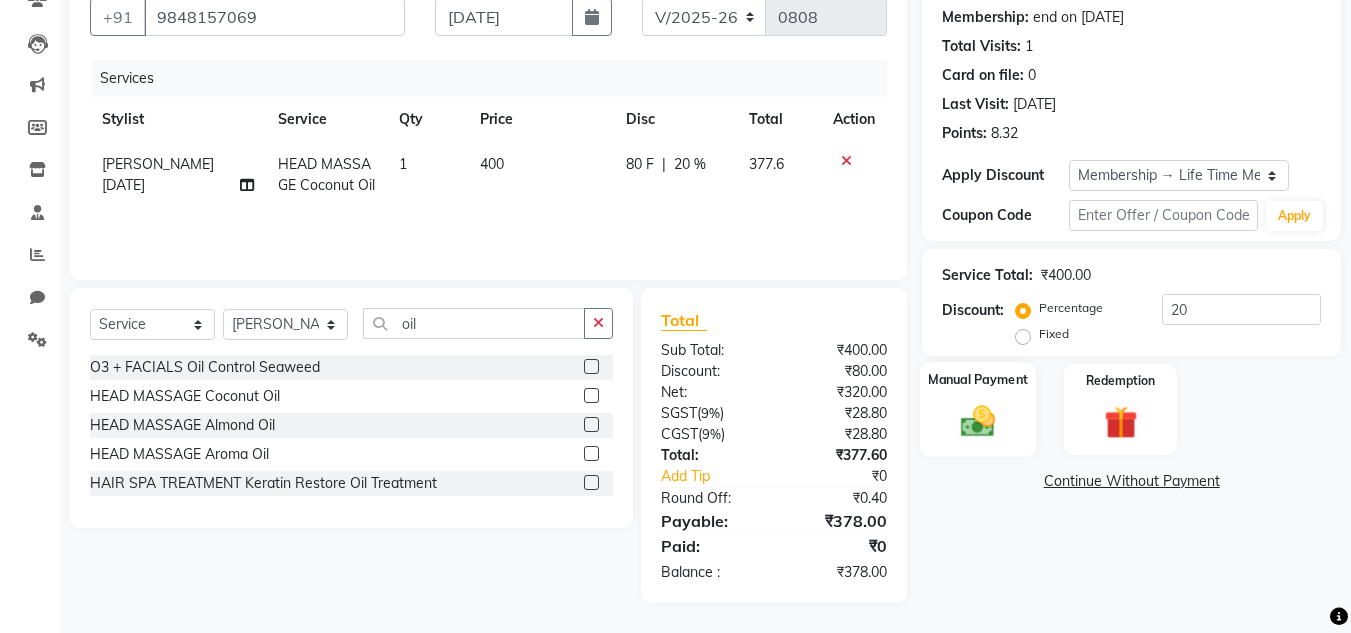 click on "Manual Payment" 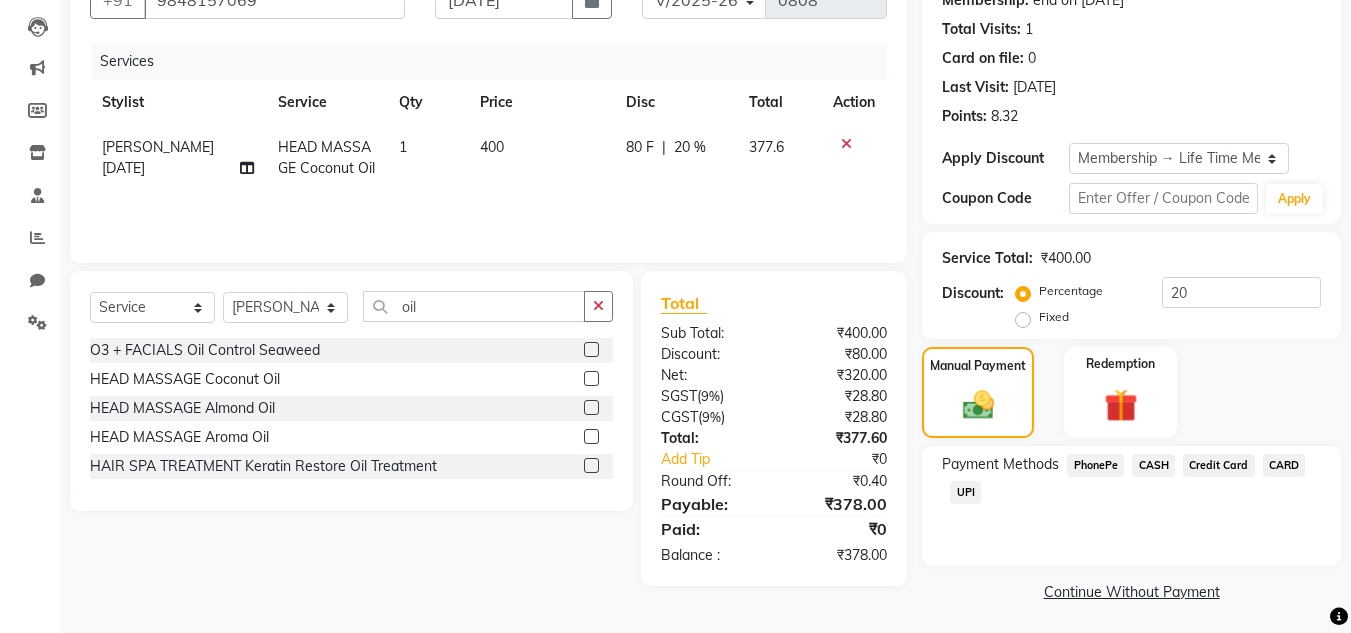 scroll, scrollTop: 209, scrollLeft: 0, axis: vertical 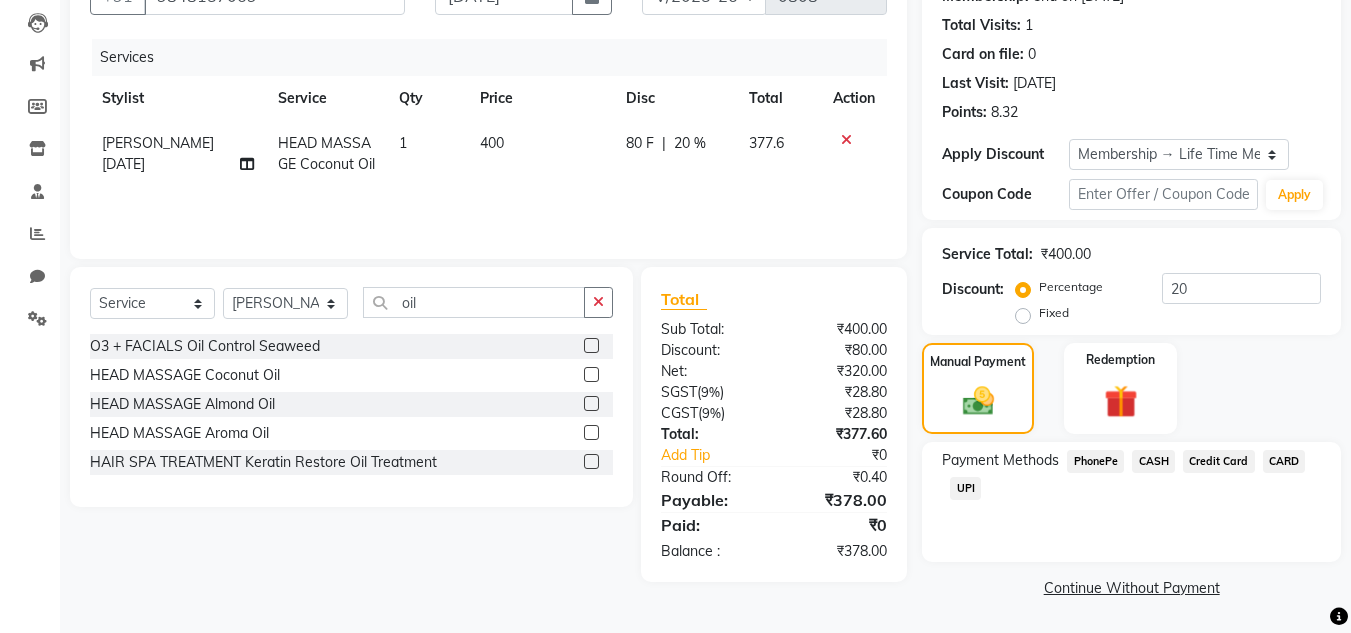 click on "UPI" 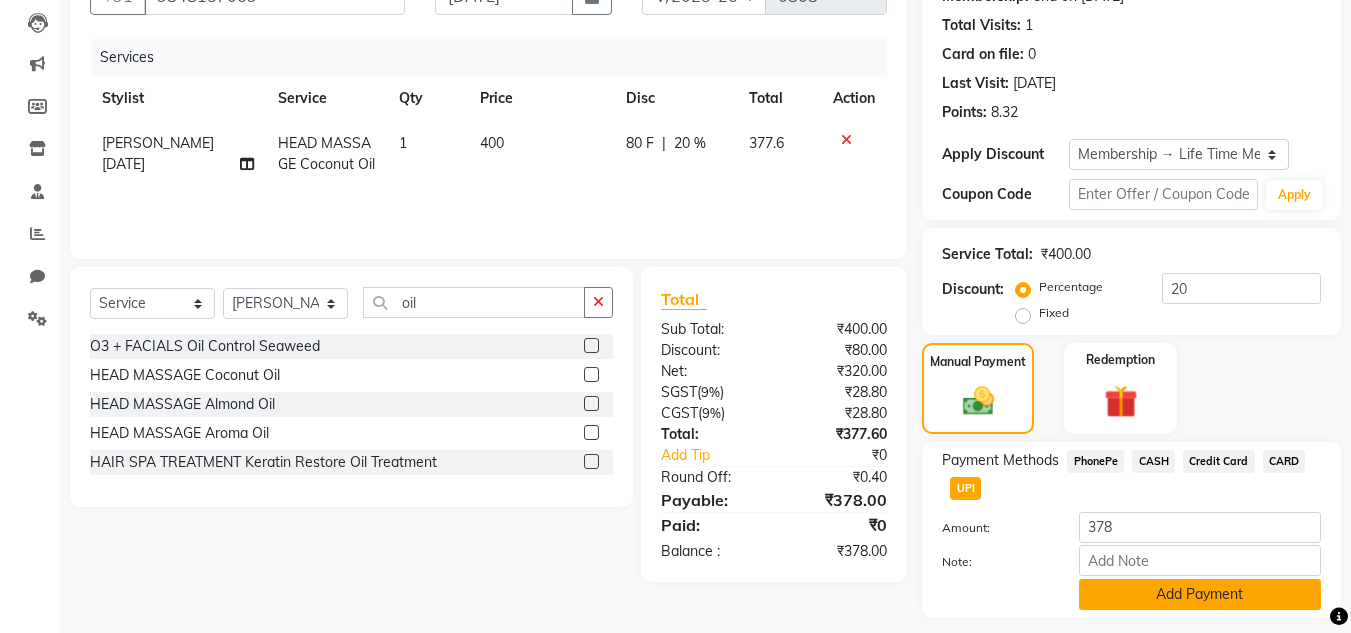 click on "Add Payment" 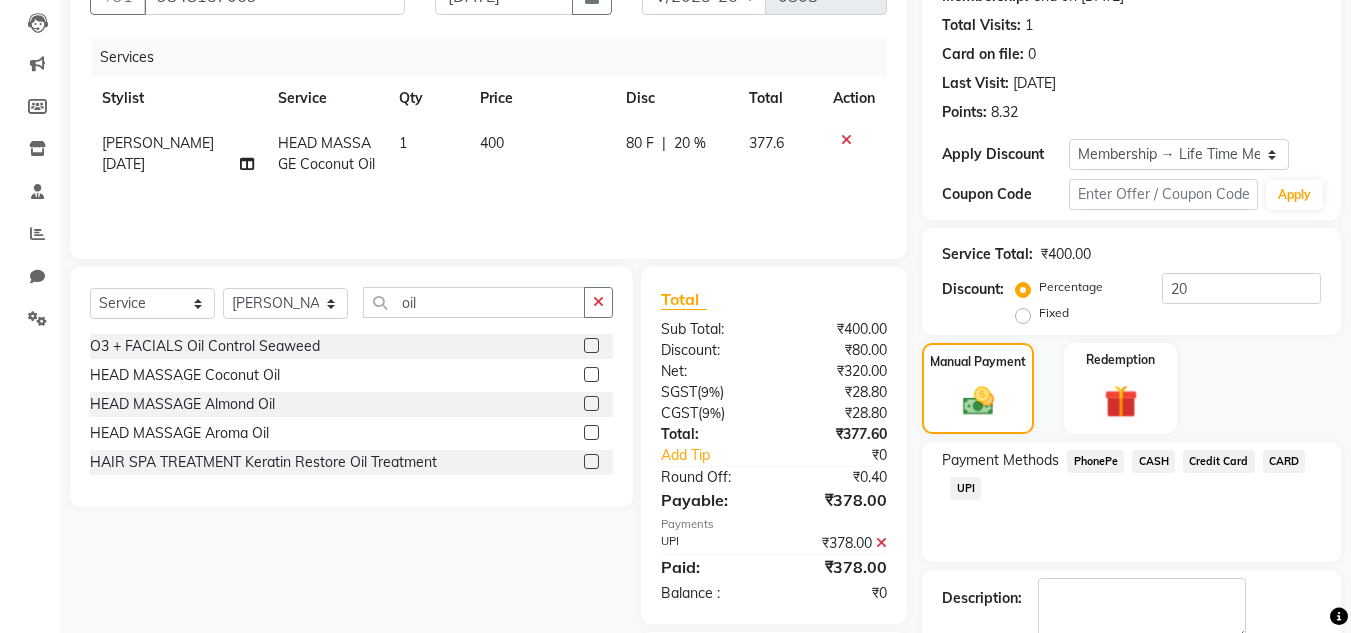 scroll, scrollTop: 329, scrollLeft: 0, axis: vertical 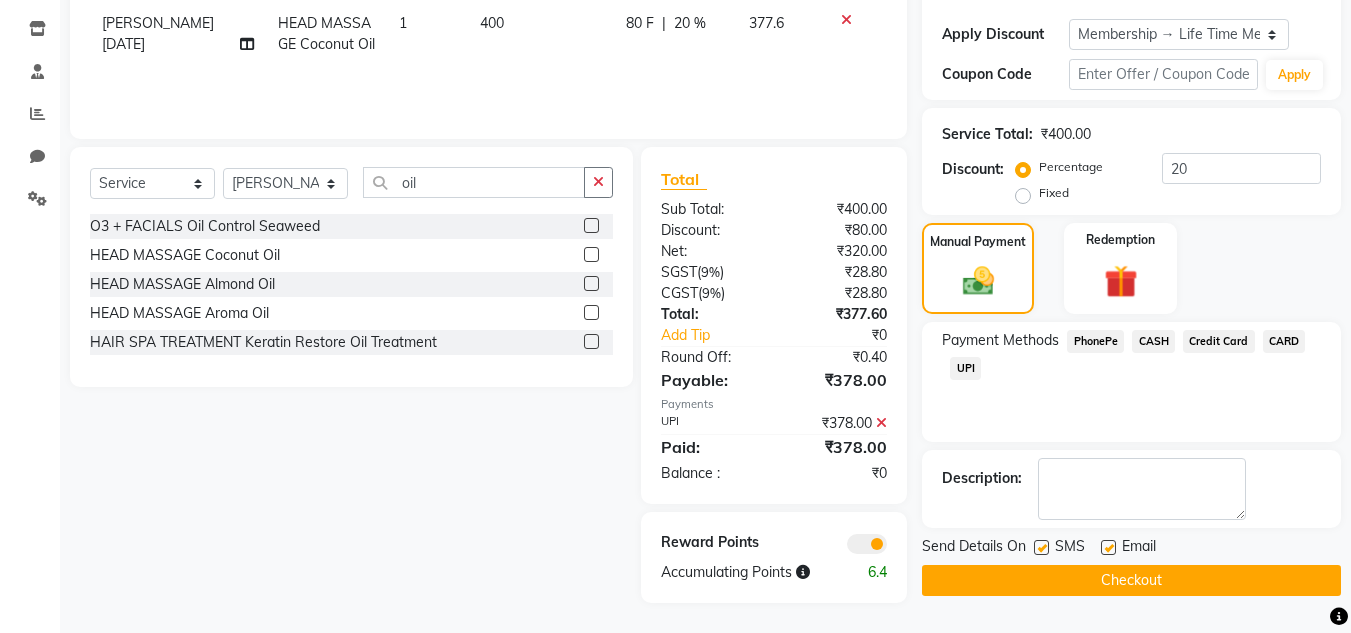 click 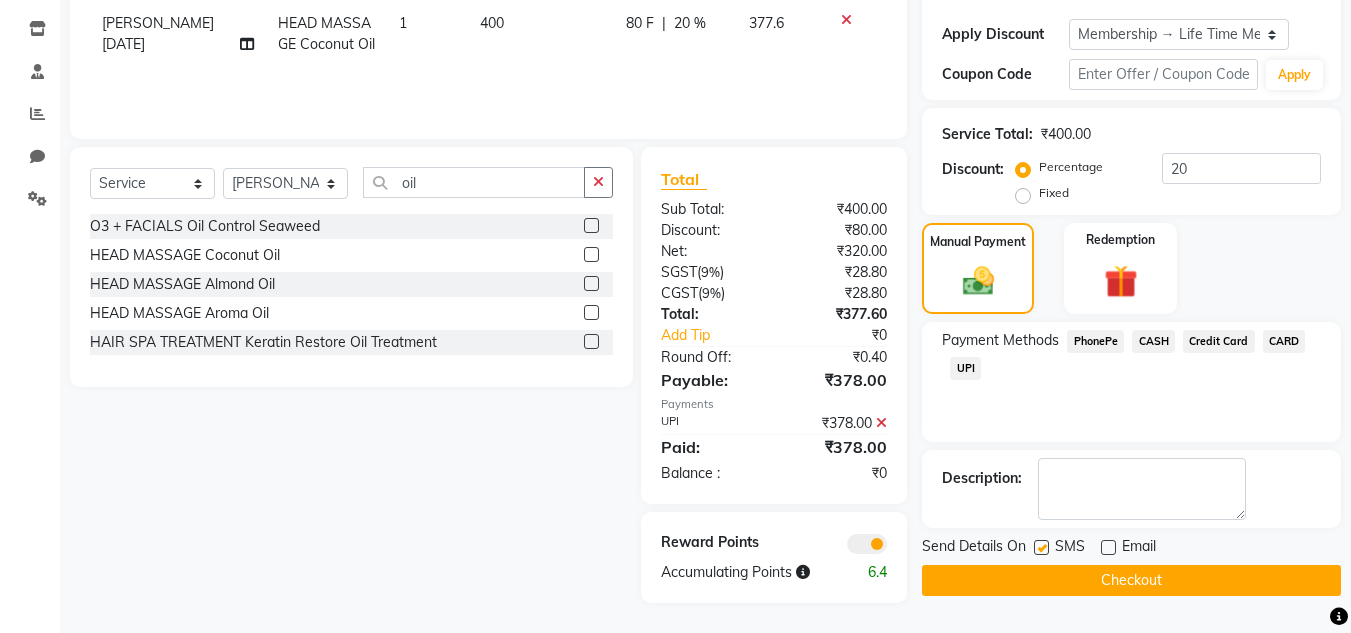 click on "Checkout" 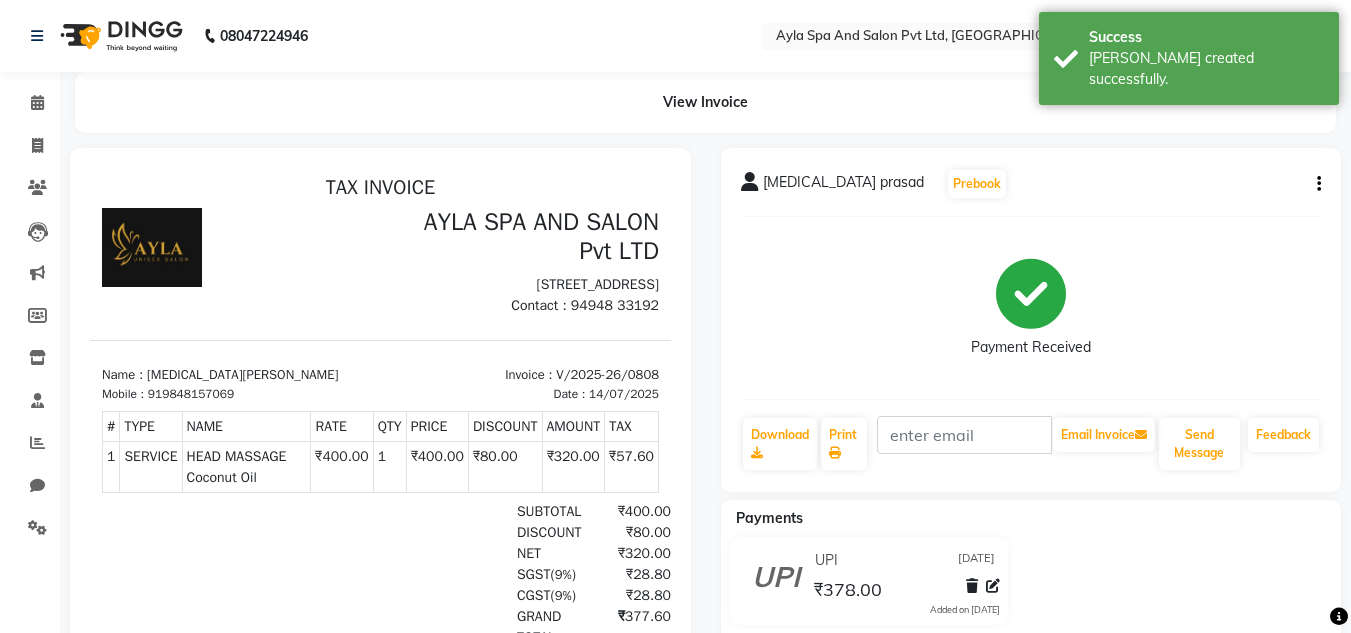 scroll, scrollTop: 0, scrollLeft: 0, axis: both 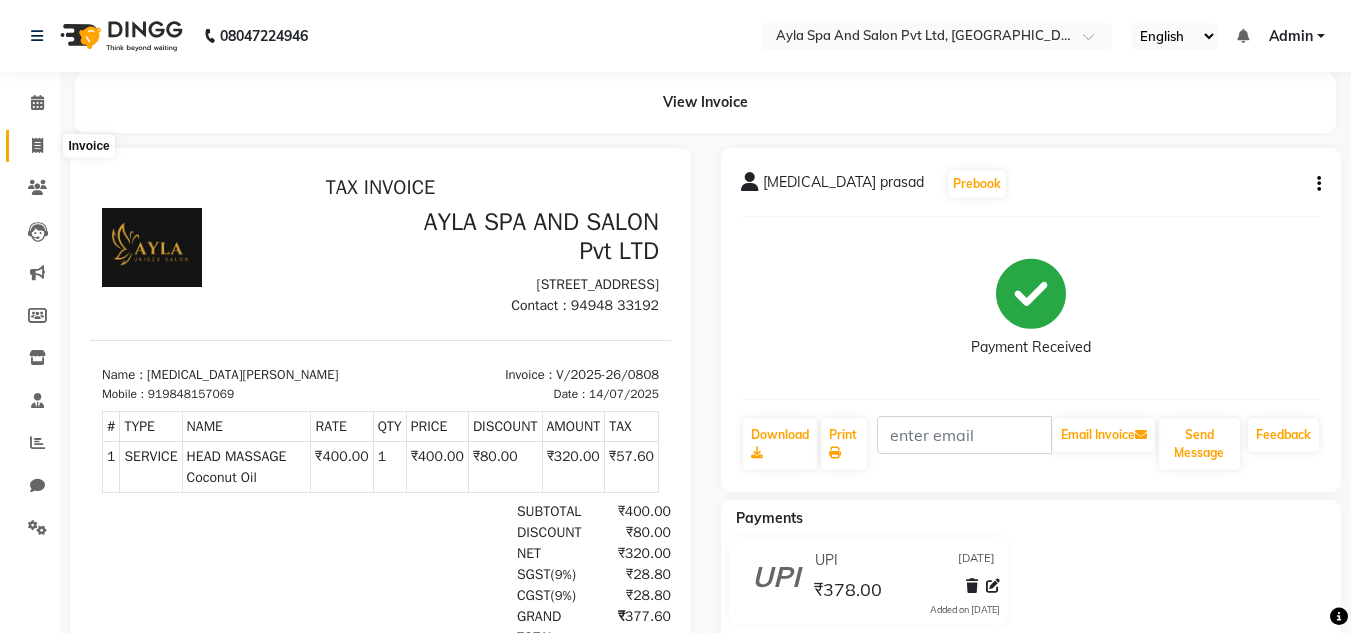 click 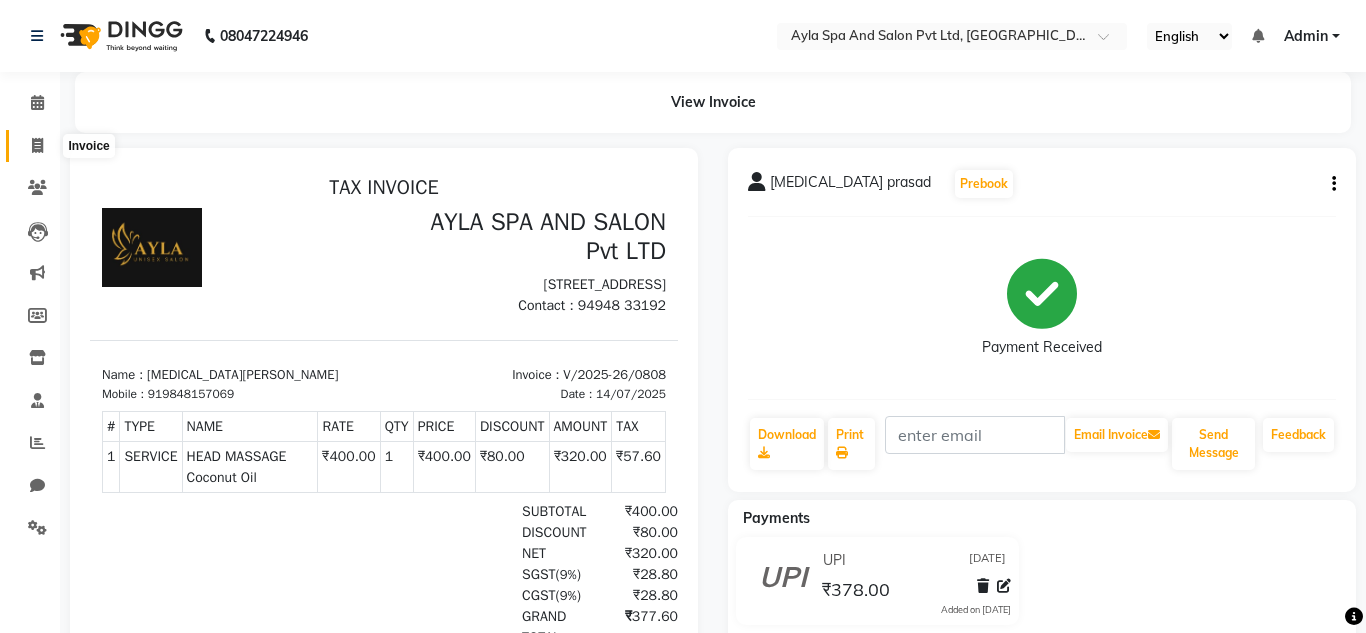 select on "service" 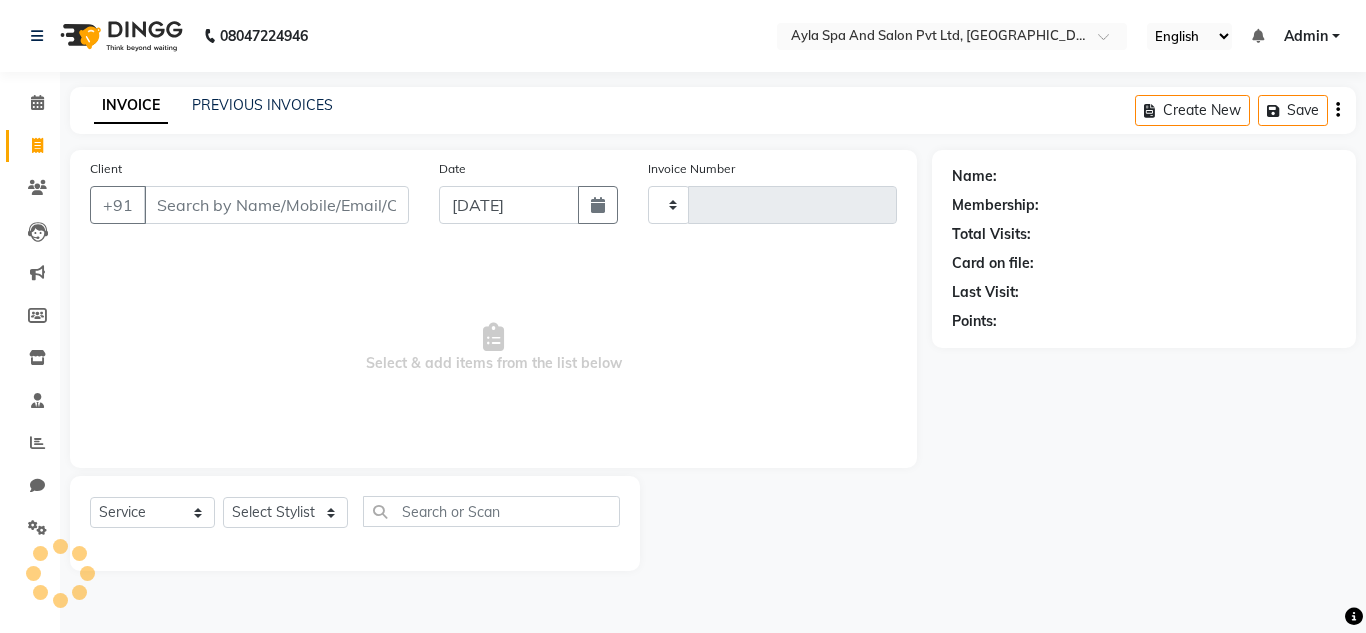 type on "0809" 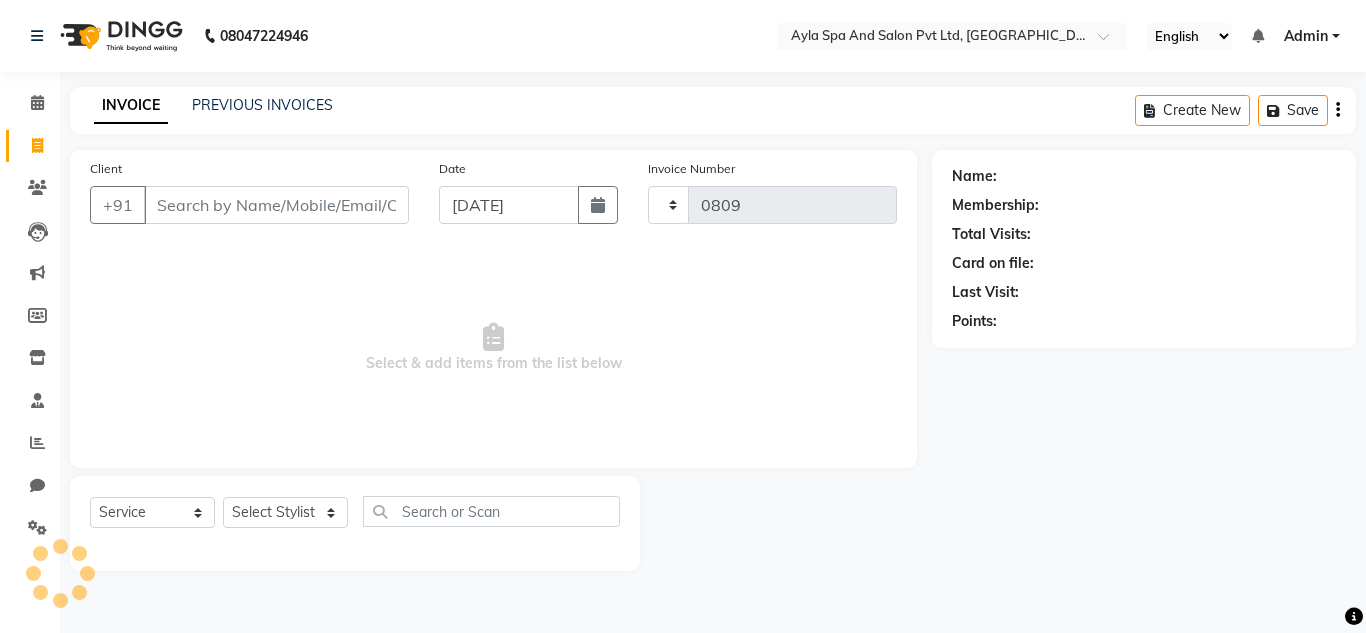 select on "7756" 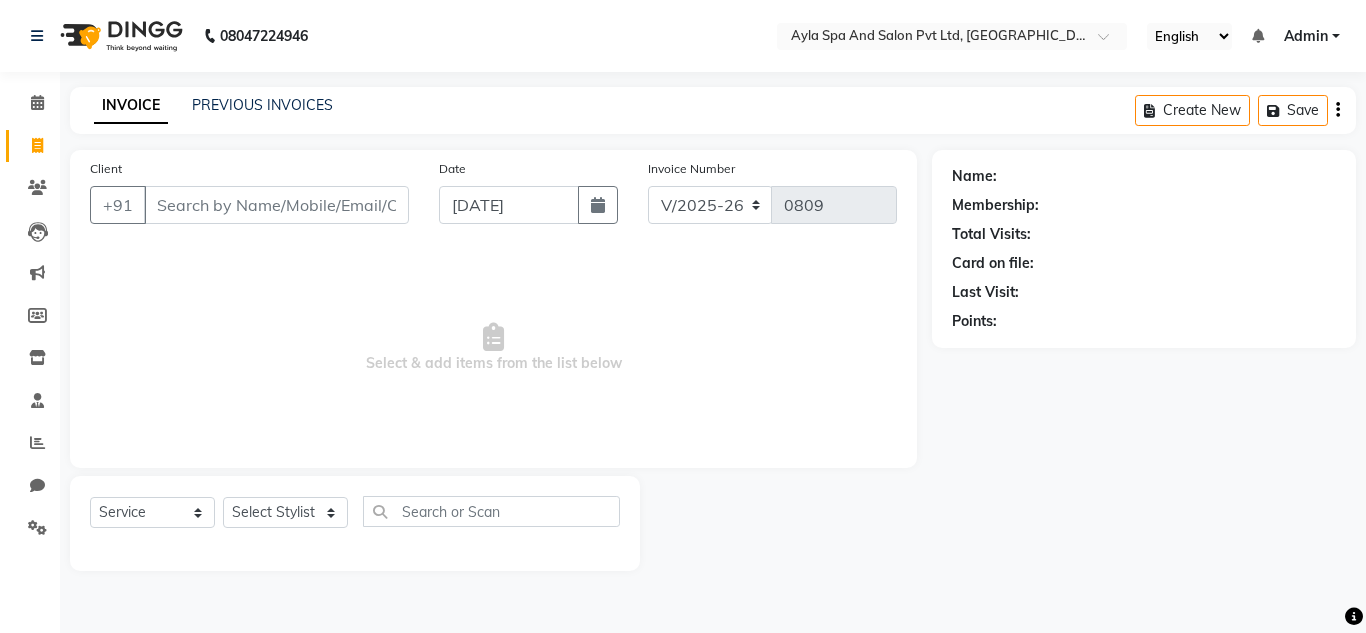 click on "Client" at bounding box center [276, 205] 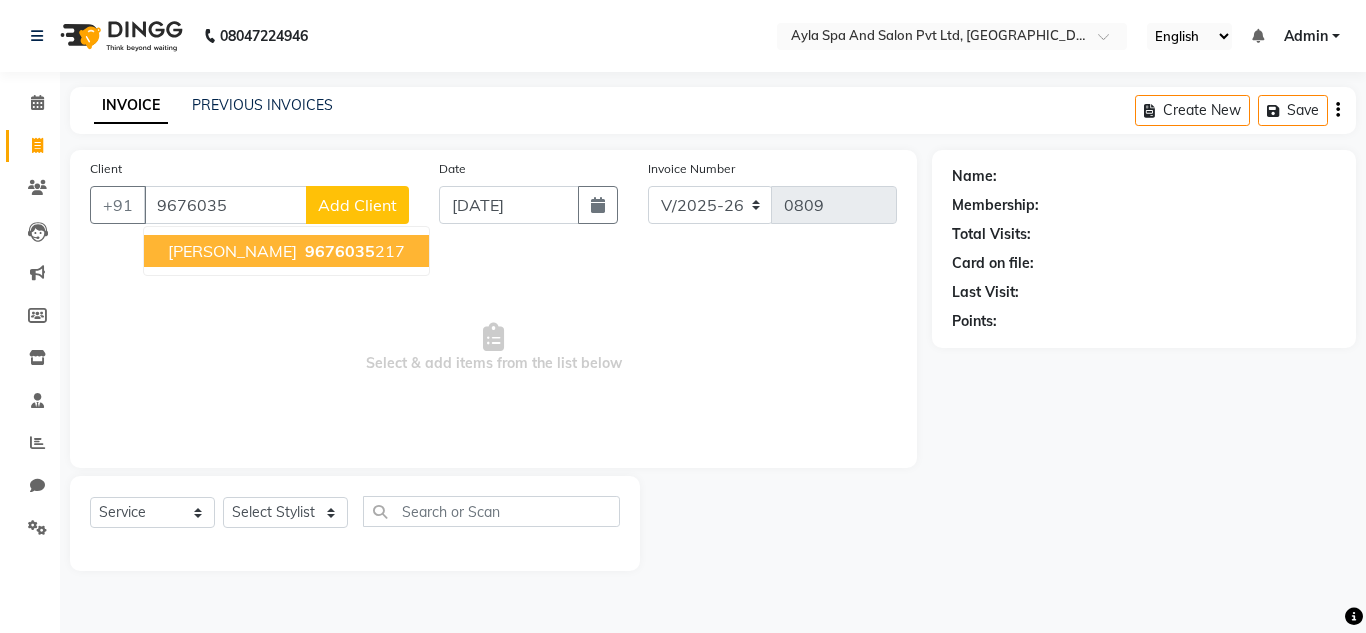 click on "9676035" at bounding box center (340, 251) 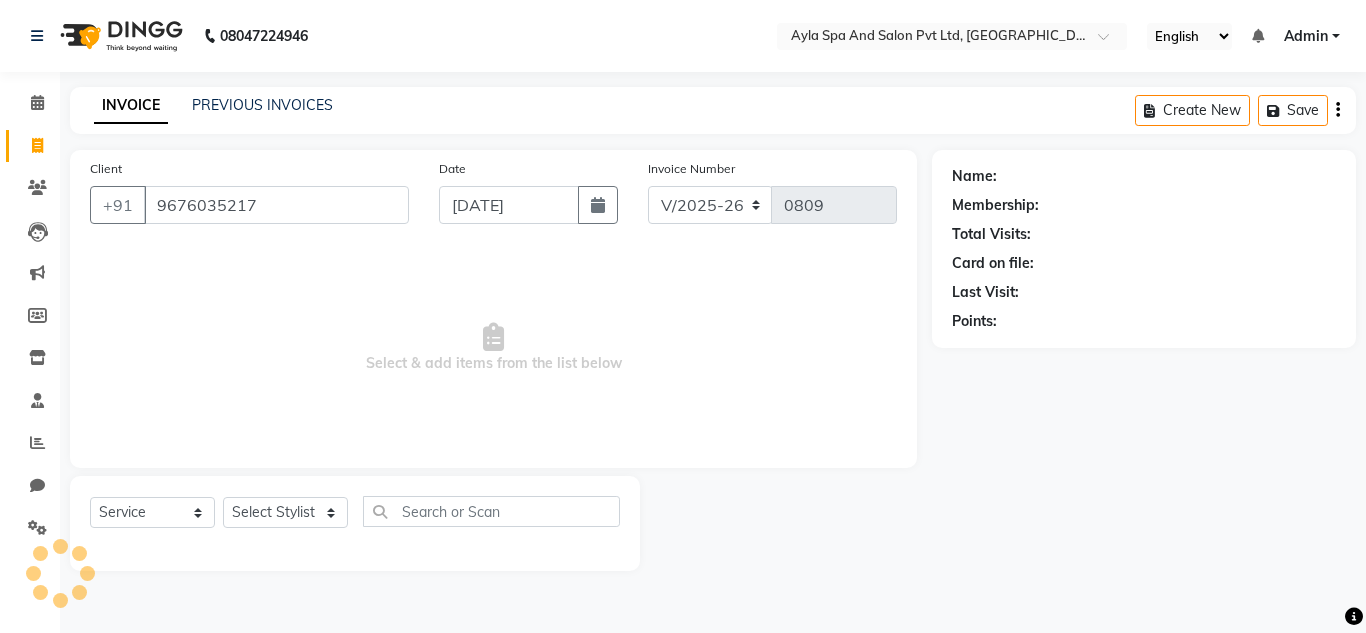 type on "9676035217" 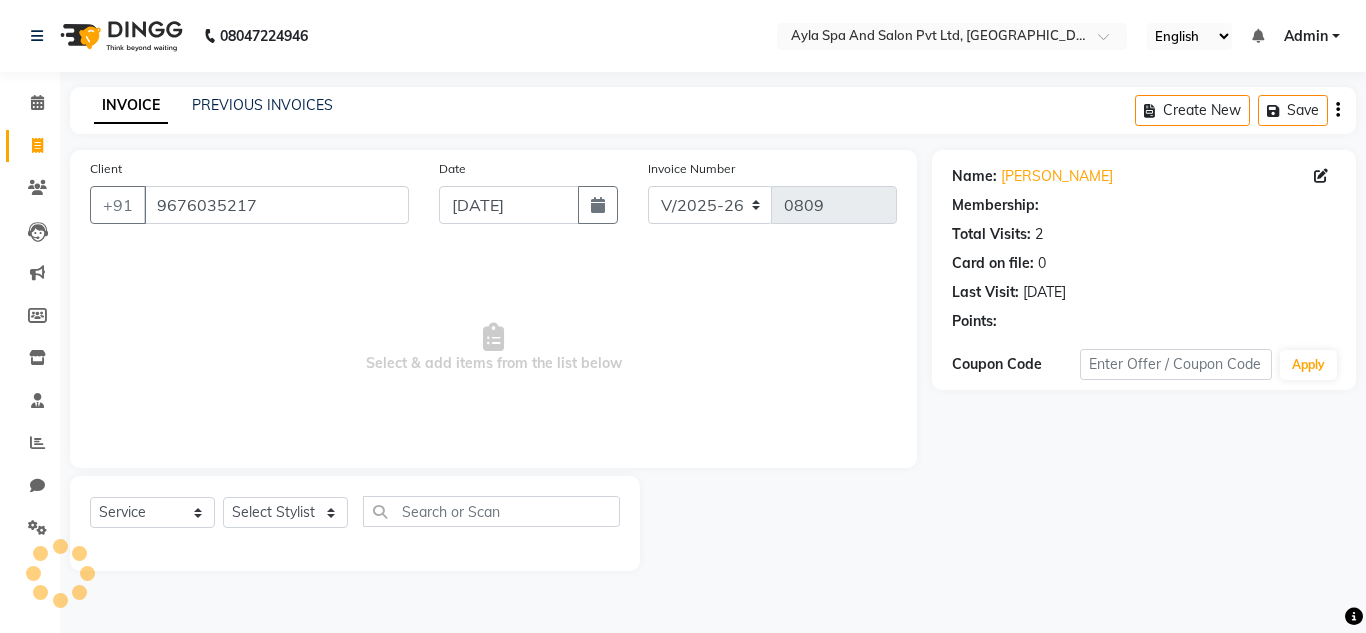 select on "1: Object" 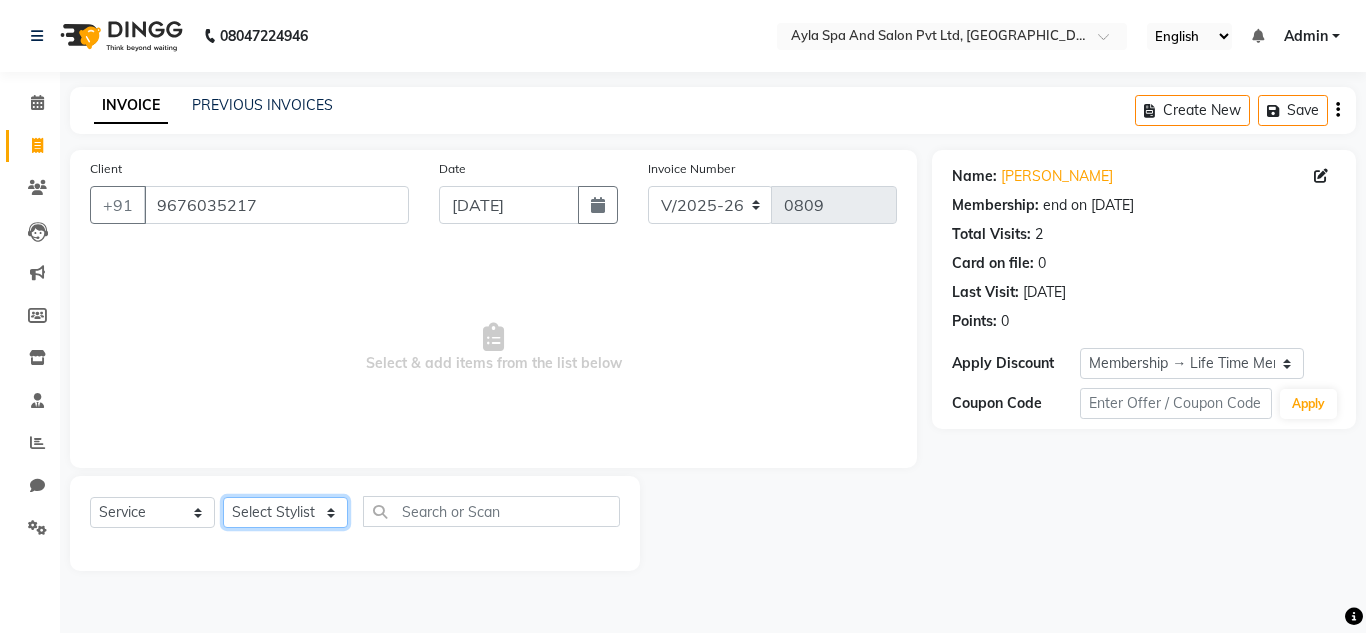 click on "Select Stylist [PERSON_NAME][DATE] [PERSON_NAME] NAVEEN [PERSON_NAME] [PERSON_NAME]" 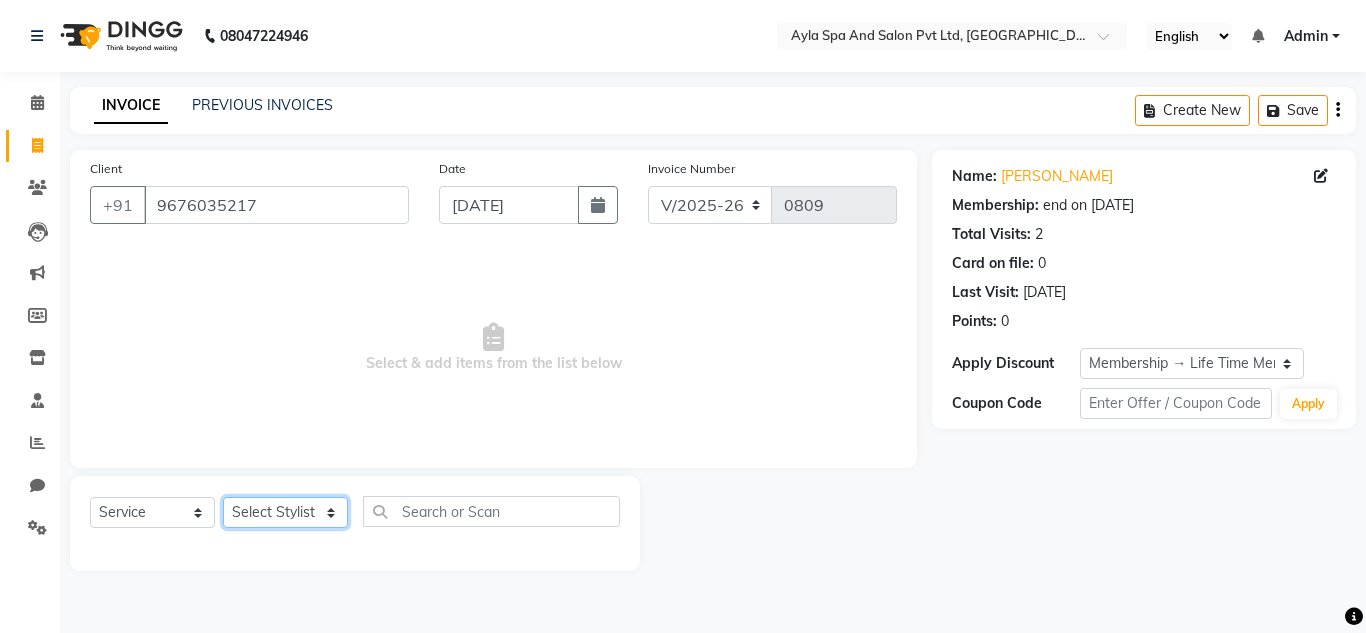 select on "84227" 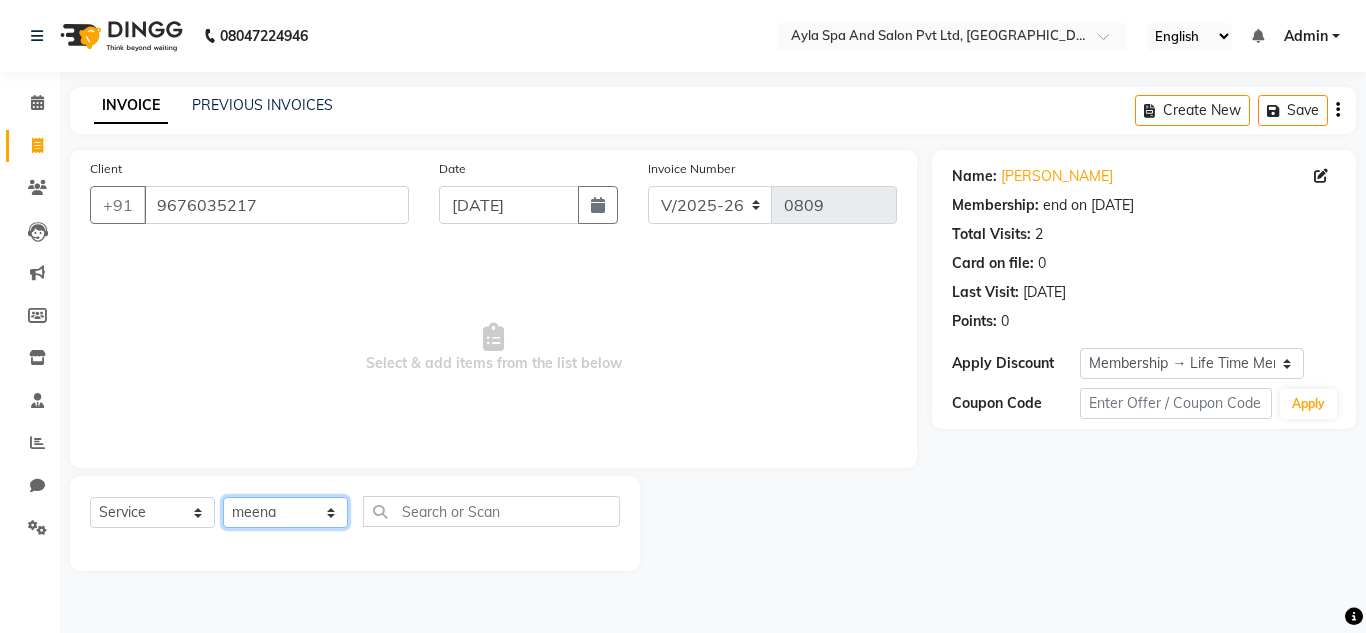 click on "Select Stylist [PERSON_NAME][DATE] [PERSON_NAME] NAVEEN [PERSON_NAME] [PERSON_NAME]" 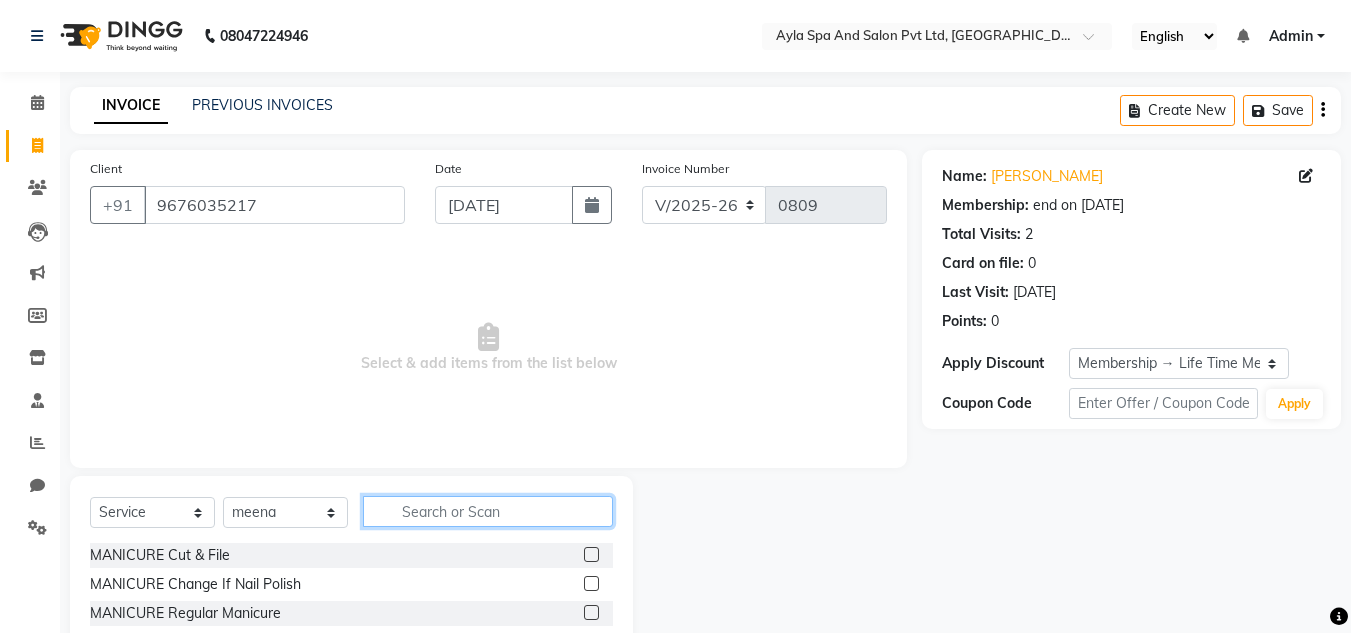 click 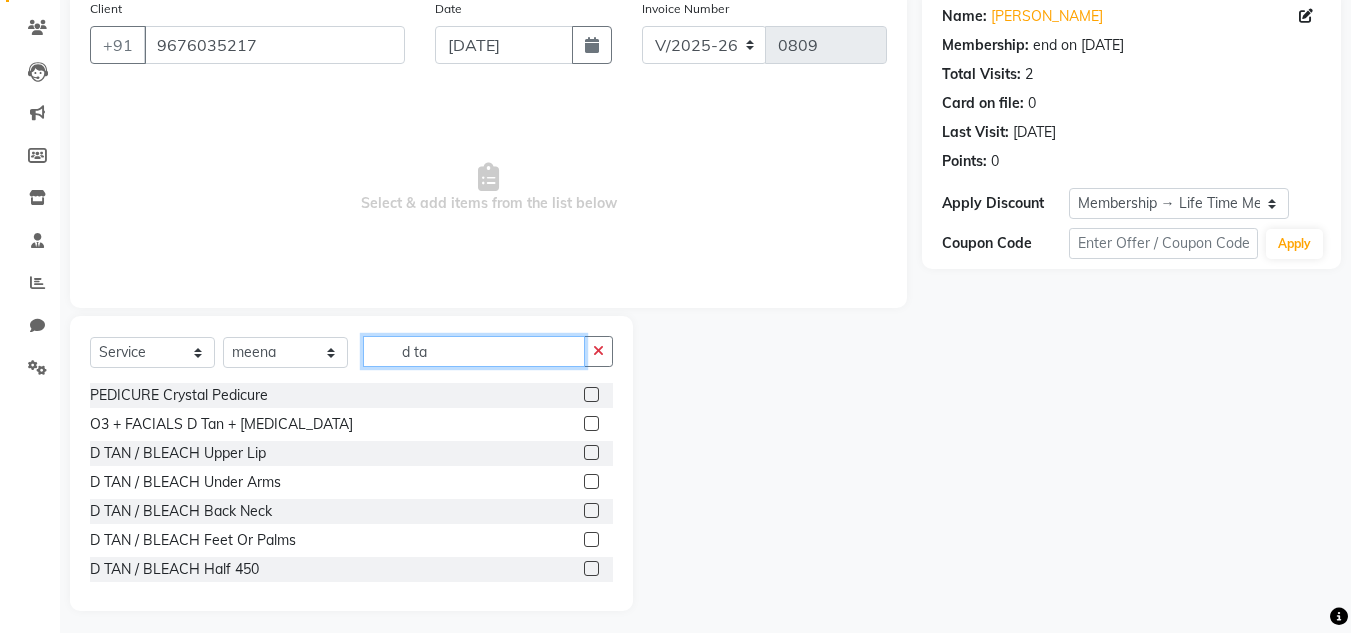 scroll, scrollTop: 168, scrollLeft: 0, axis: vertical 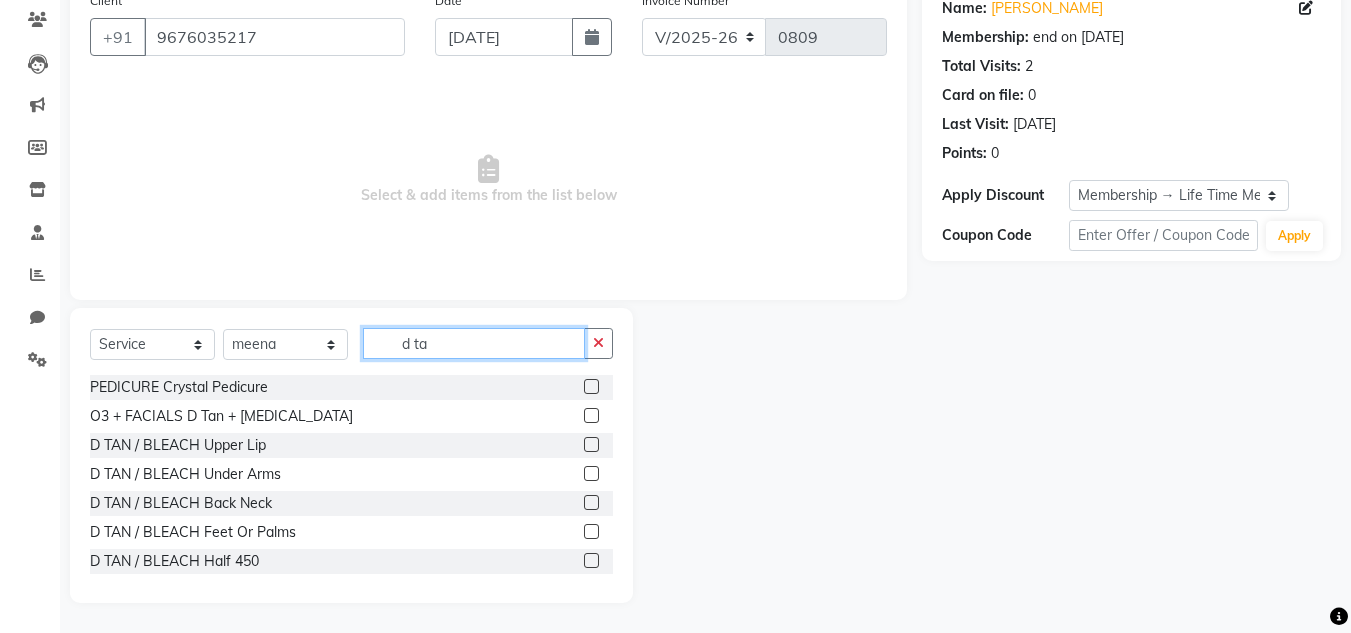 type on "d ta" 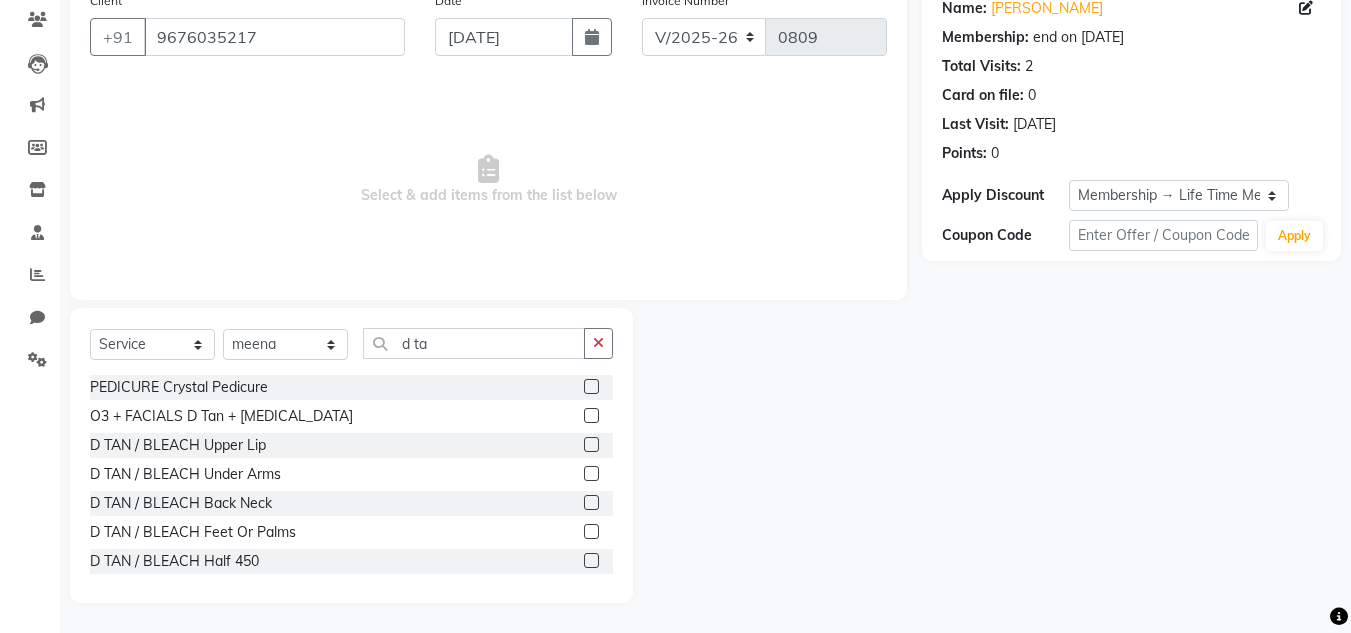 click 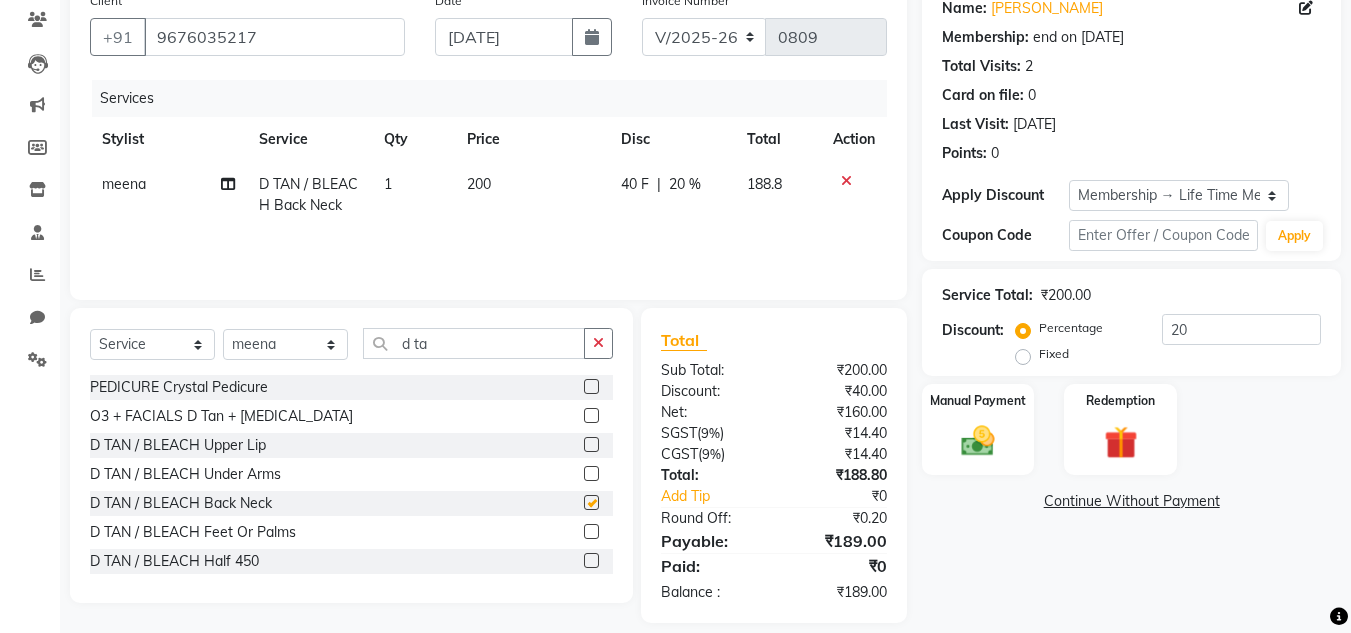 checkbox on "false" 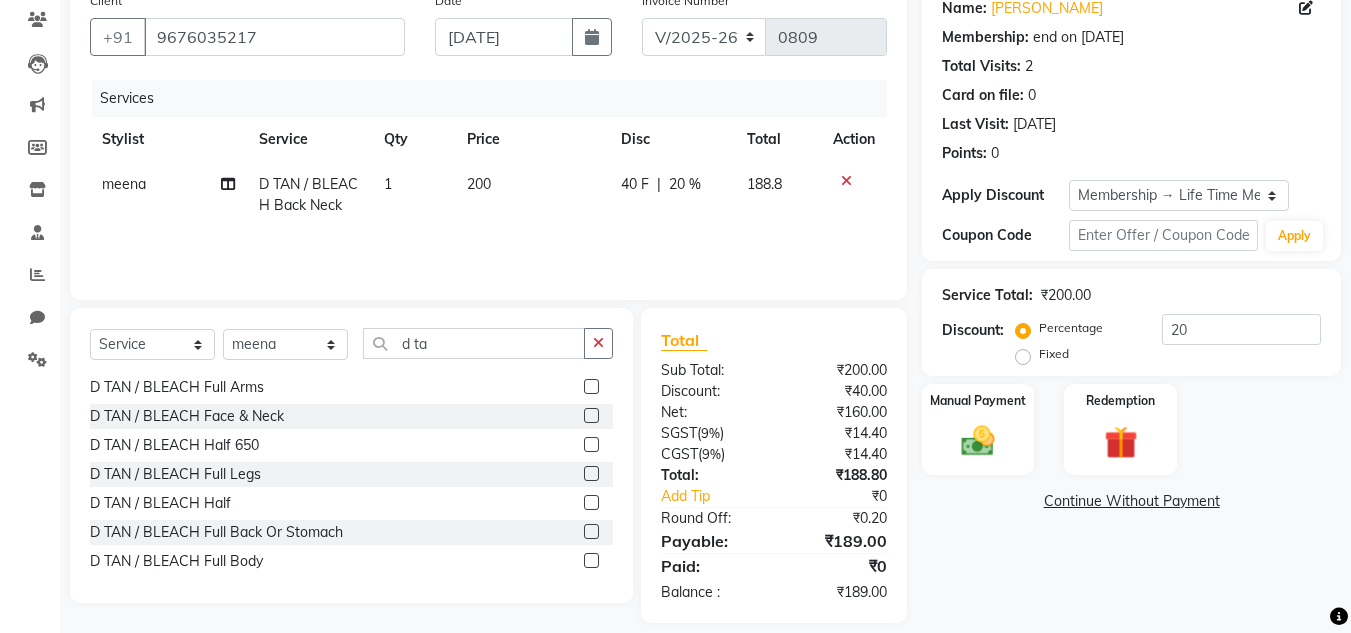 scroll, scrollTop: 206, scrollLeft: 0, axis: vertical 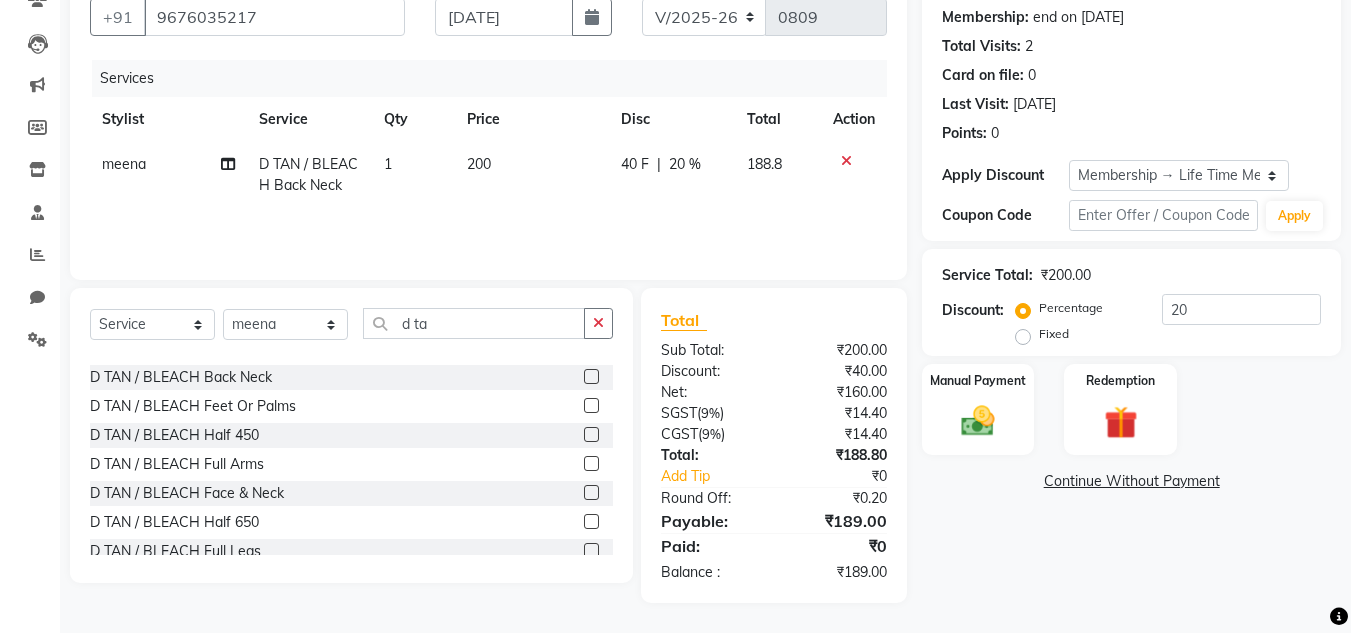 click 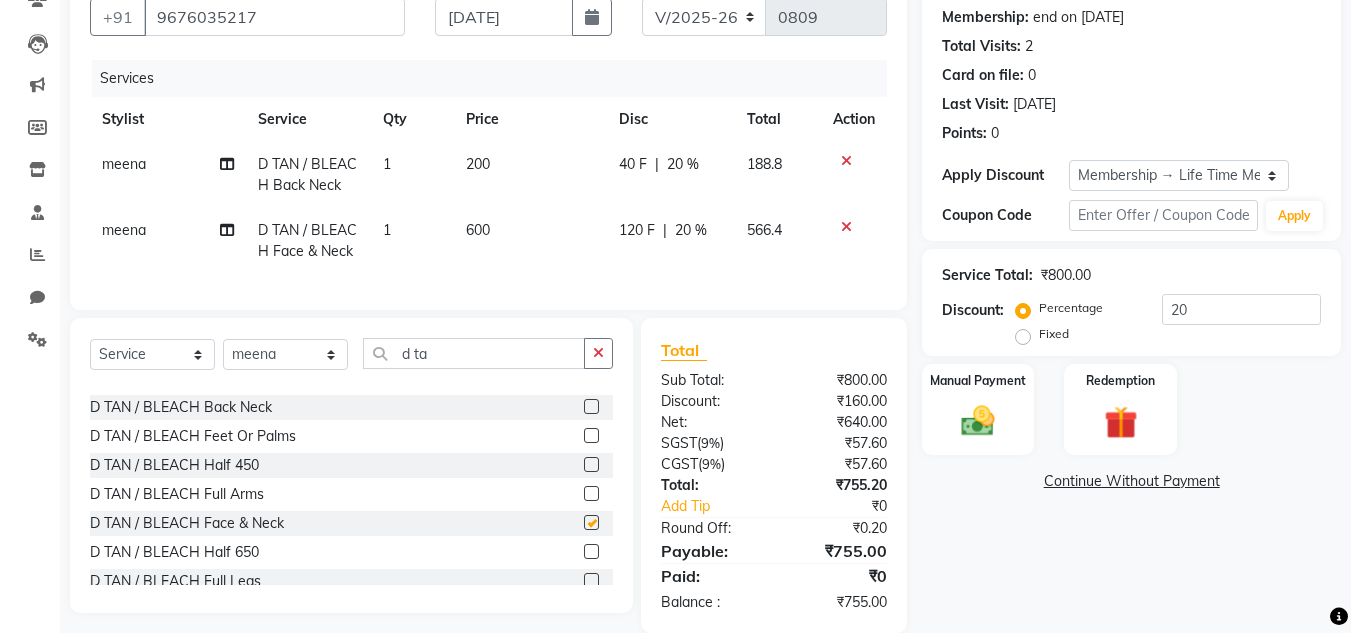 checkbox on "false" 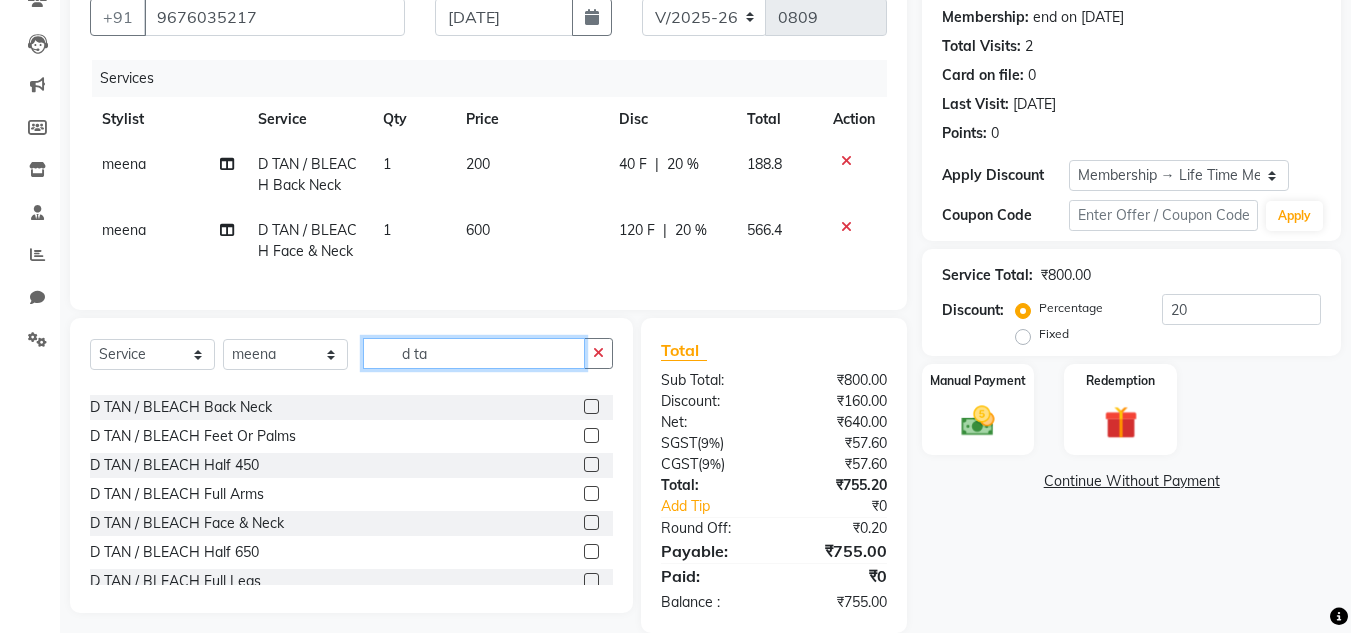 click on "d ta" 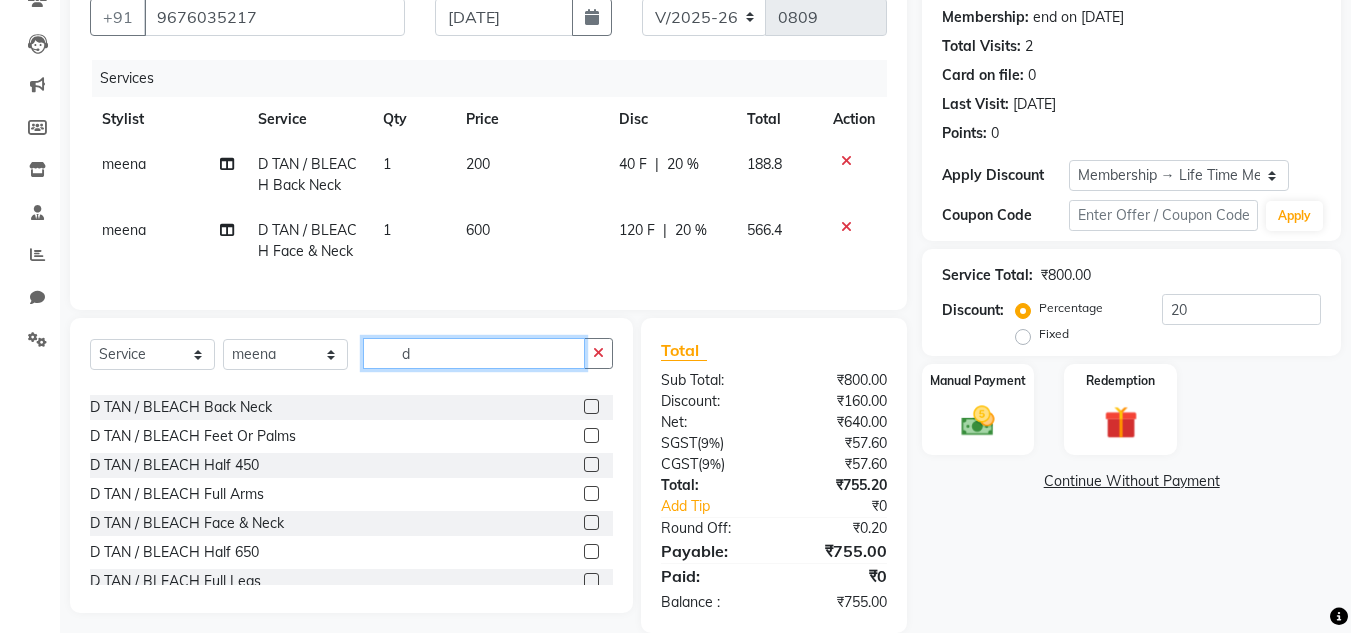 type on "d" 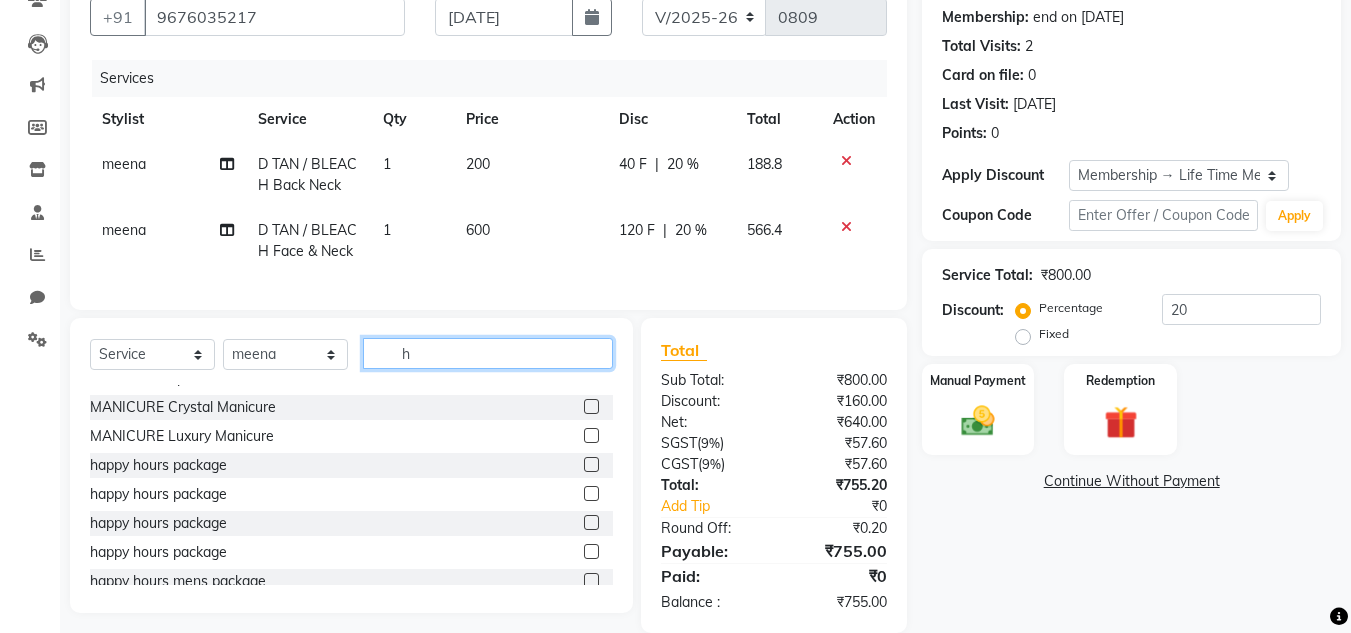 scroll, scrollTop: 0, scrollLeft: 0, axis: both 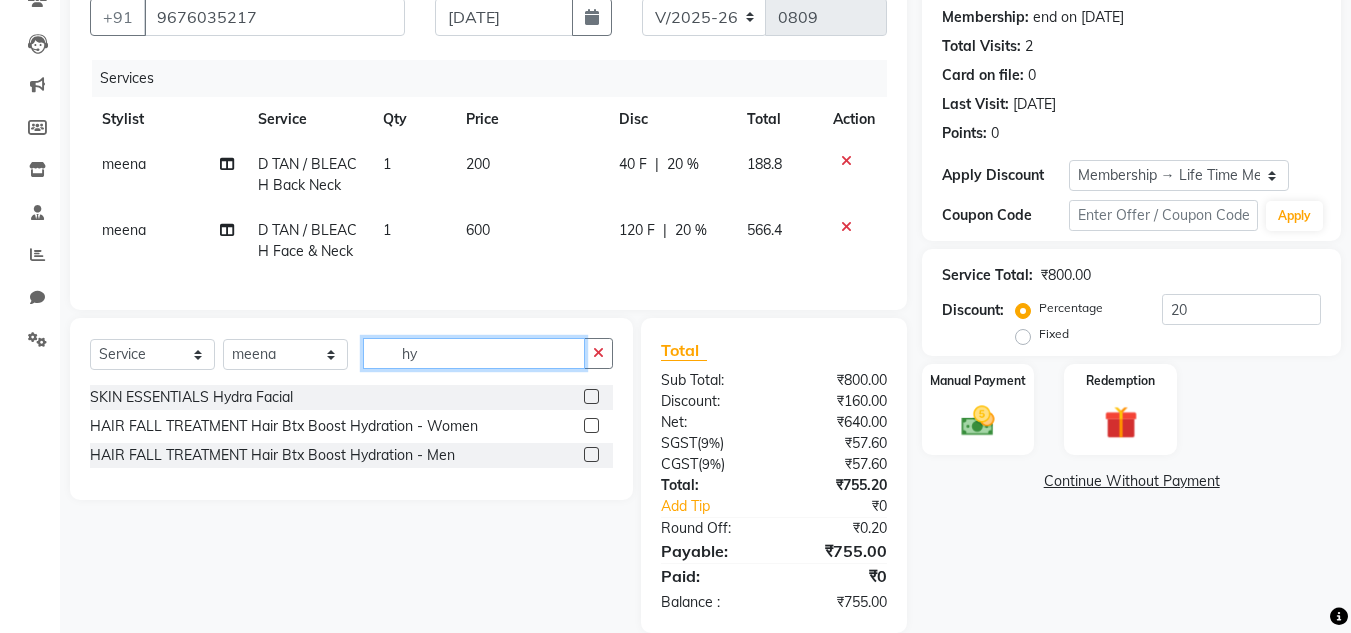 type on "h" 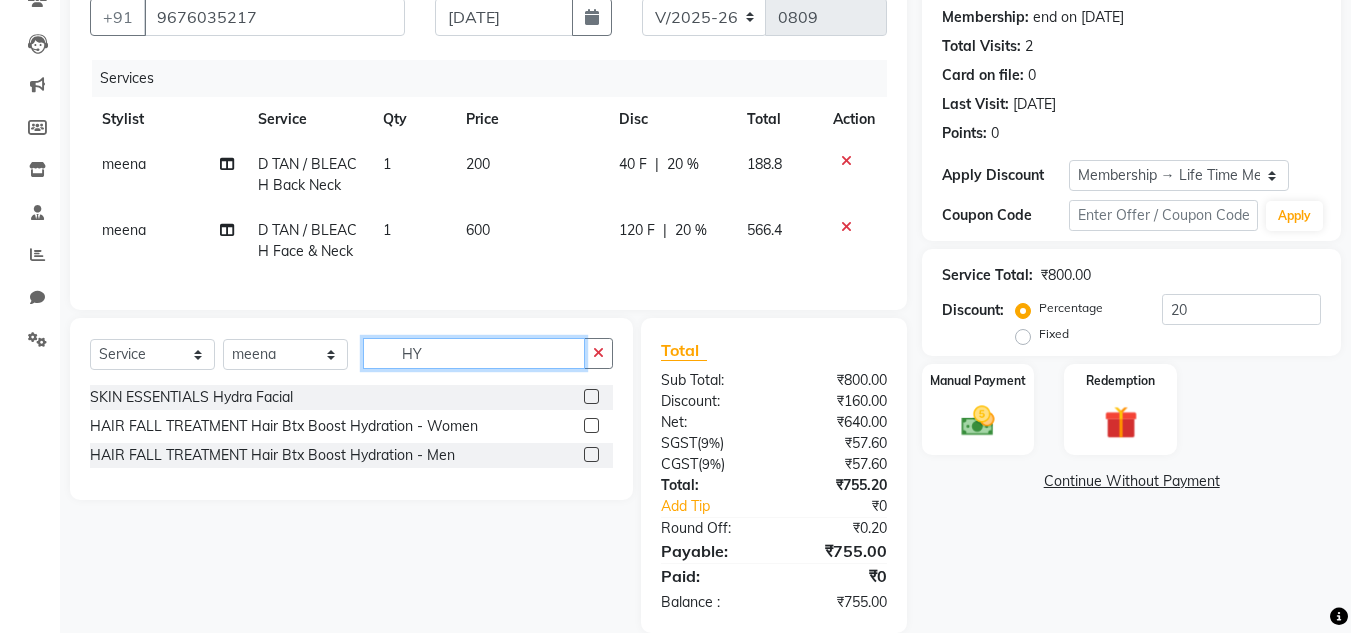 type on "HY" 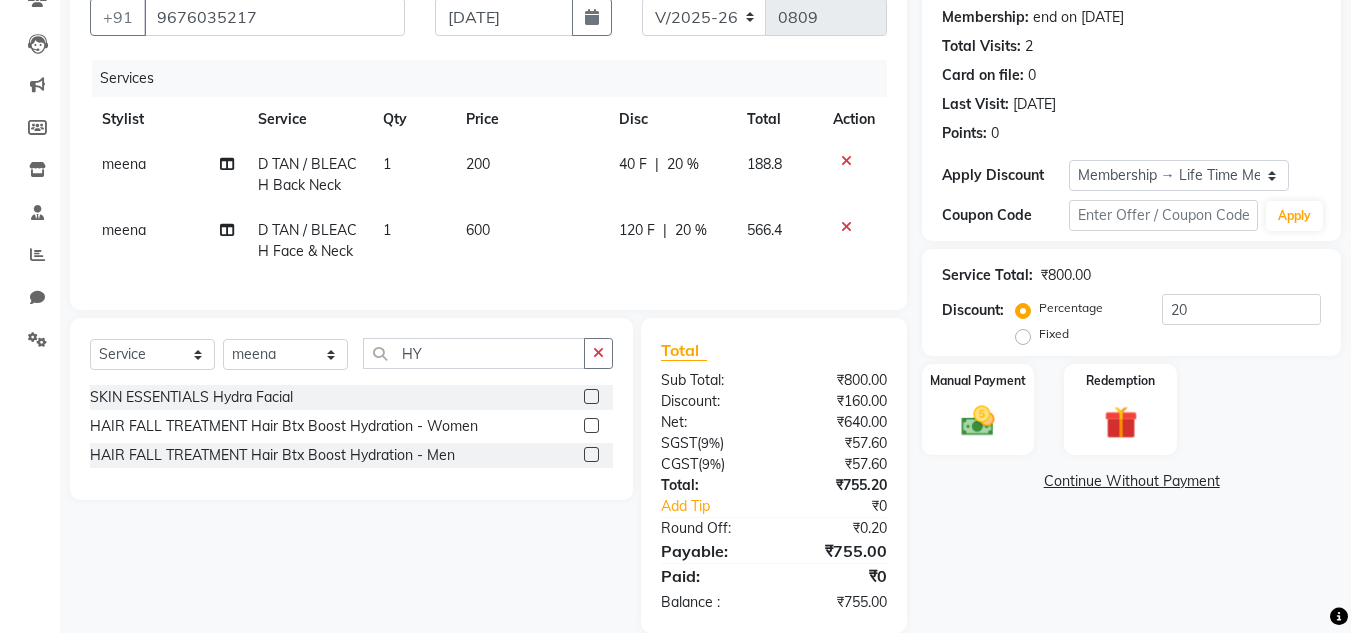 click on "SKIN ESSENTIALS Hydra Facial" 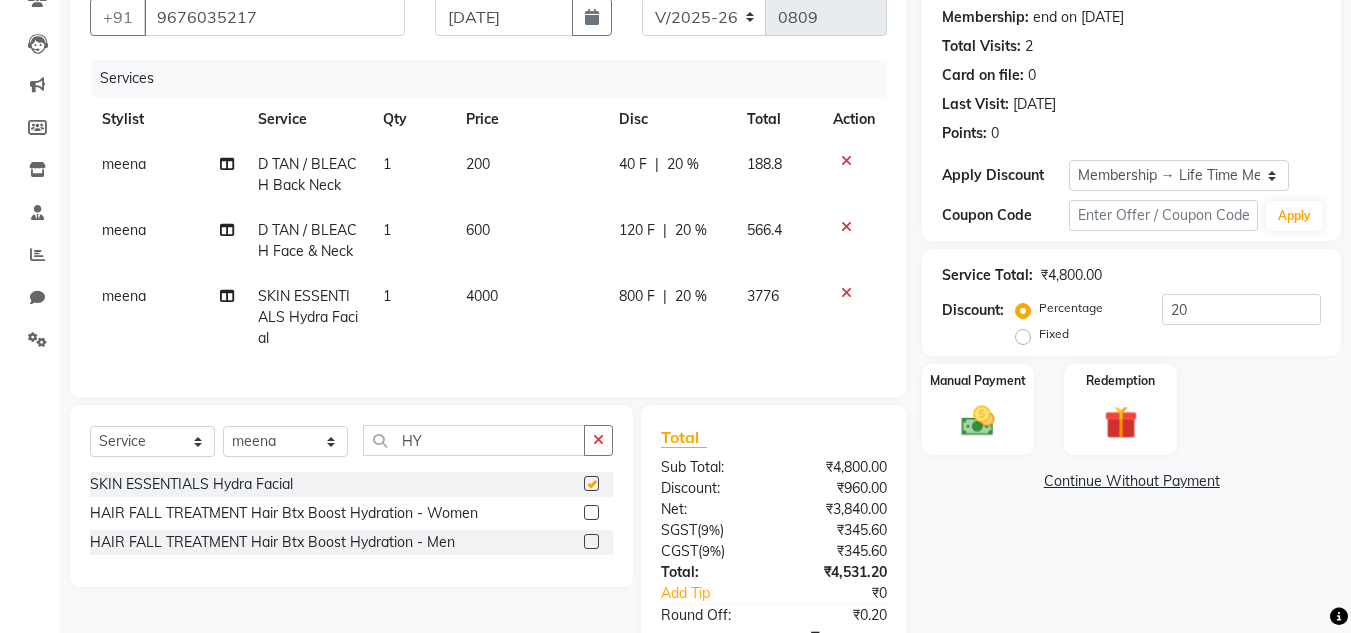 checkbox on "false" 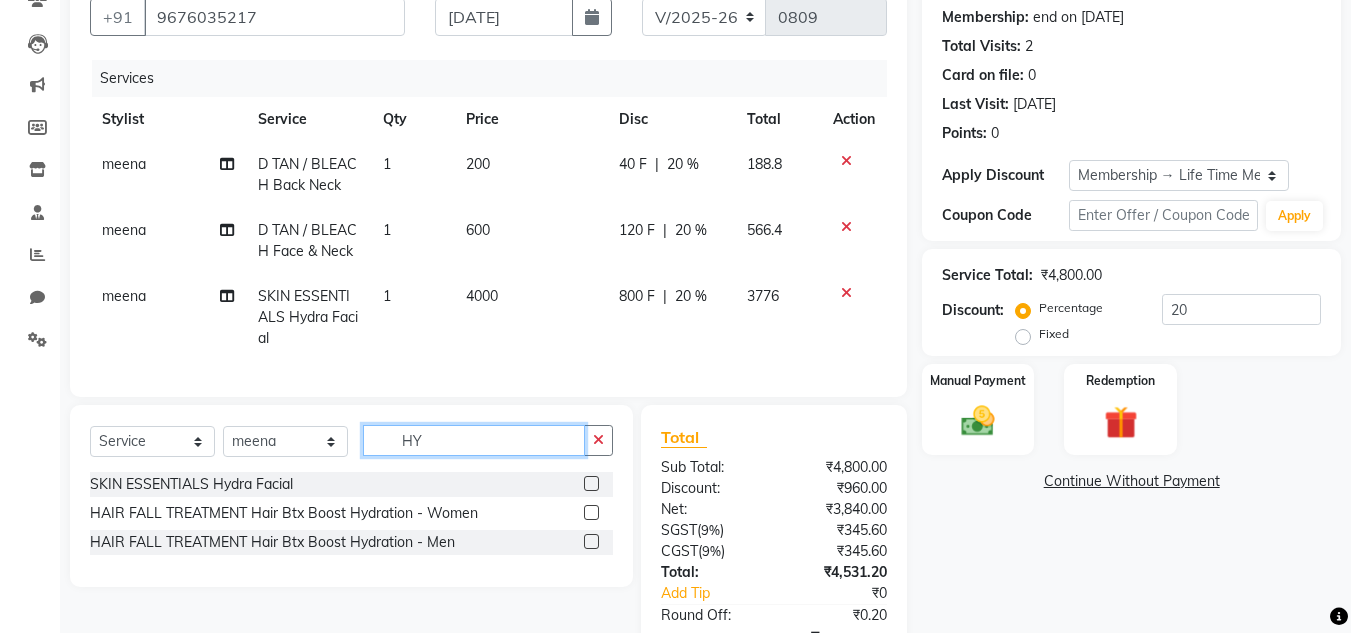 click on "HY" 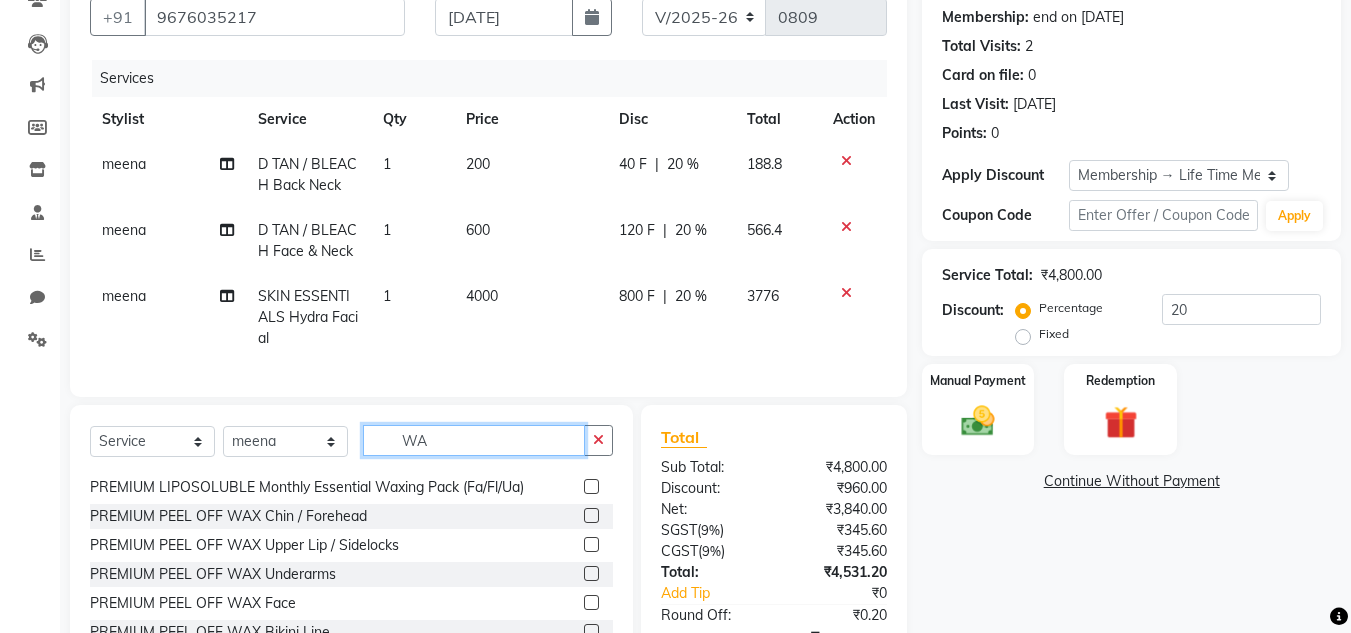scroll, scrollTop: 300, scrollLeft: 0, axis: vertical 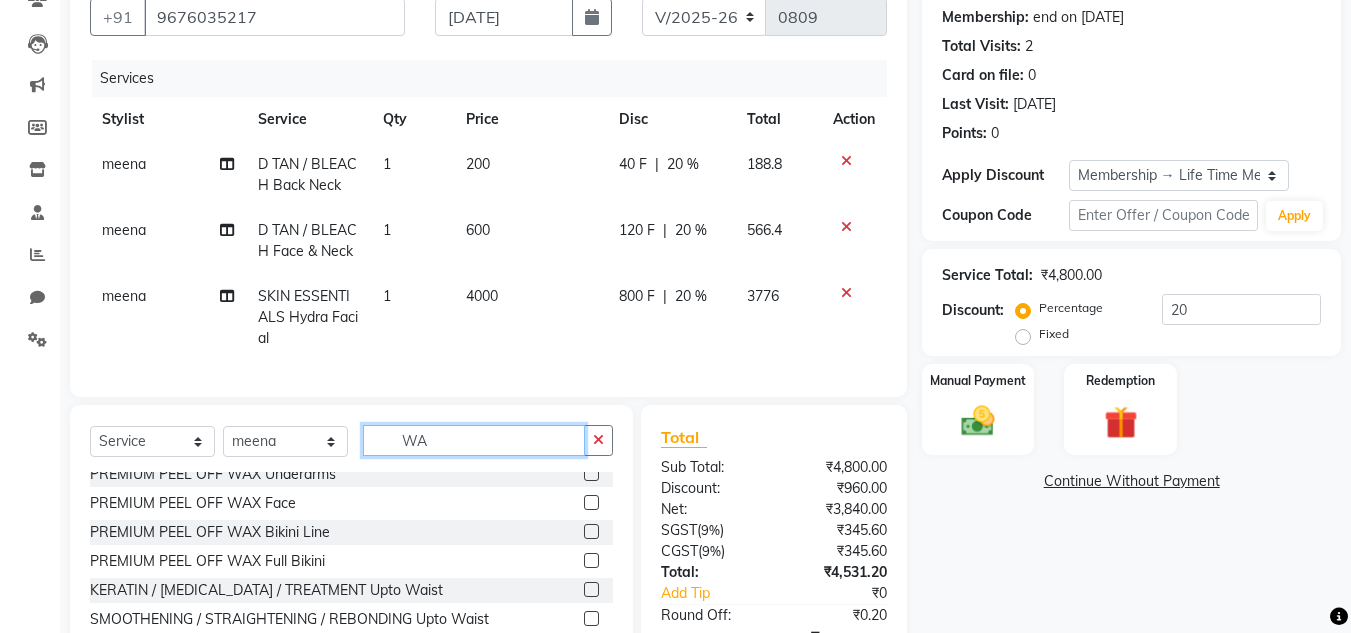click on "WA" 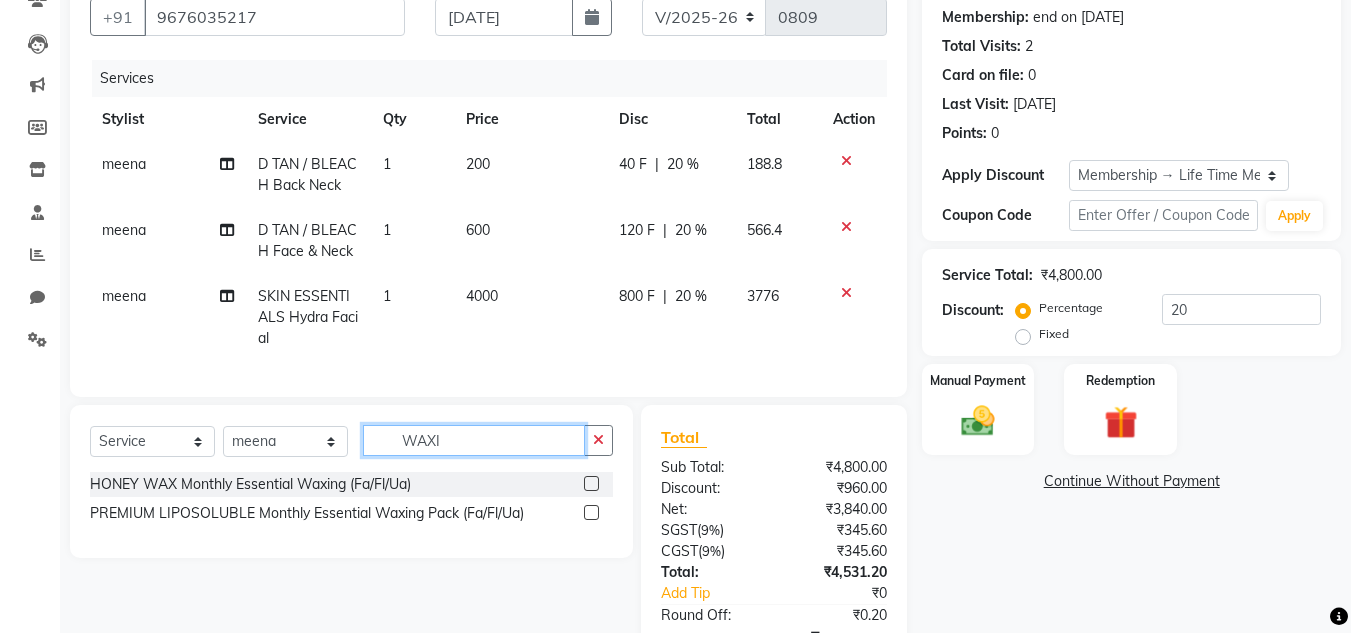 scroll, scrollTop: 0, scrollLeft: 0, axis: both 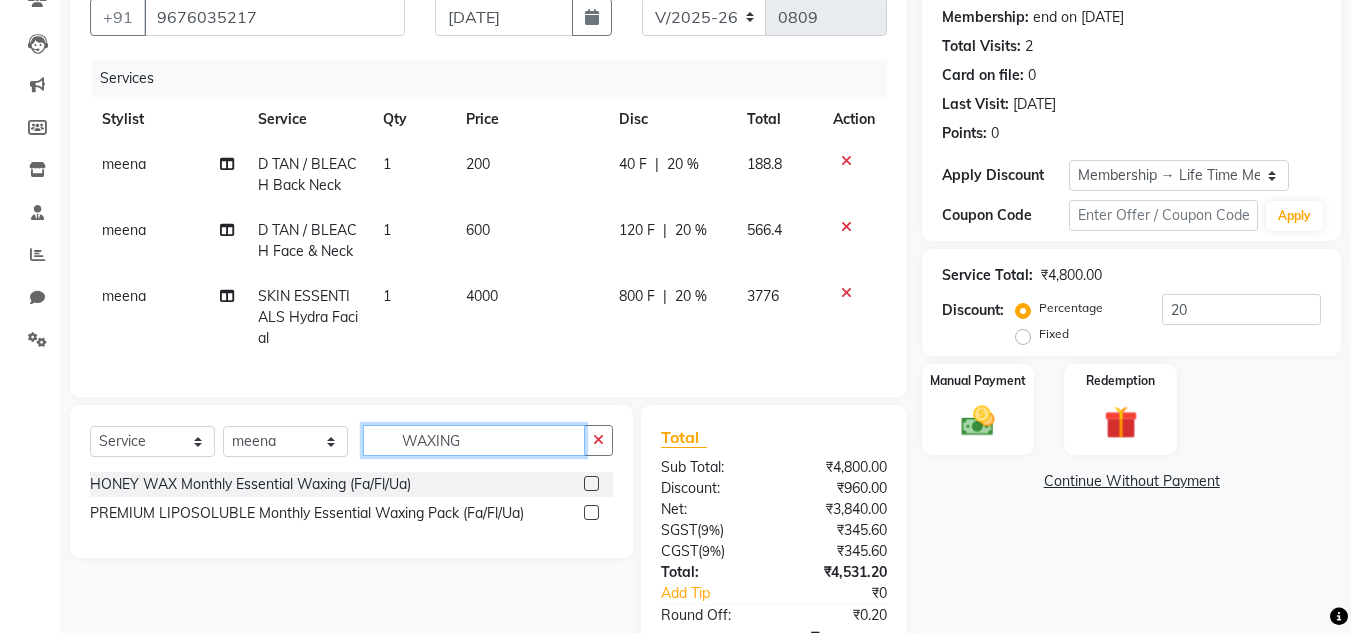 click on "WAXING" 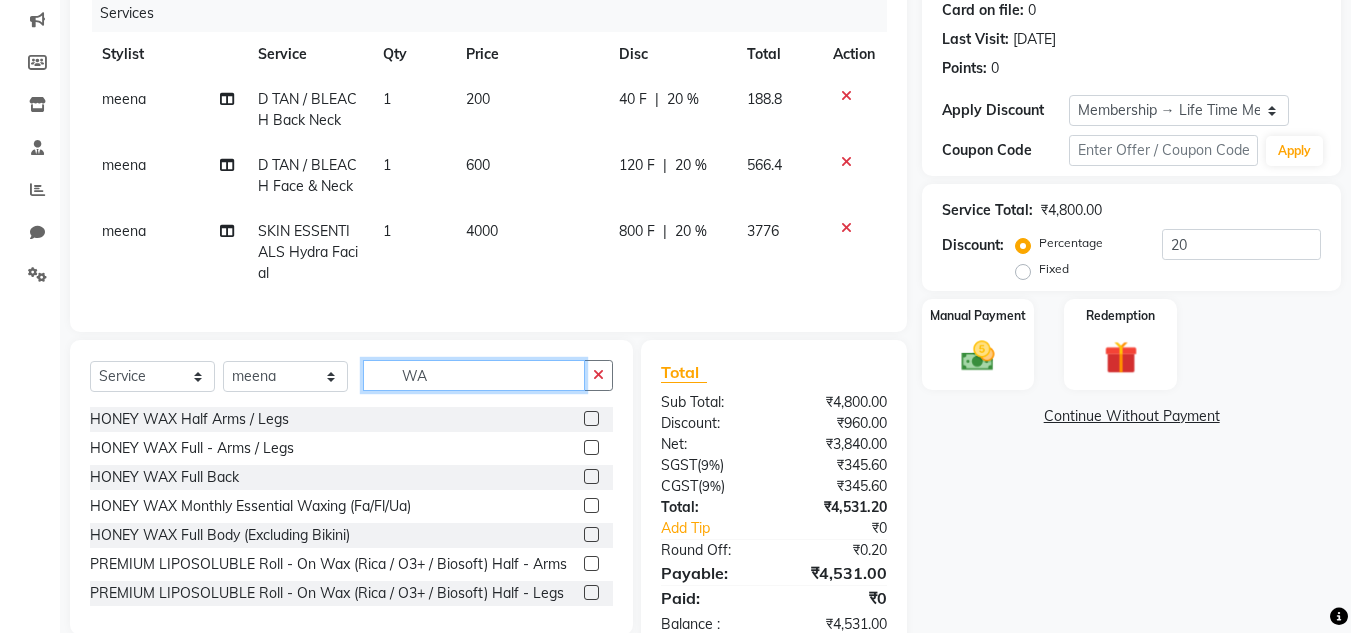 scroll, scrollTop: 288, scrollLeft: 0, axis: vertical 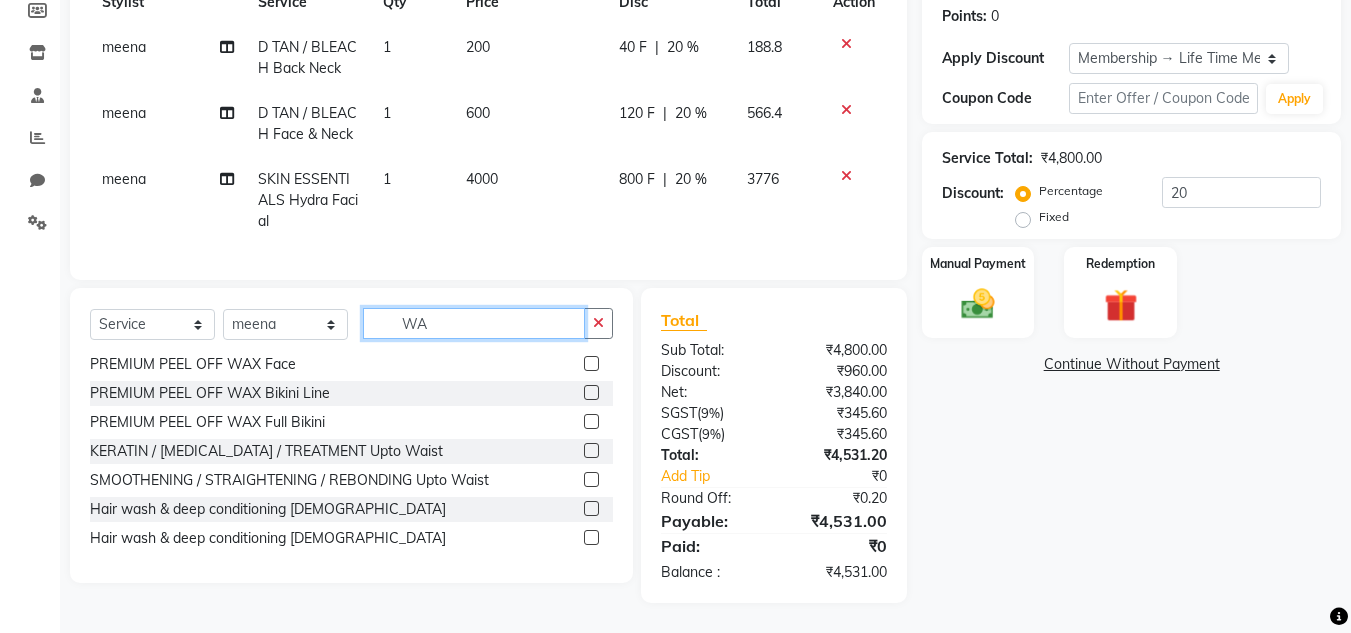 click on "WA" 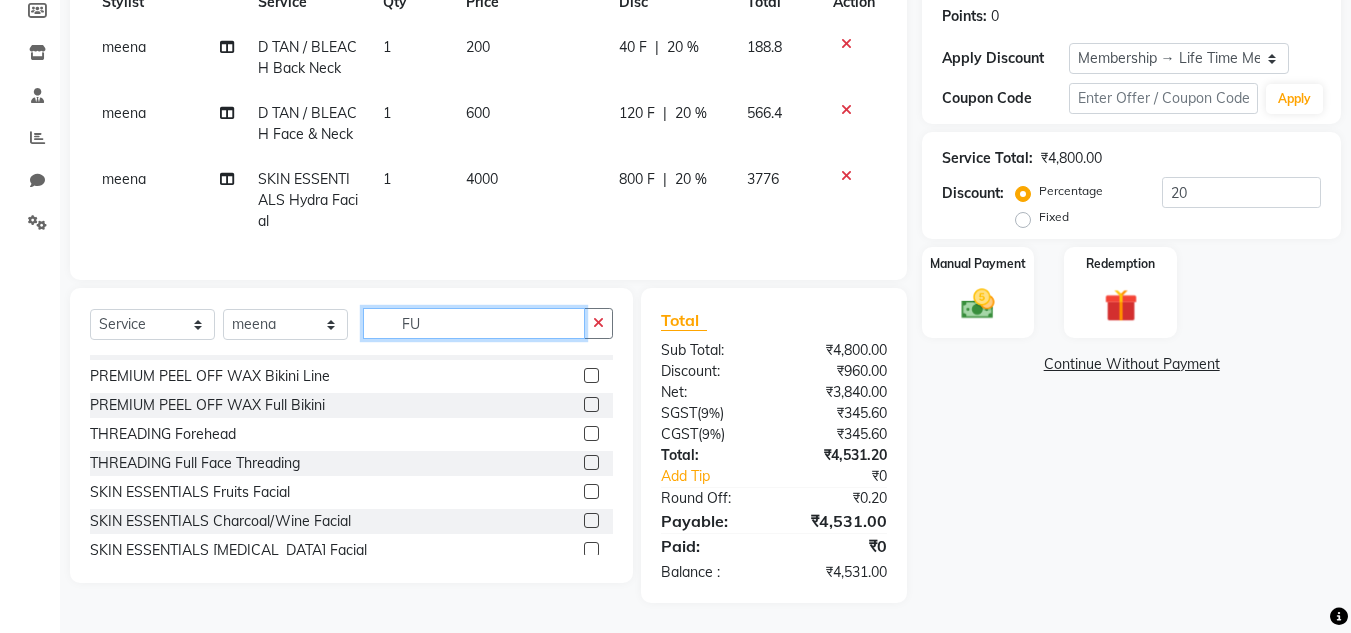 scroll, scrollTop: 148, scrollLeft: 0, axis: vertical 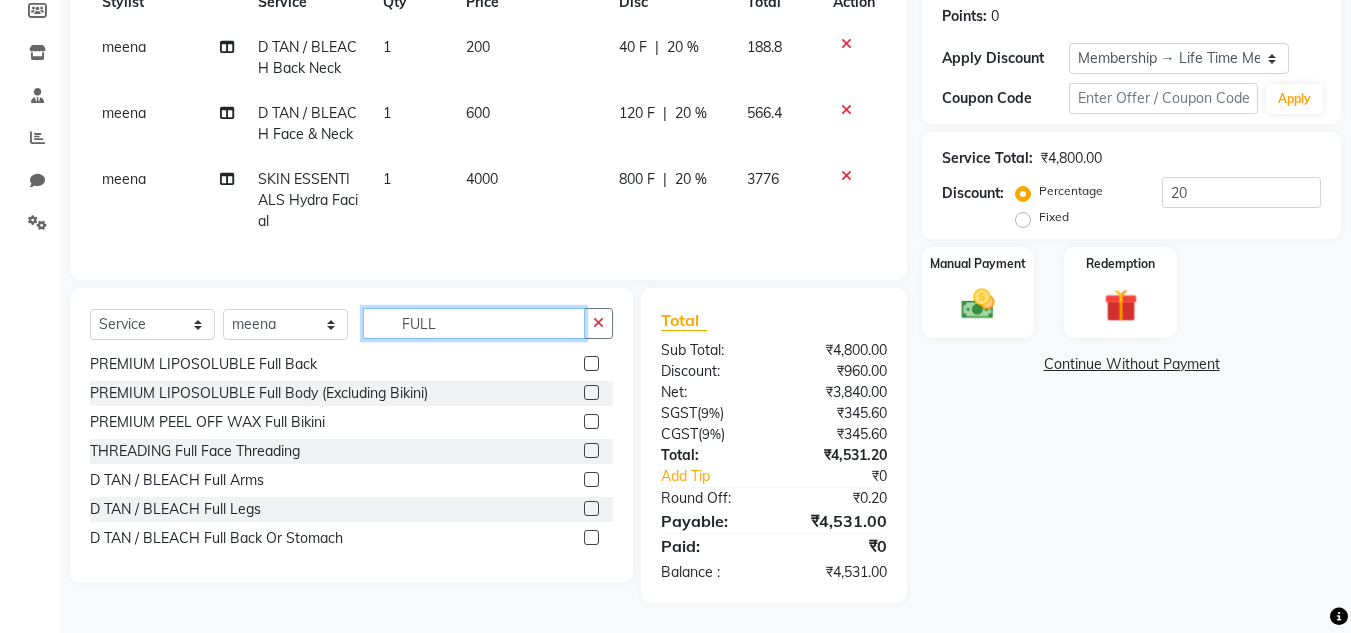 click on "FULL" 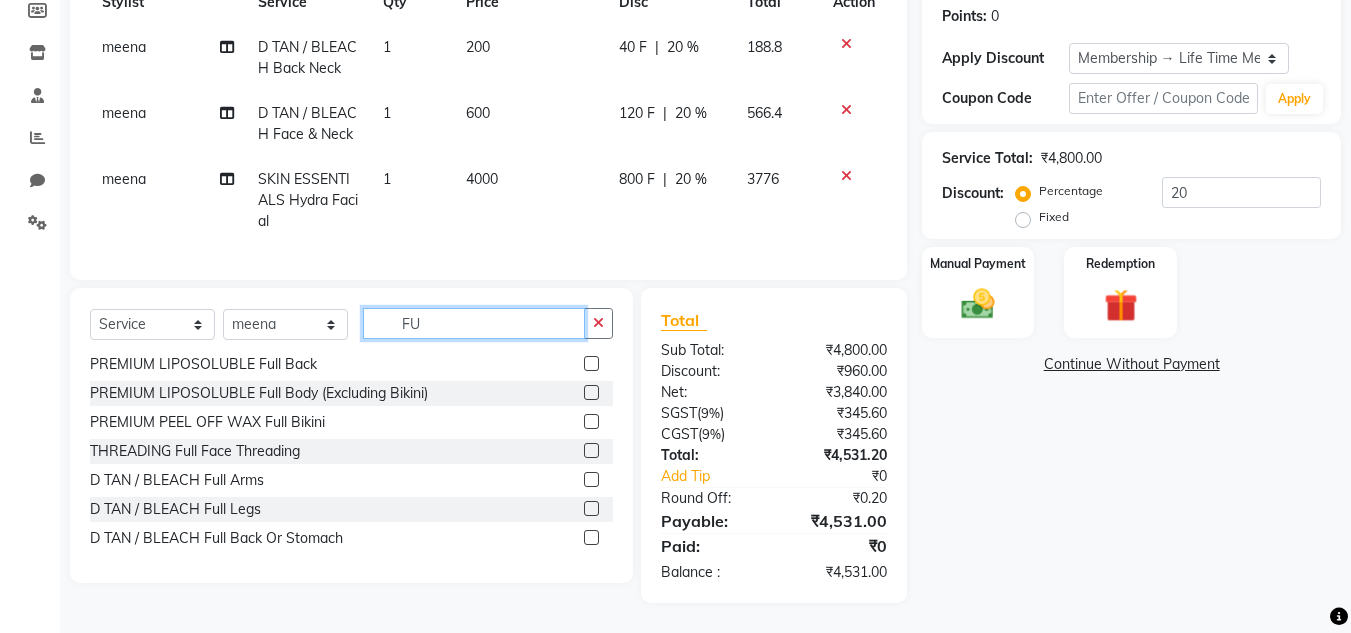 type on "F" 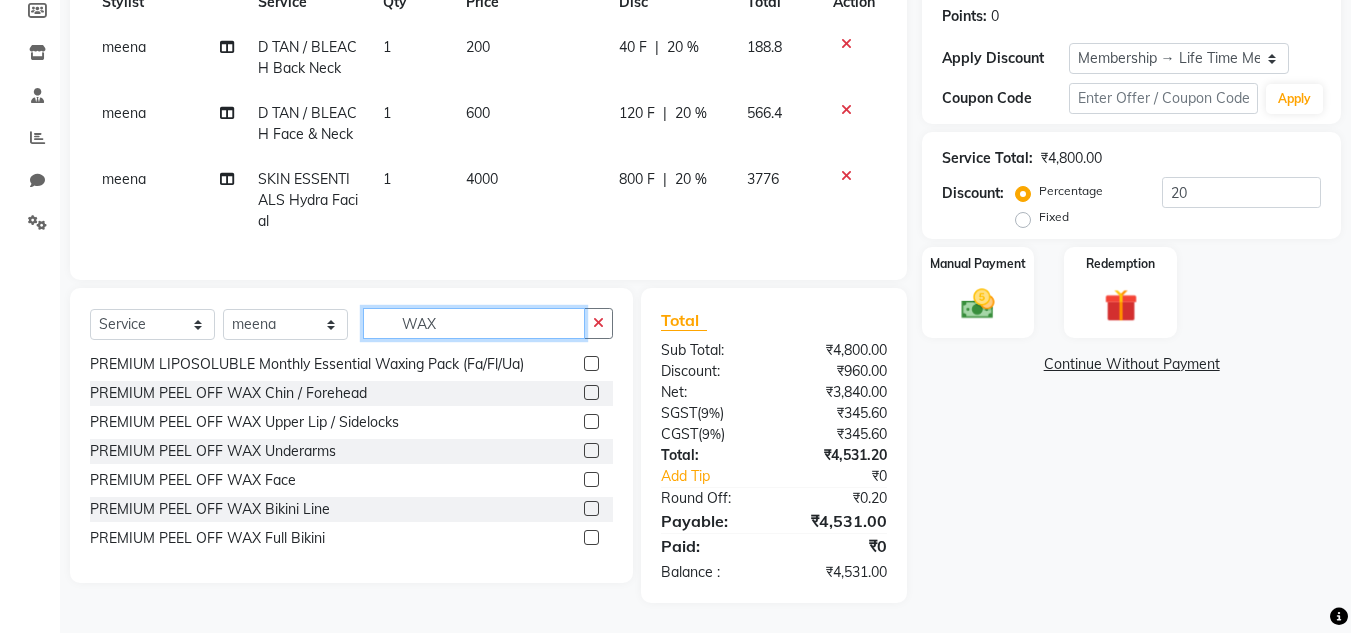 scroll, scrollTop: 222, scrollLeft: 0, axis: vertical 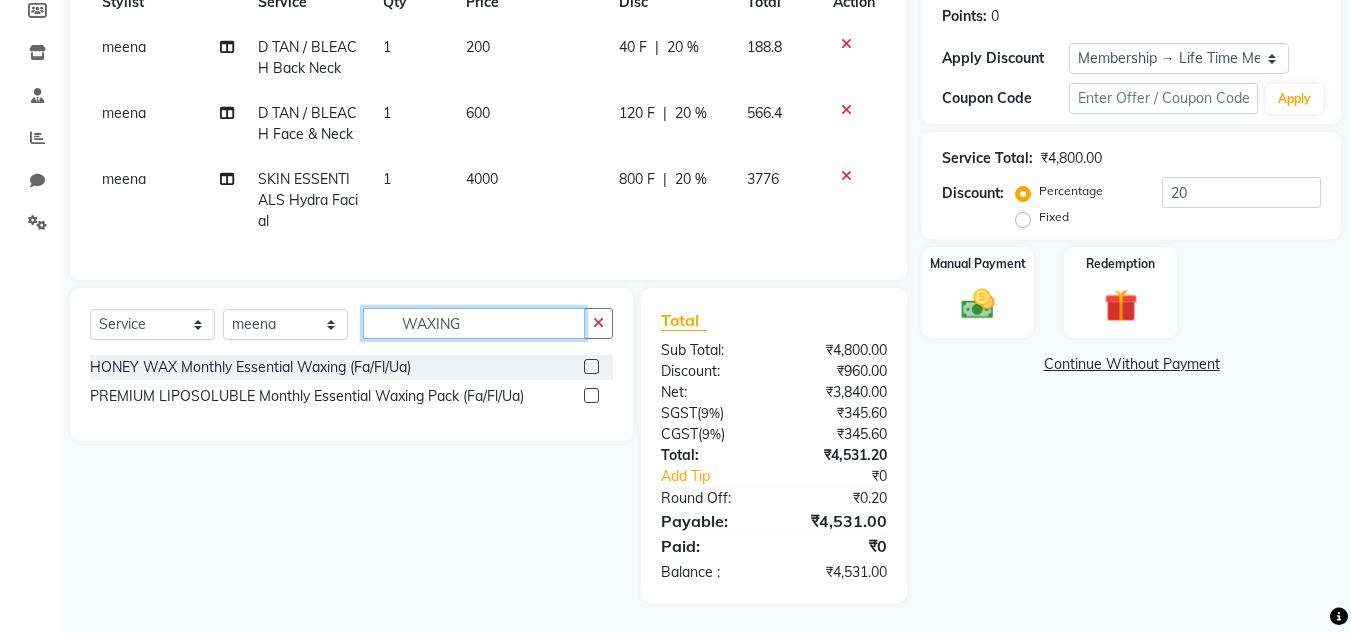 click on "WAXING" 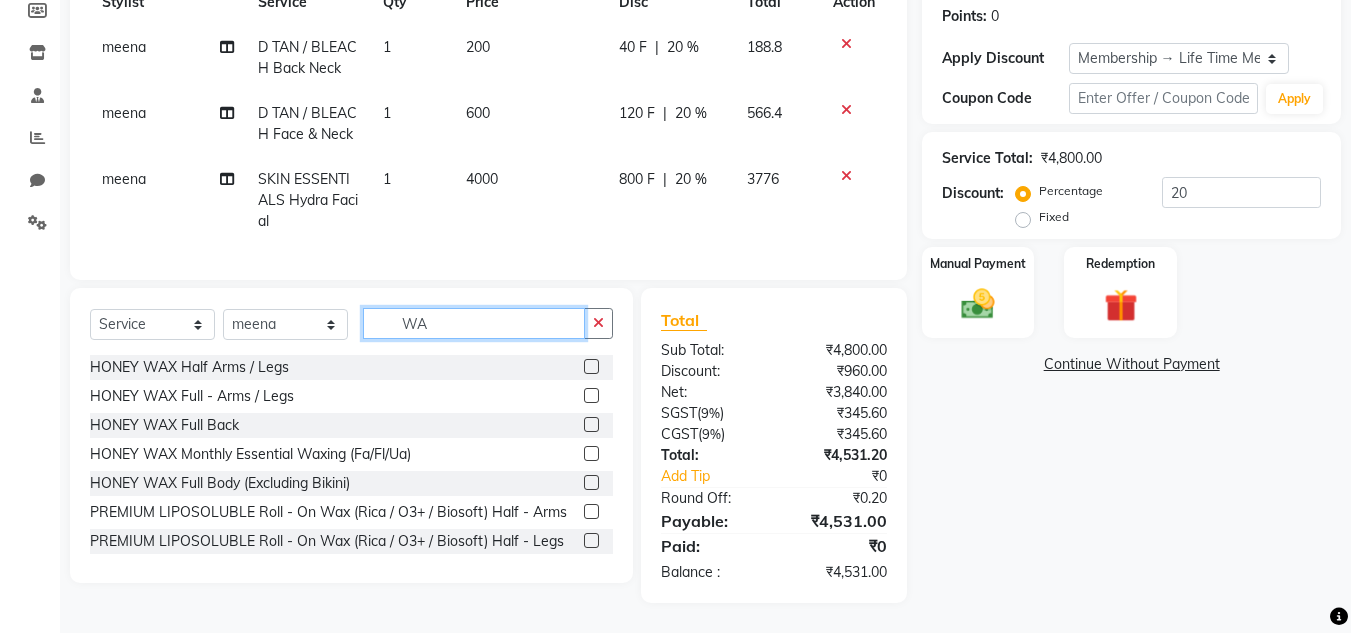 type on "WA" 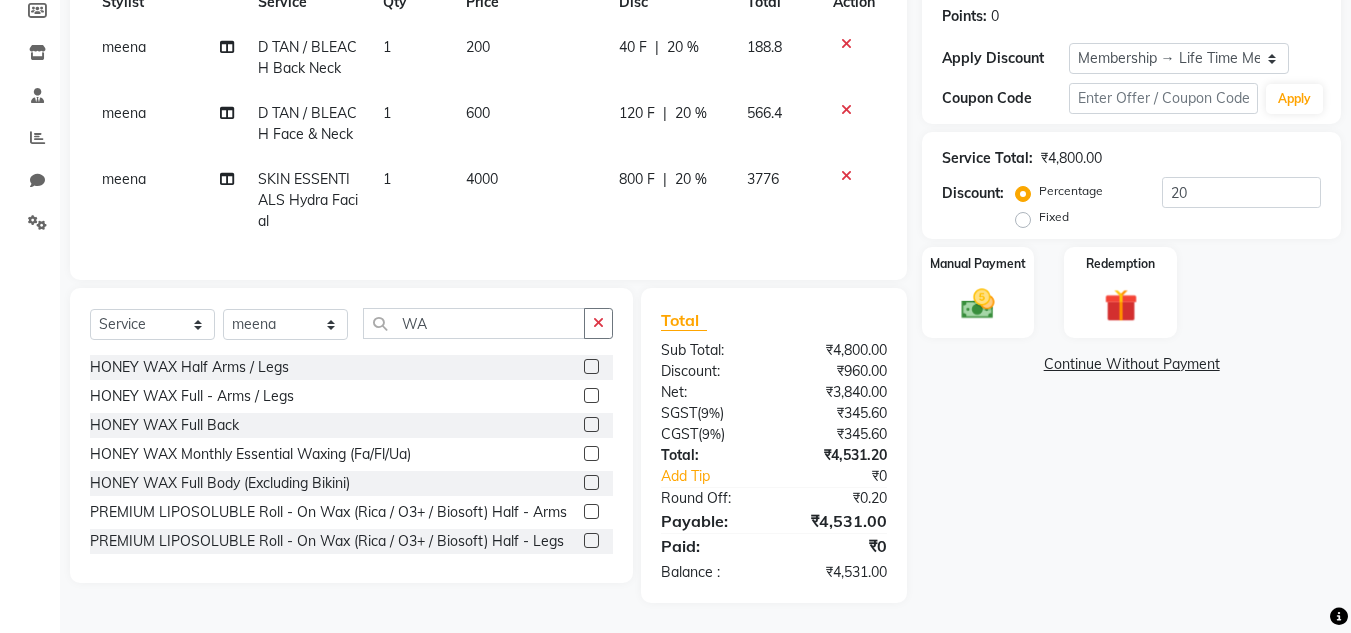 click 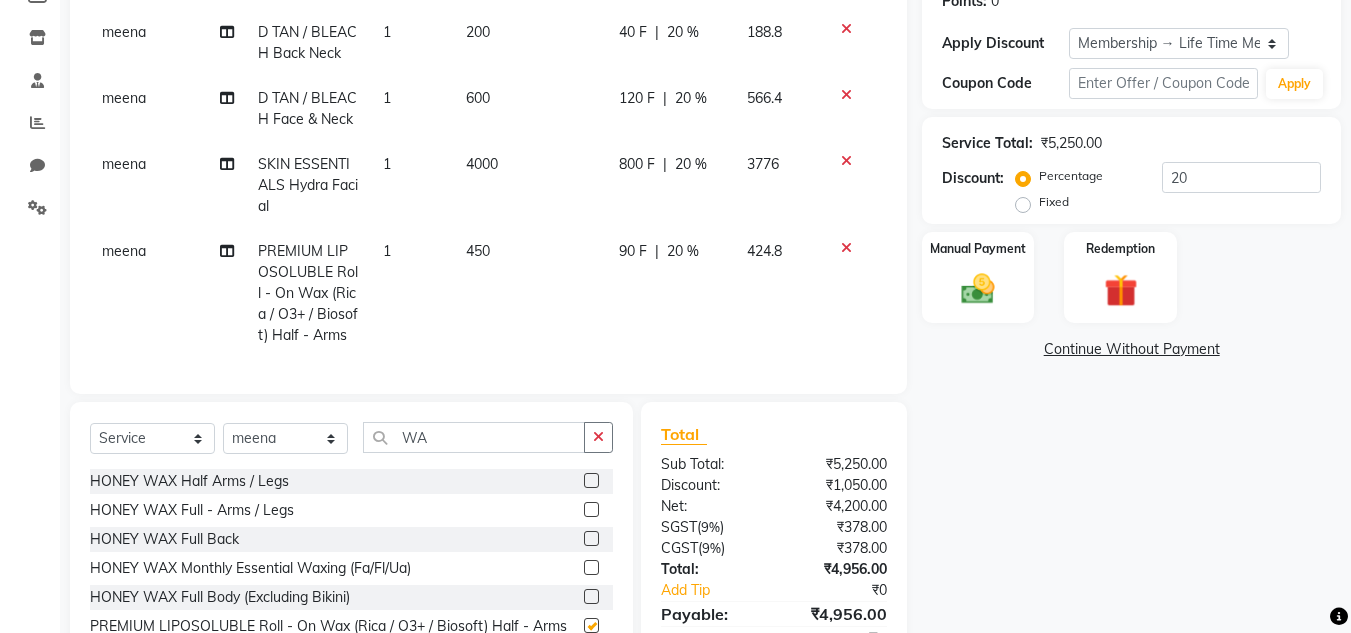 checkbox on "false" 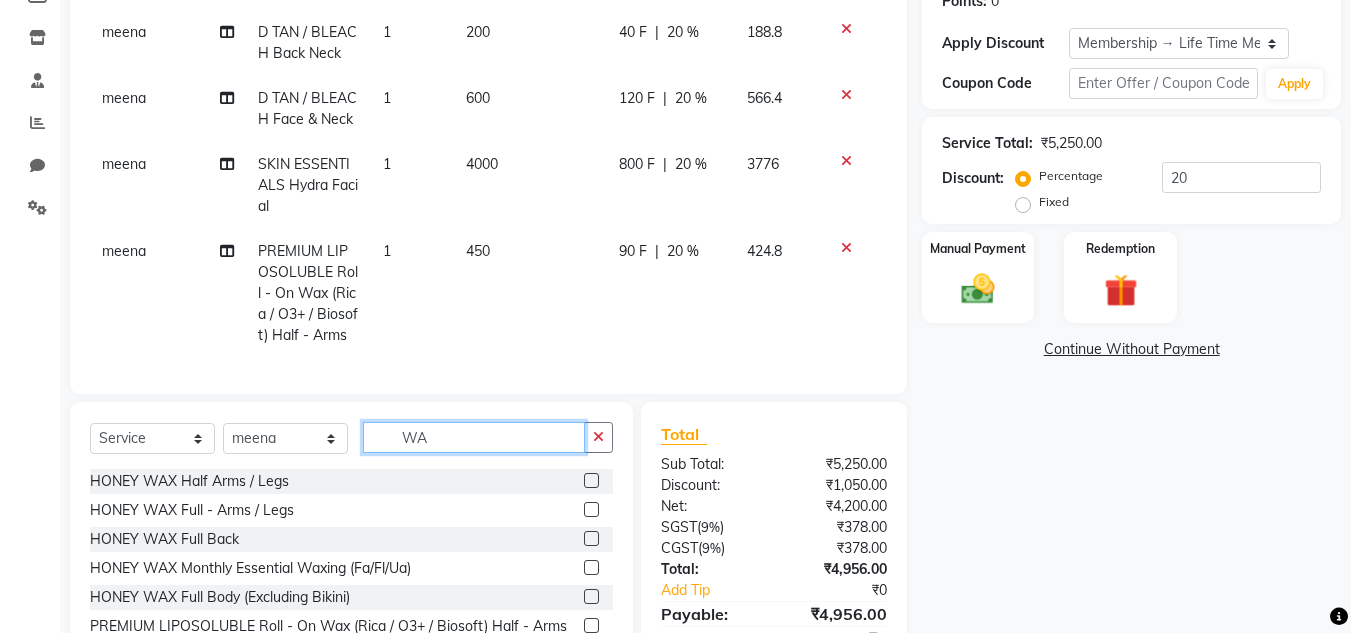 click on "WA" 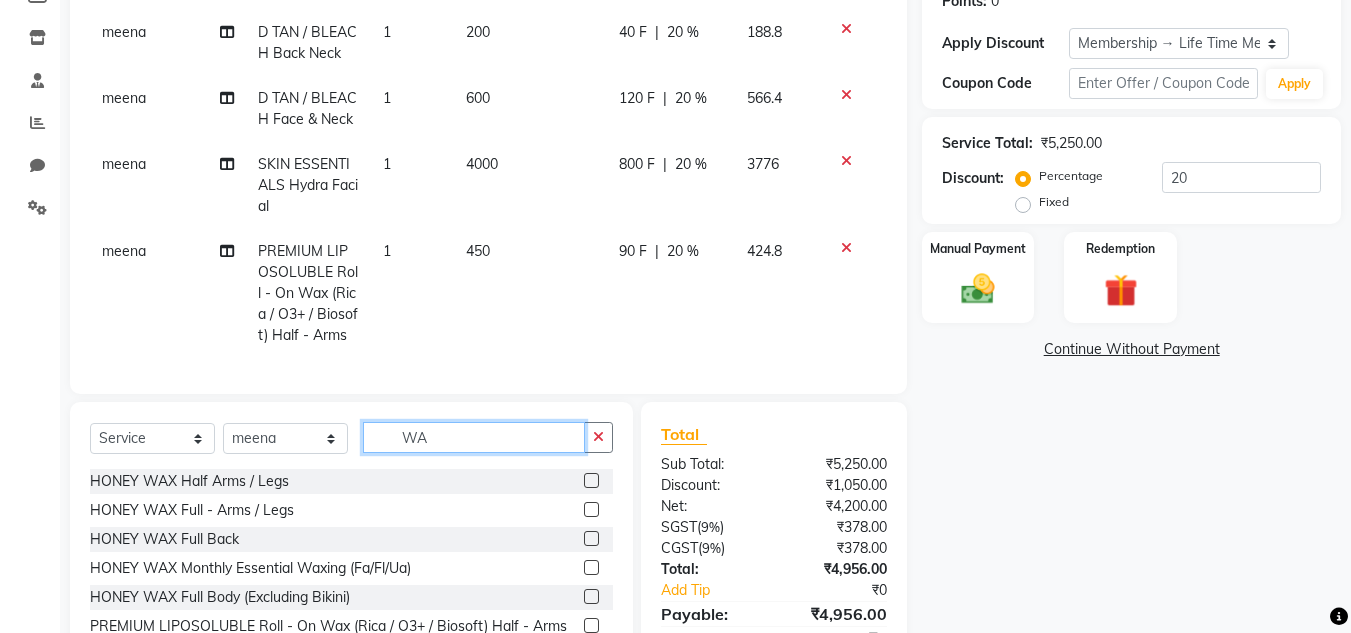 type on "W" 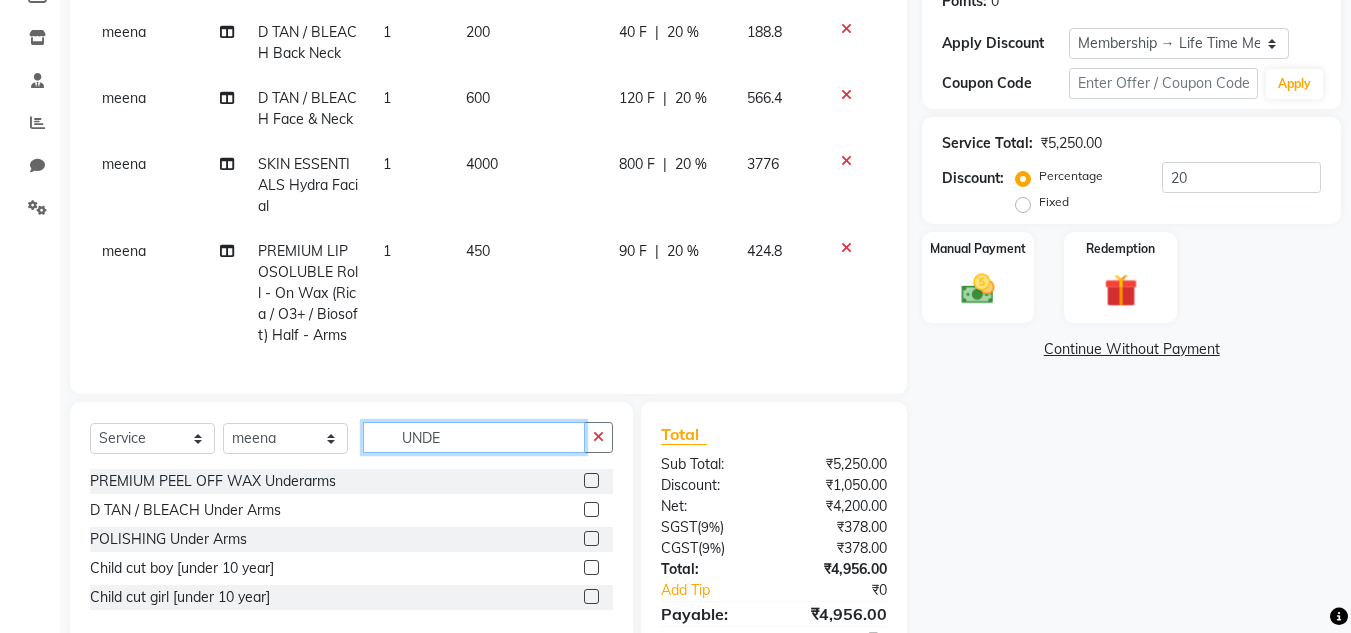 type on "UNDE" 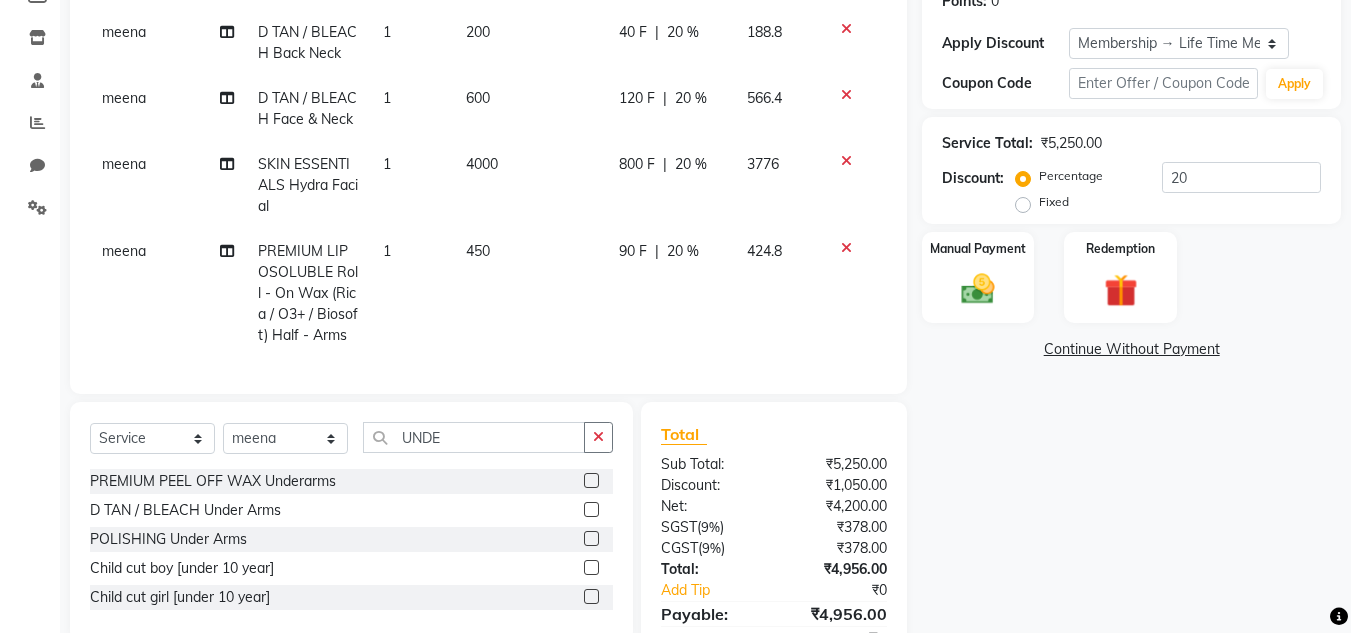 click 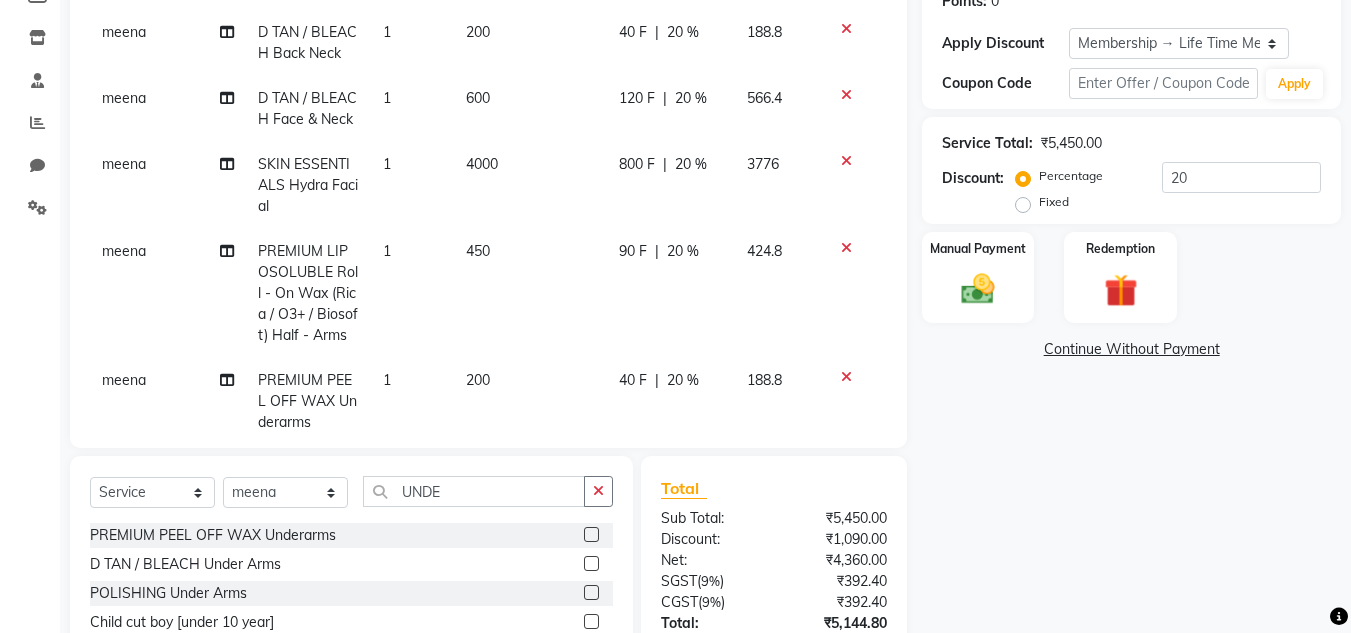 click 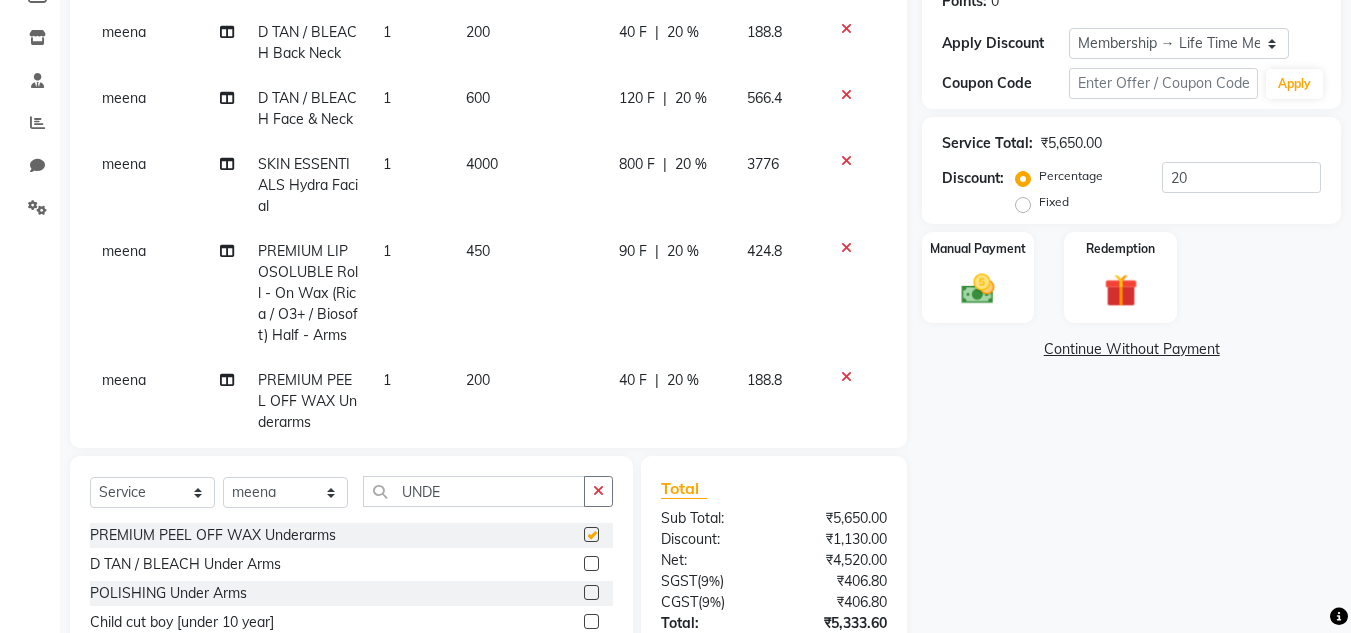 checkbox on "false" 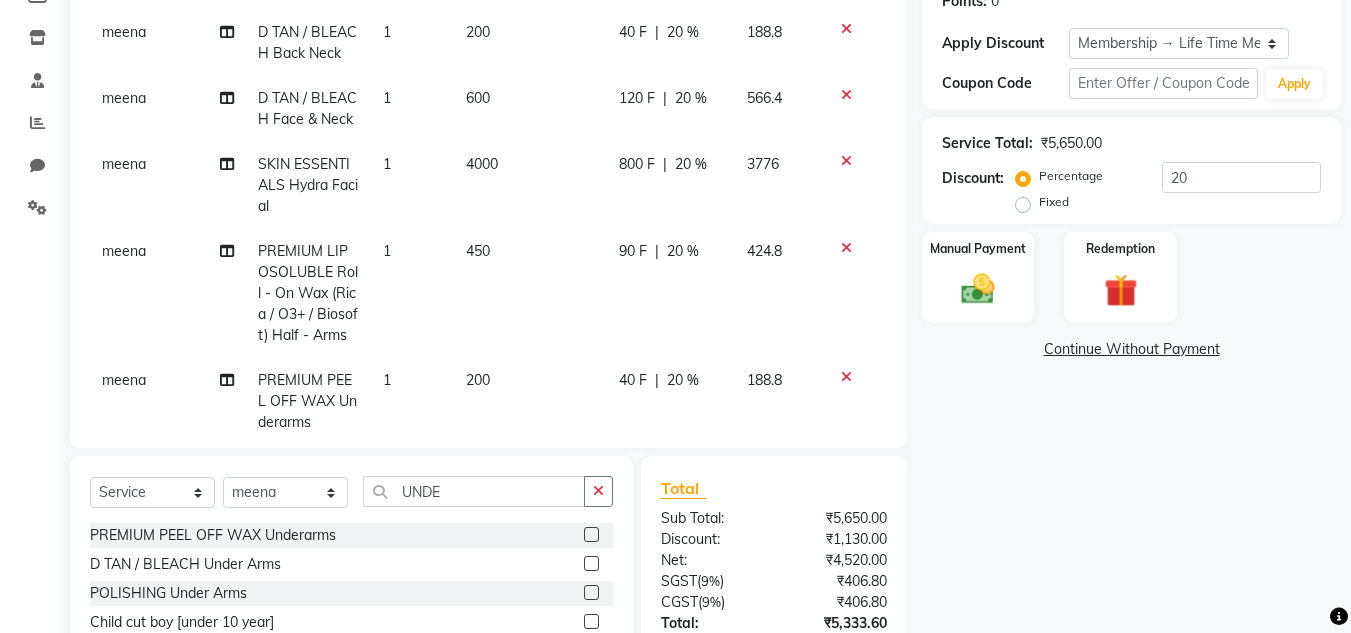click on "PREMIUM PEEL OFF WAX Underarms" 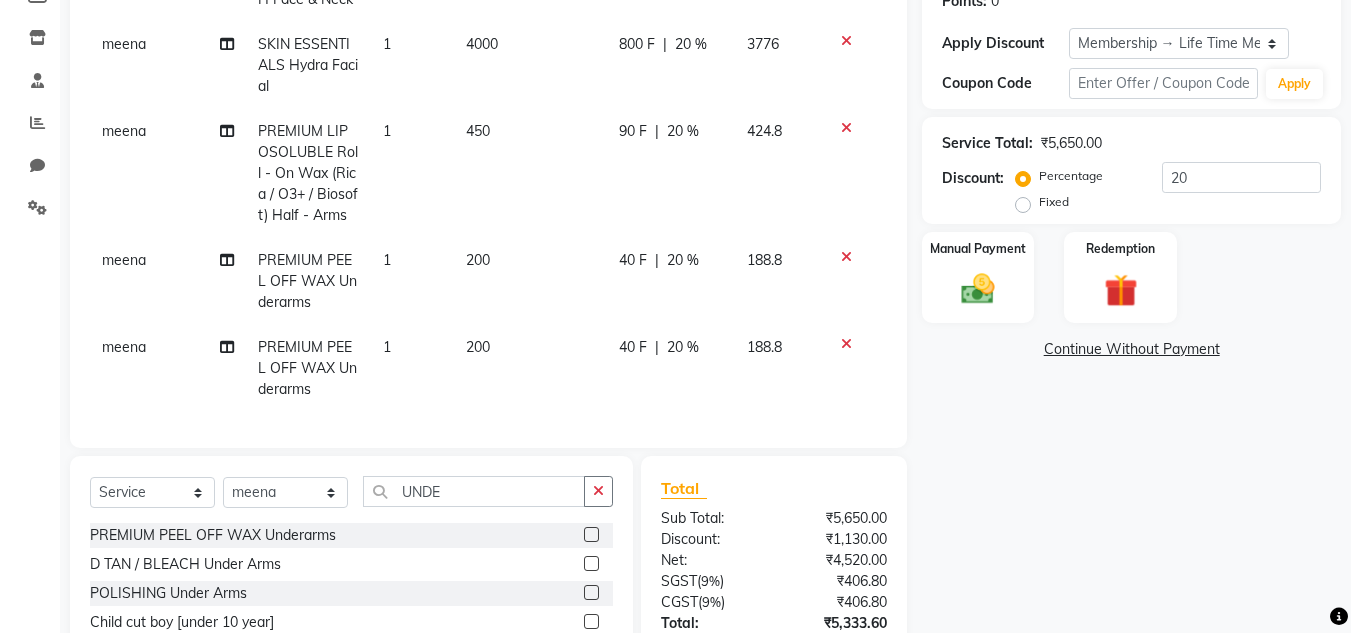 scroll, scrollTop: 177, scrollLeft: 0, axis: vertical 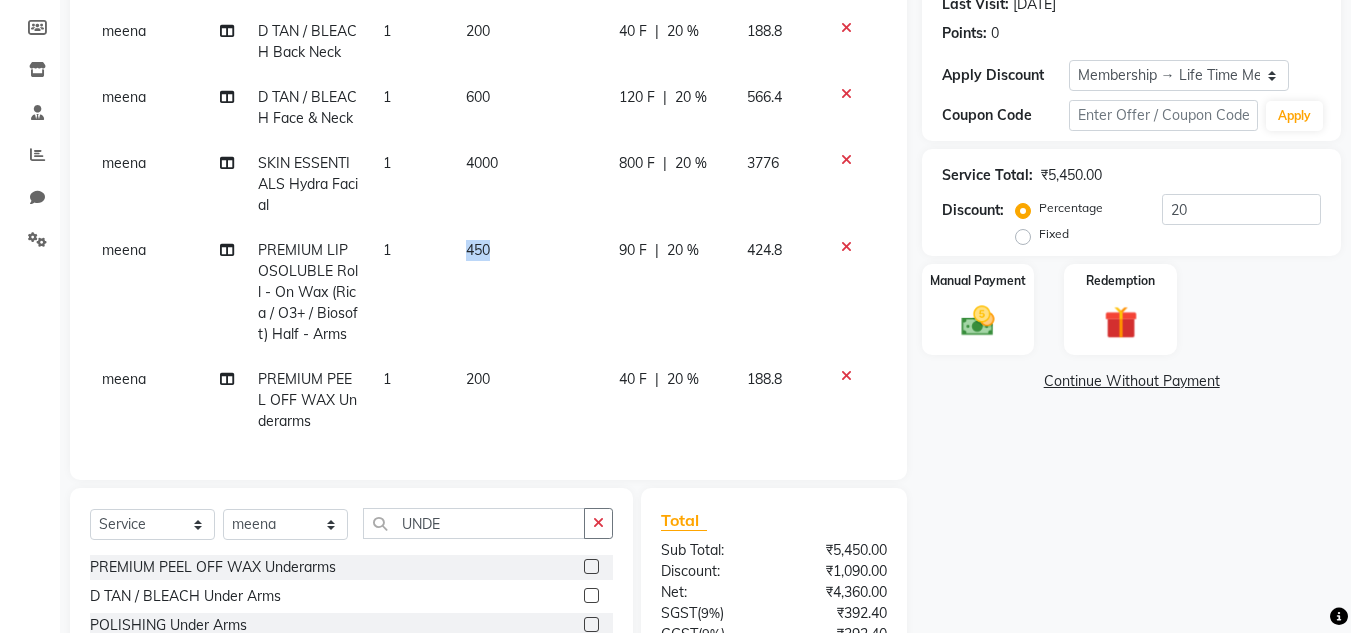 drag, startPoint x: 487, startPoint y: 214, endPoint x: 442, endPoint y: 200, distance: 47.127487 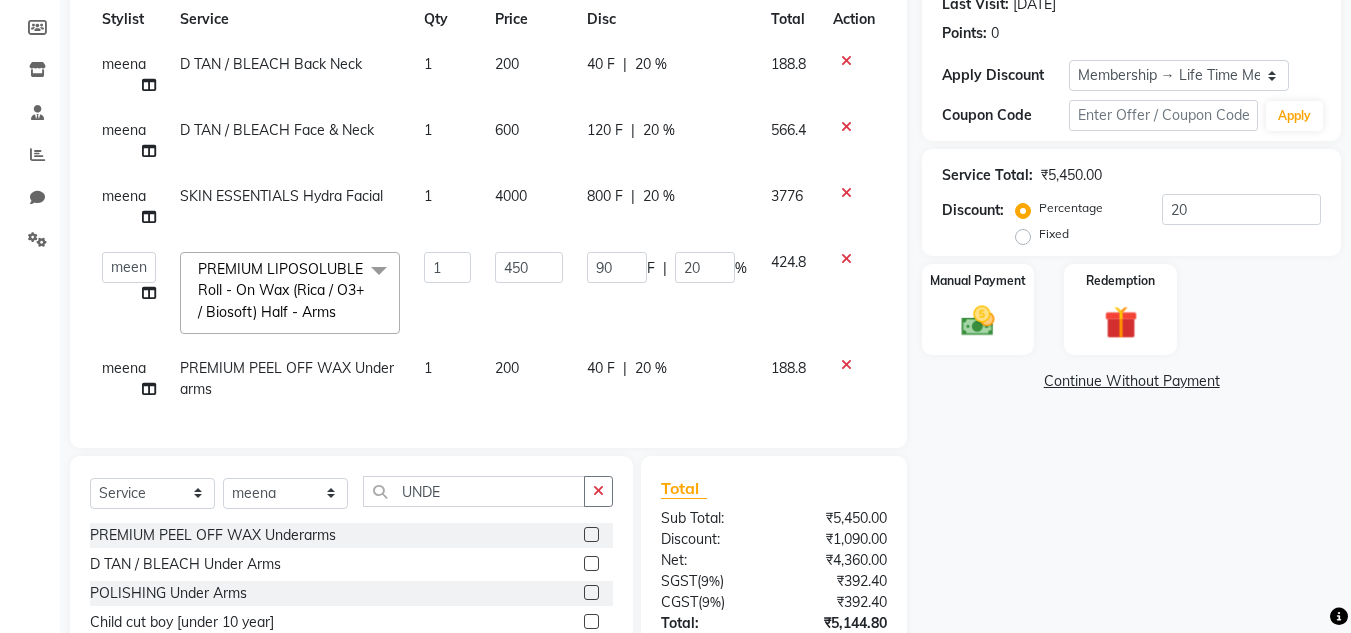 scroll, scrollTop: 0, scrollLeft: 0, axis: both 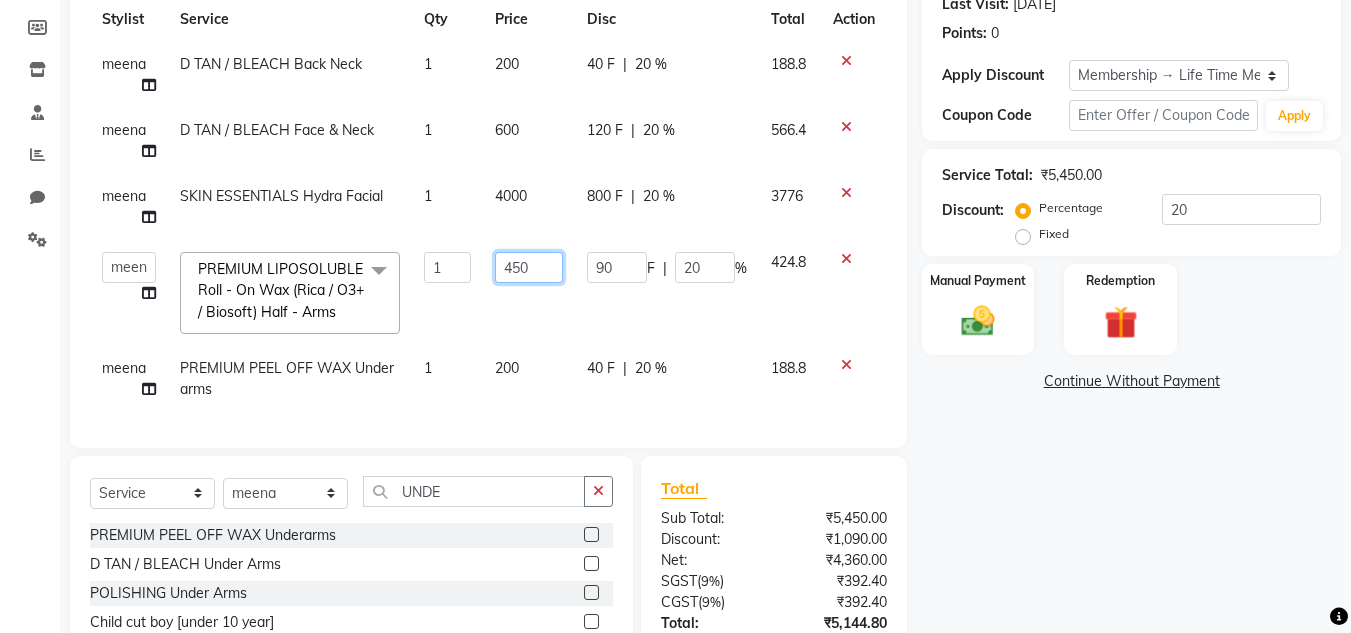 click on "450" 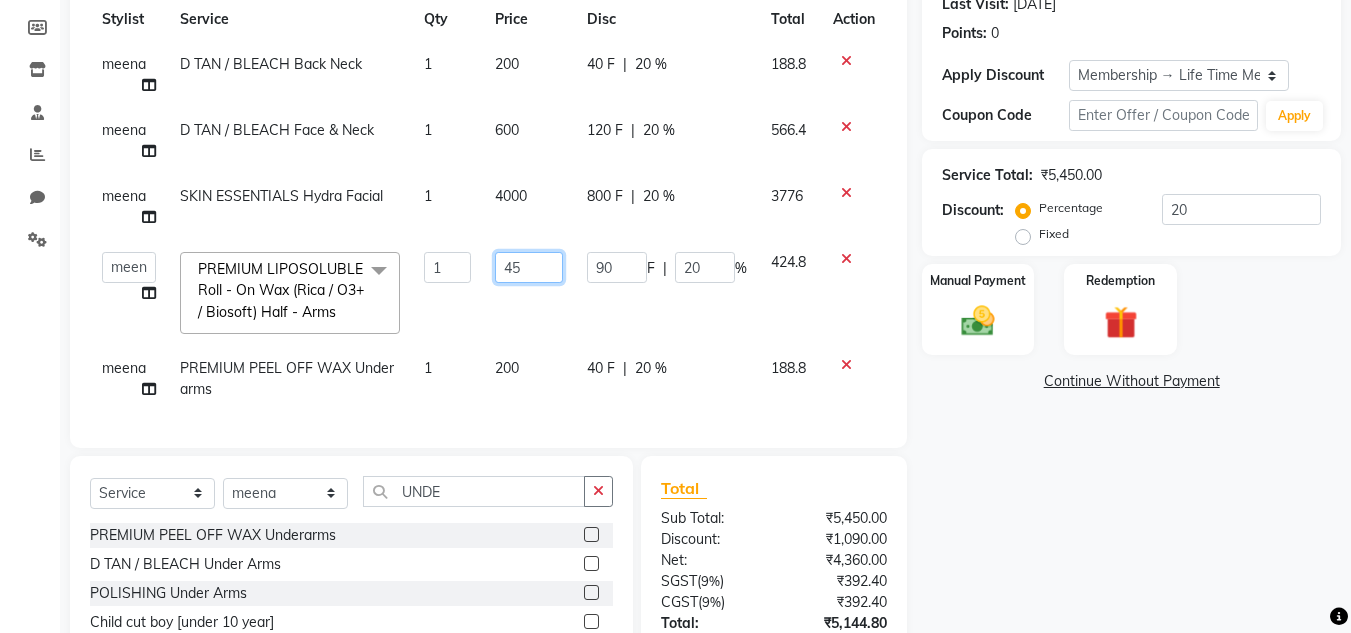 type on "4" 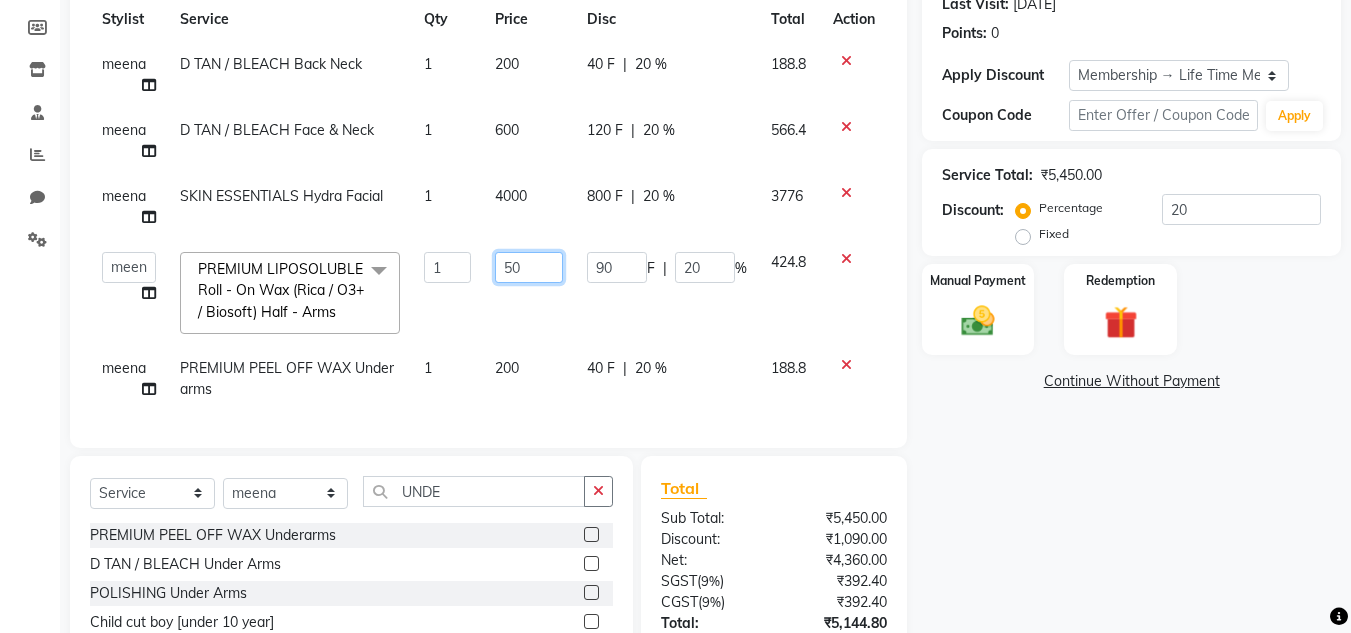 type on "500" 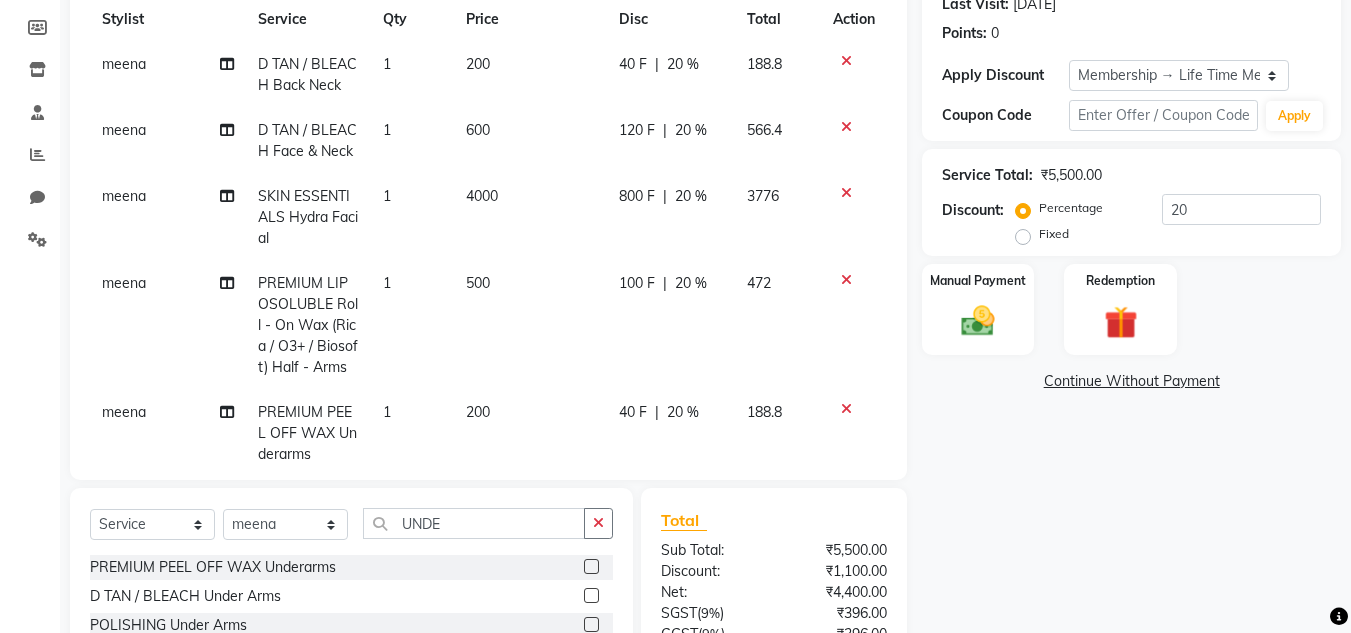 click on "Name: [PERSON_NAME]  Membership: end on [DATE] Total Visits:  2 Card on file:  0 Last Visit:   [DATE] Points:   0  Apply Discount Select Membership → Life Time Membership Coupon Code Apply Service Total:  ₹5,500.00  Discount:  Percentage   Fixed  20 Manual Payment Redemption  Continue Without Payment" 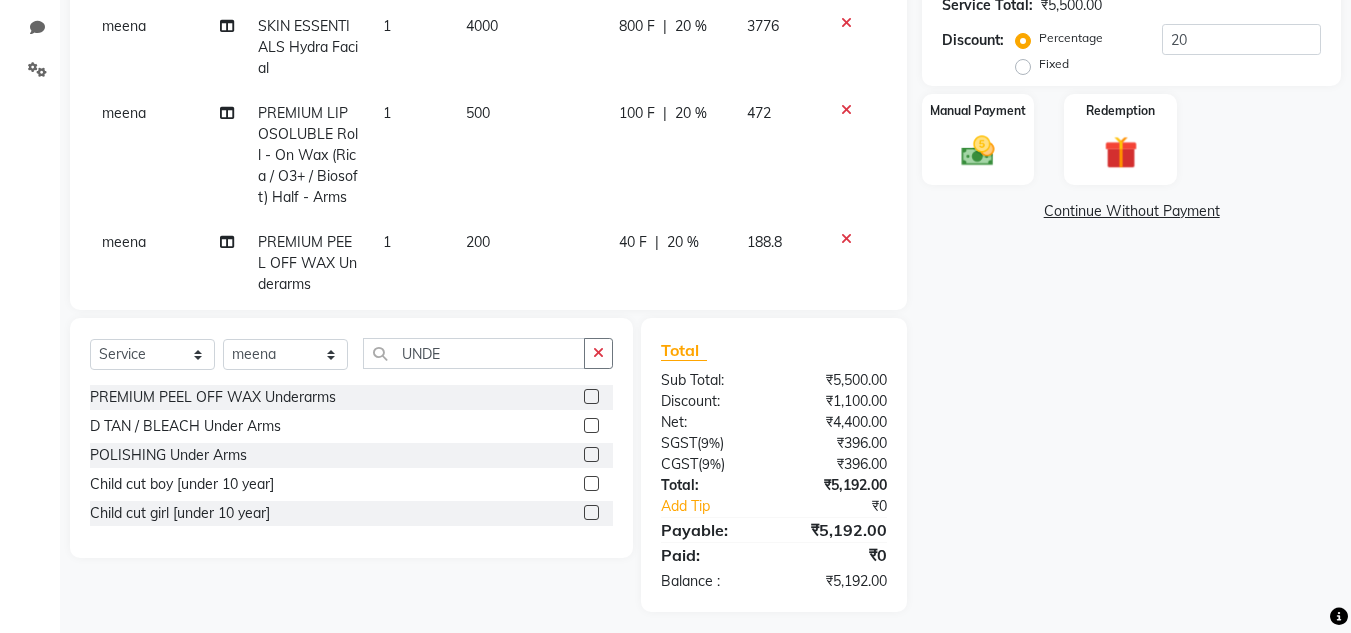 scroll, scrollTop: 467, scrollLeft: 0, axis: vertical 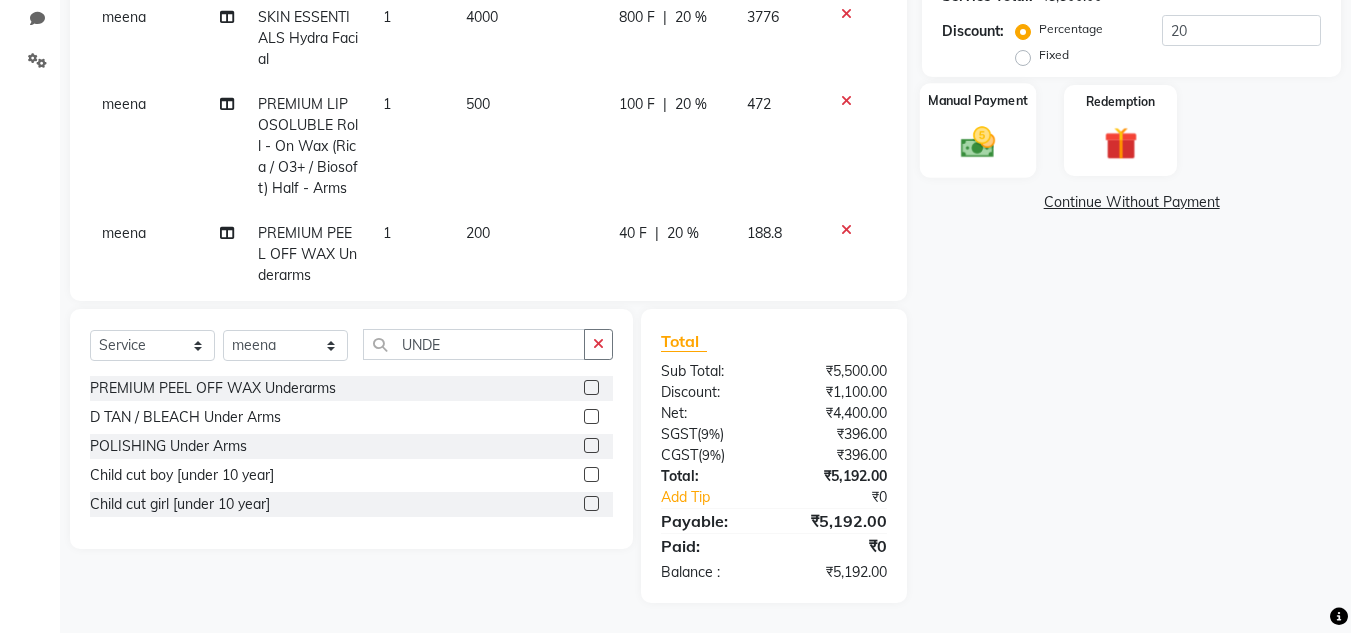 click on "Manual Payment" 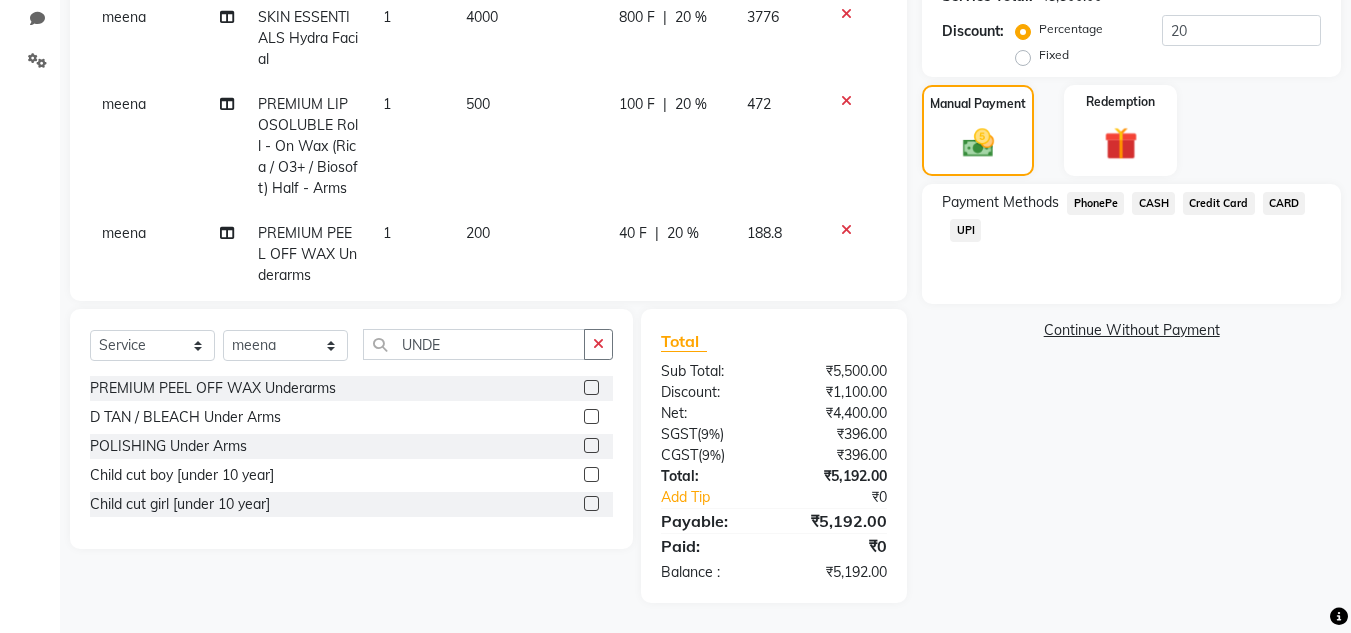 click on "UPI" 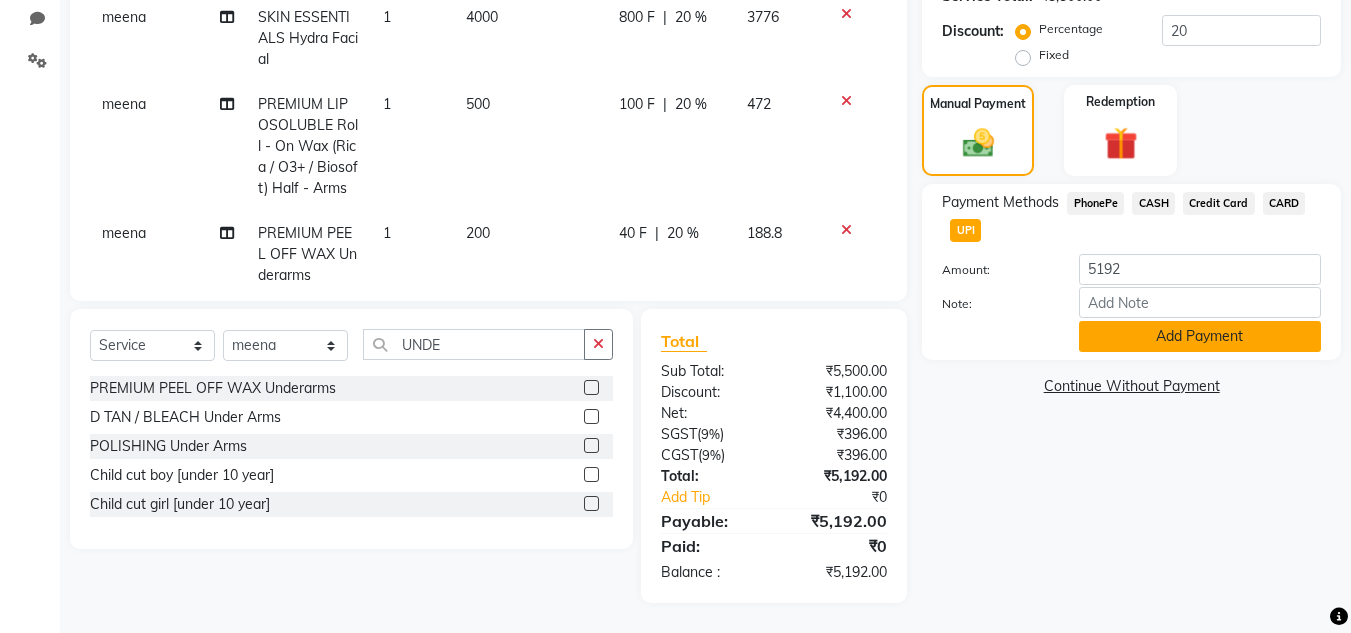 click on "Add Payment" 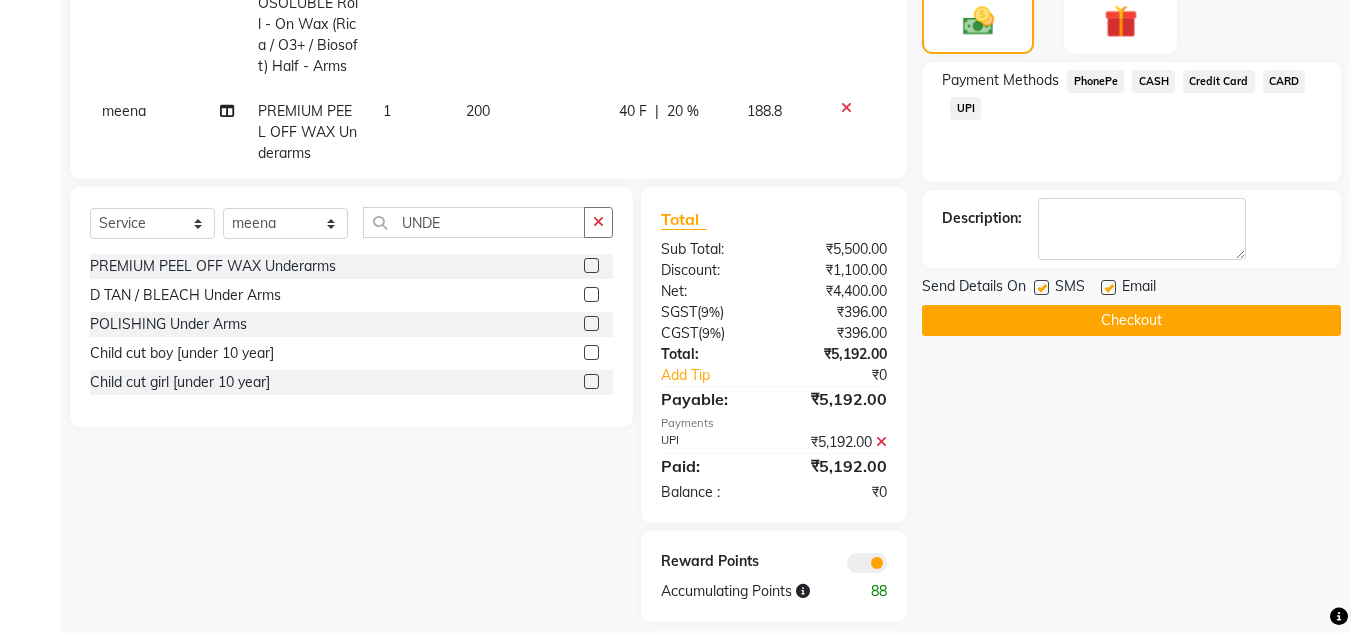 scroll, scrollTop: 608, scrollLeft: 0, axis: vertical 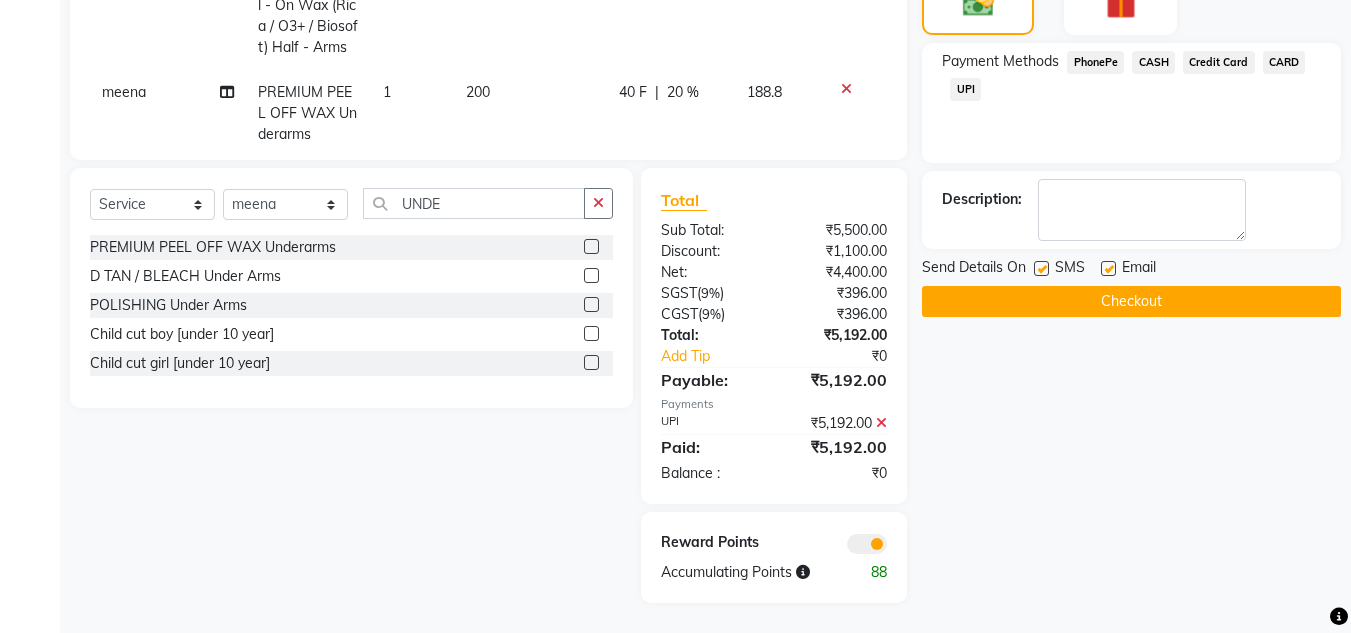 click 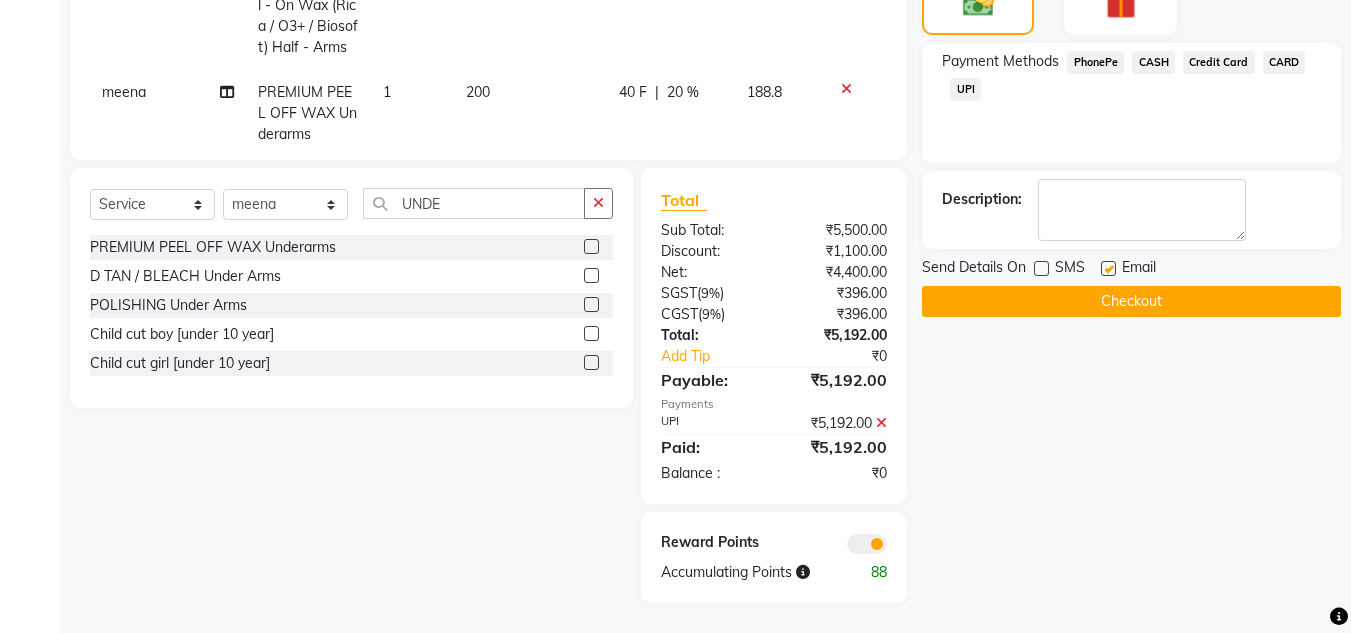 click 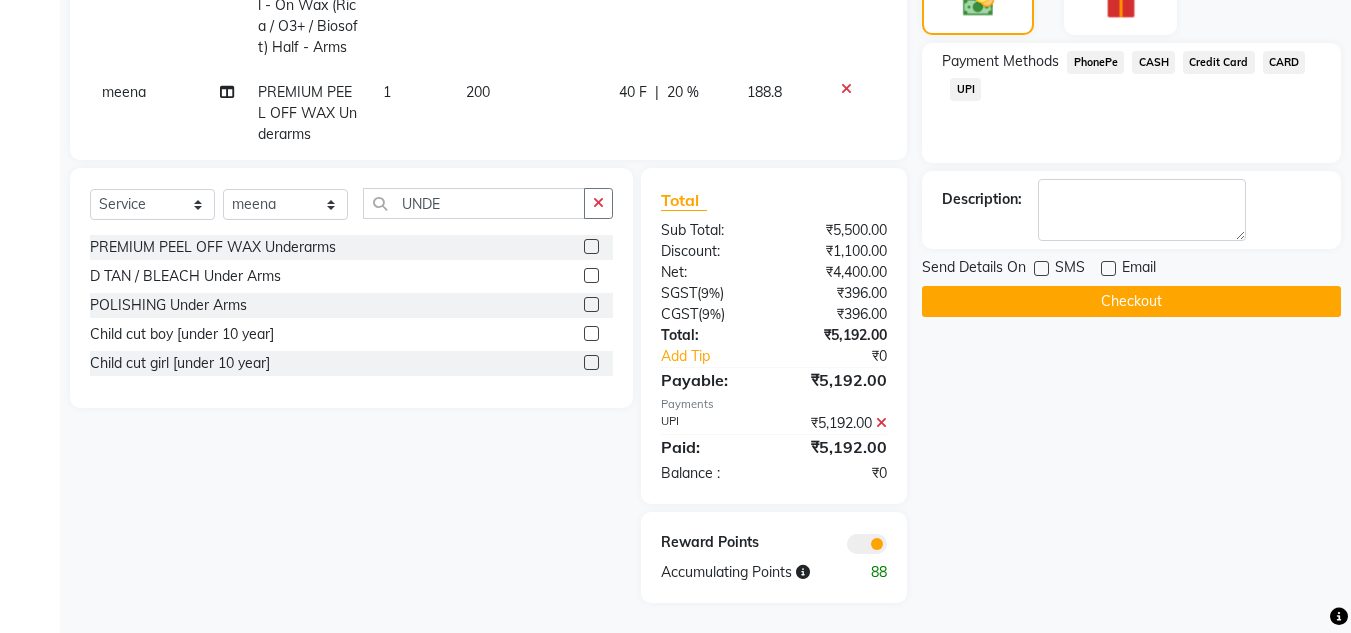 click 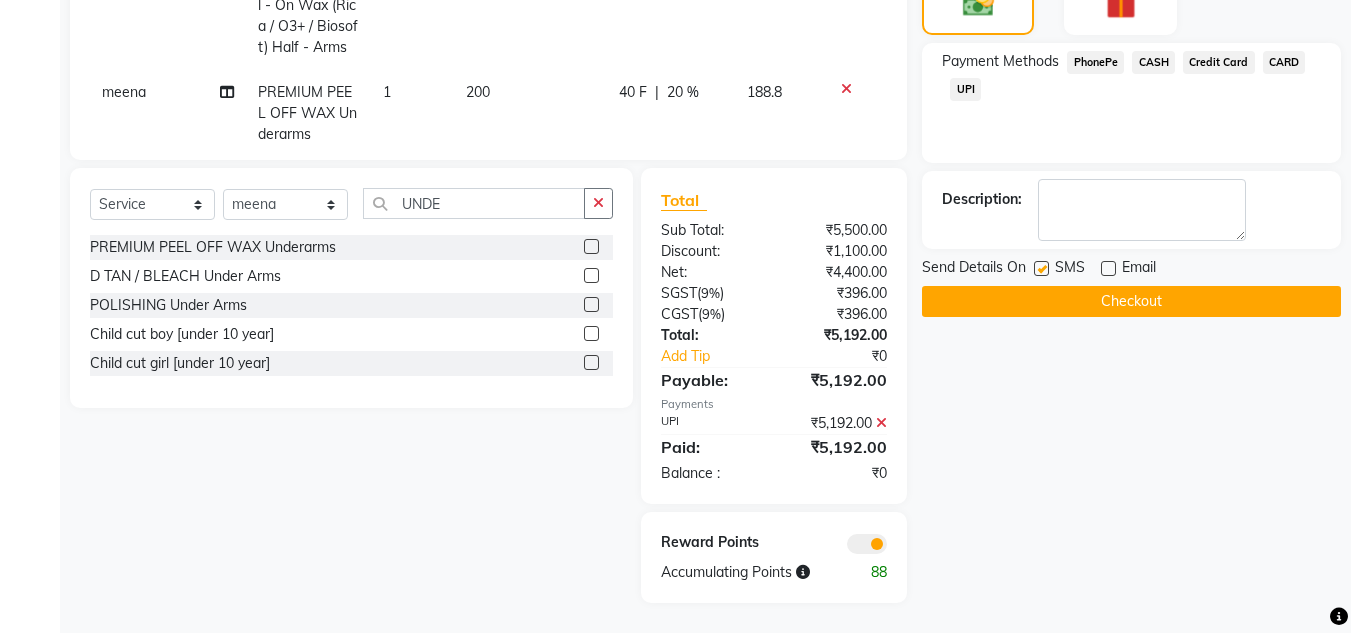click on "Checkout" 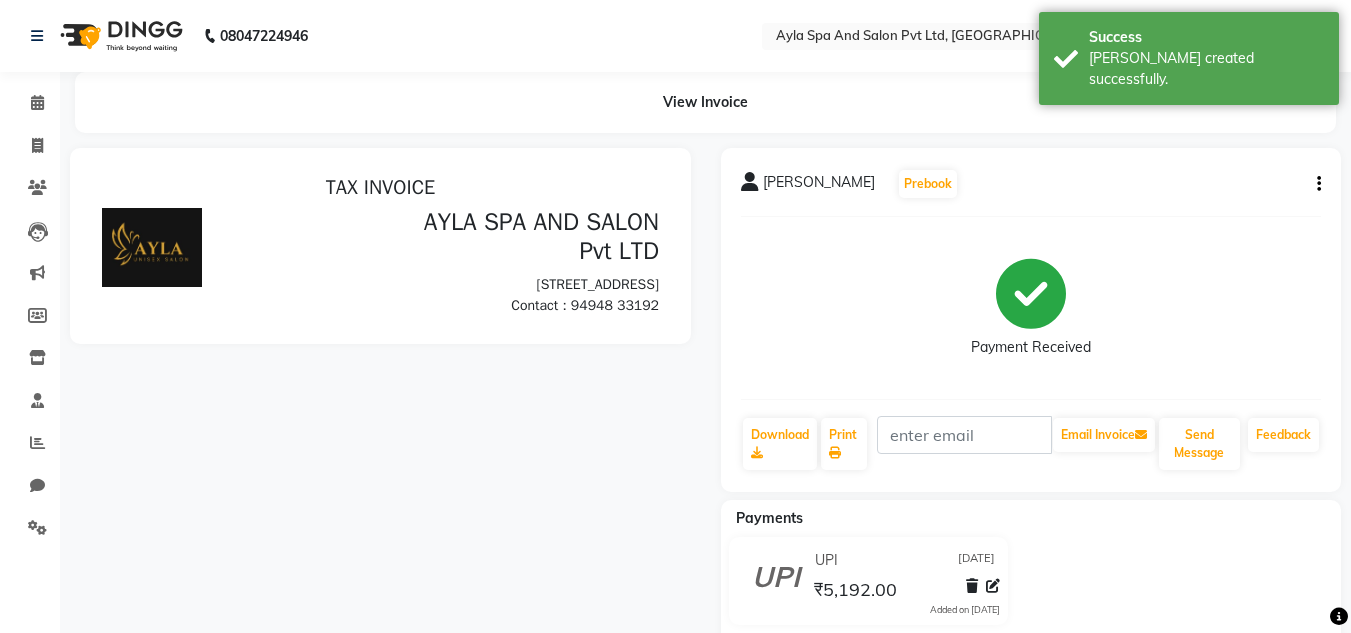 scroll, scrollTop: 0, scrollLeft: 0, axis: both 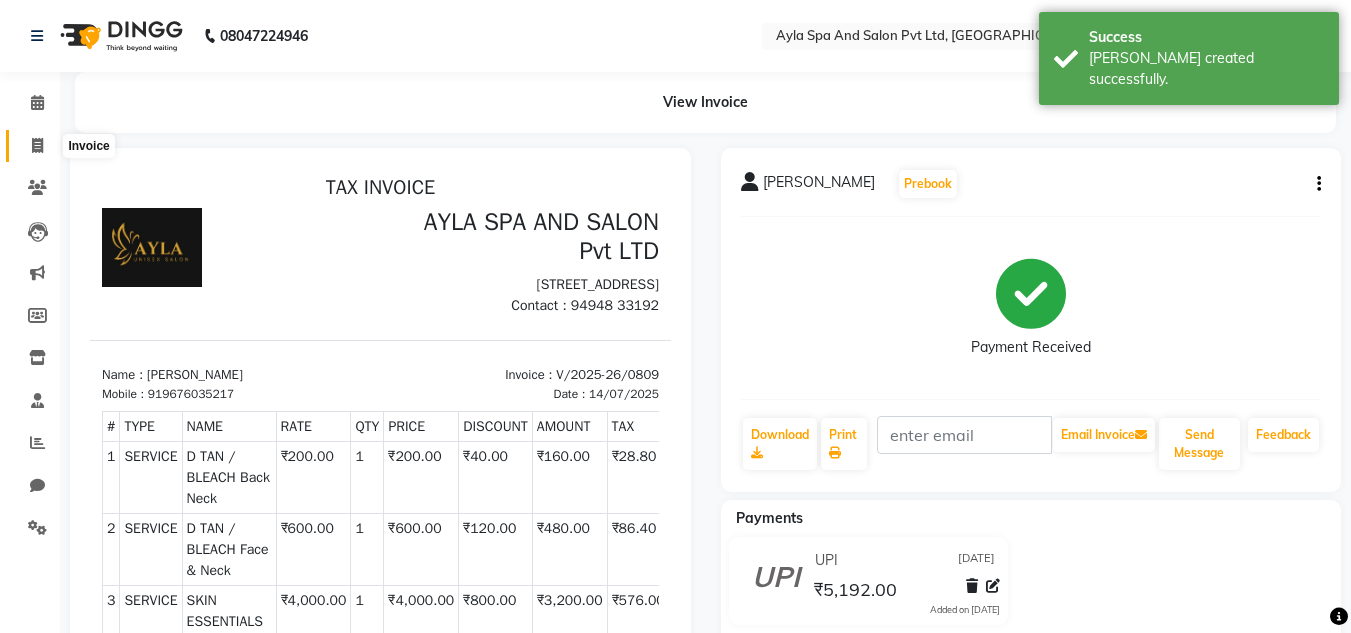 click 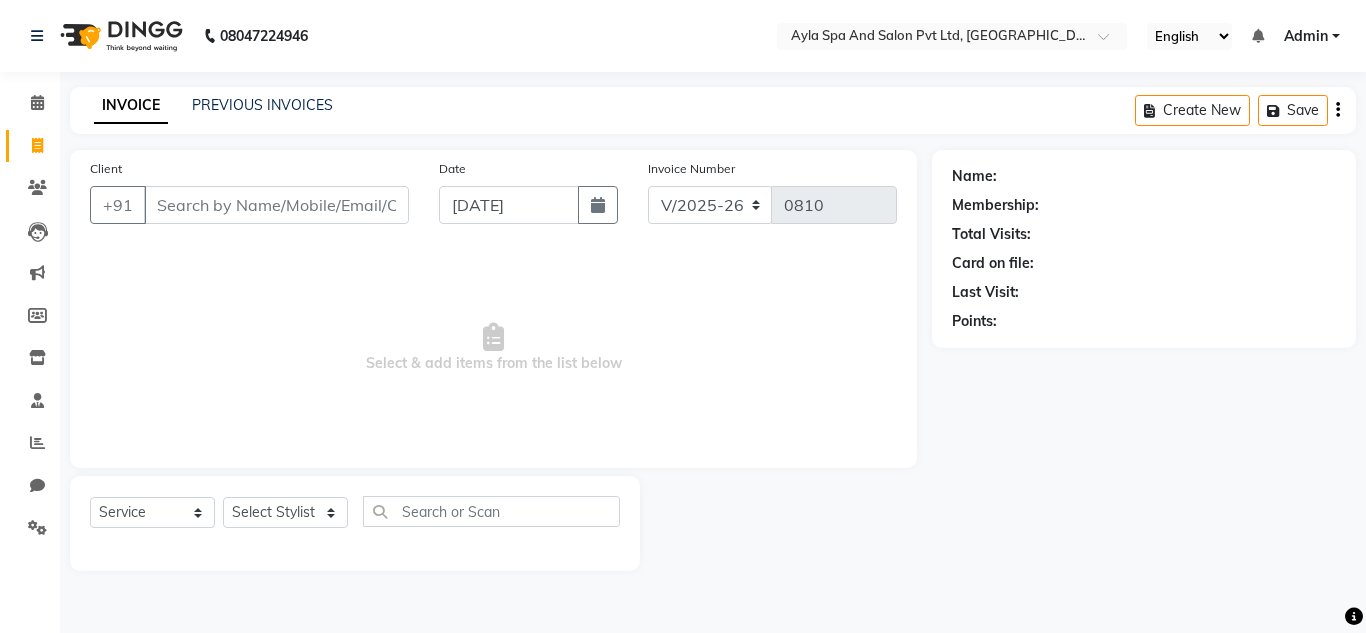 click on "Client" at bounding box center [276, 205] 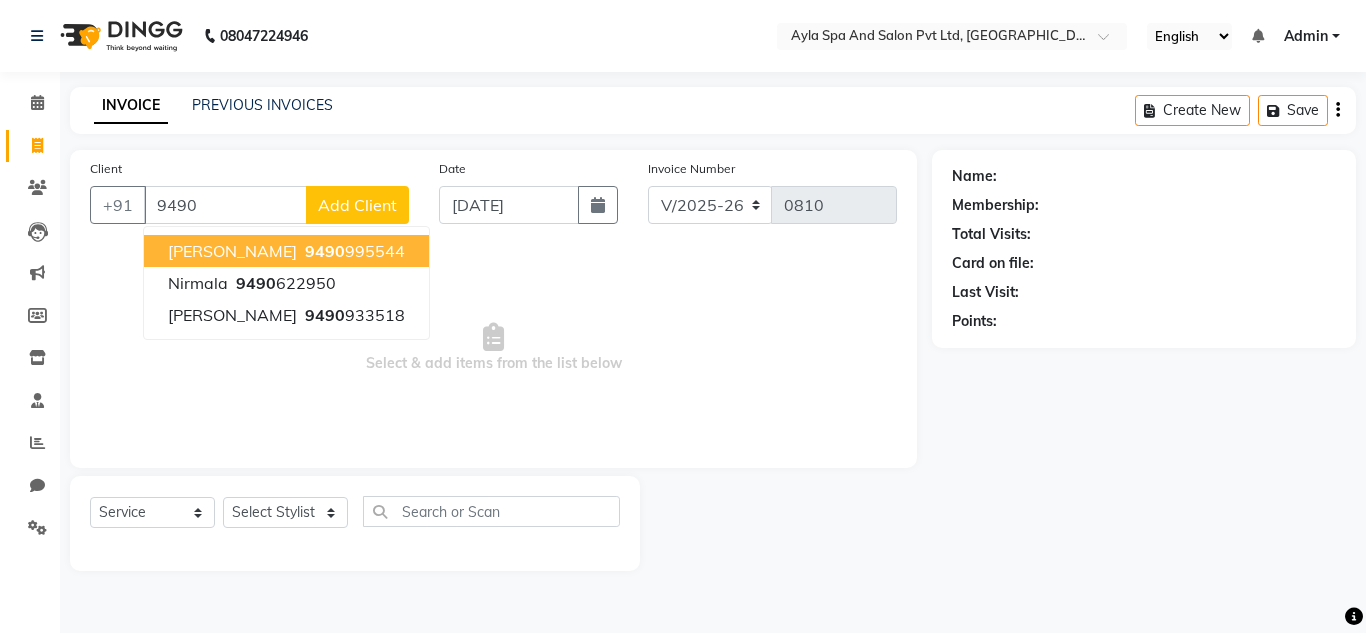 click on "9490 995544" at bounding box center (353, 251) 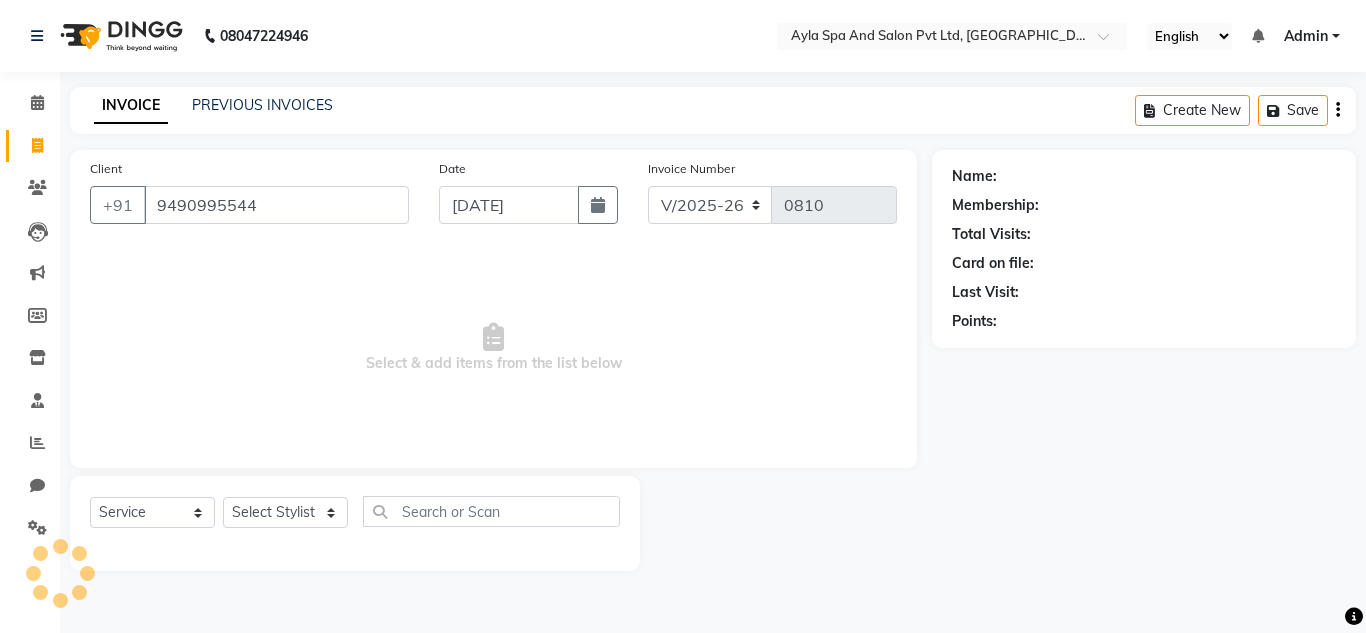 type on "9490995544" 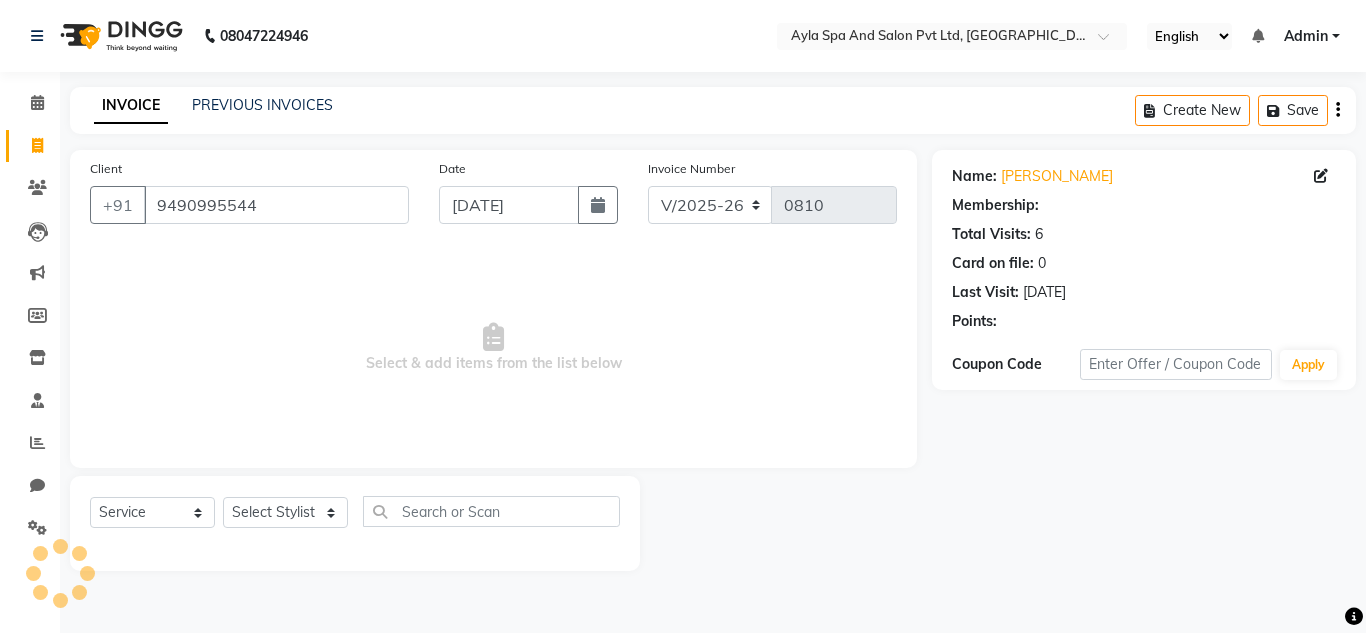 select on "1: Object" 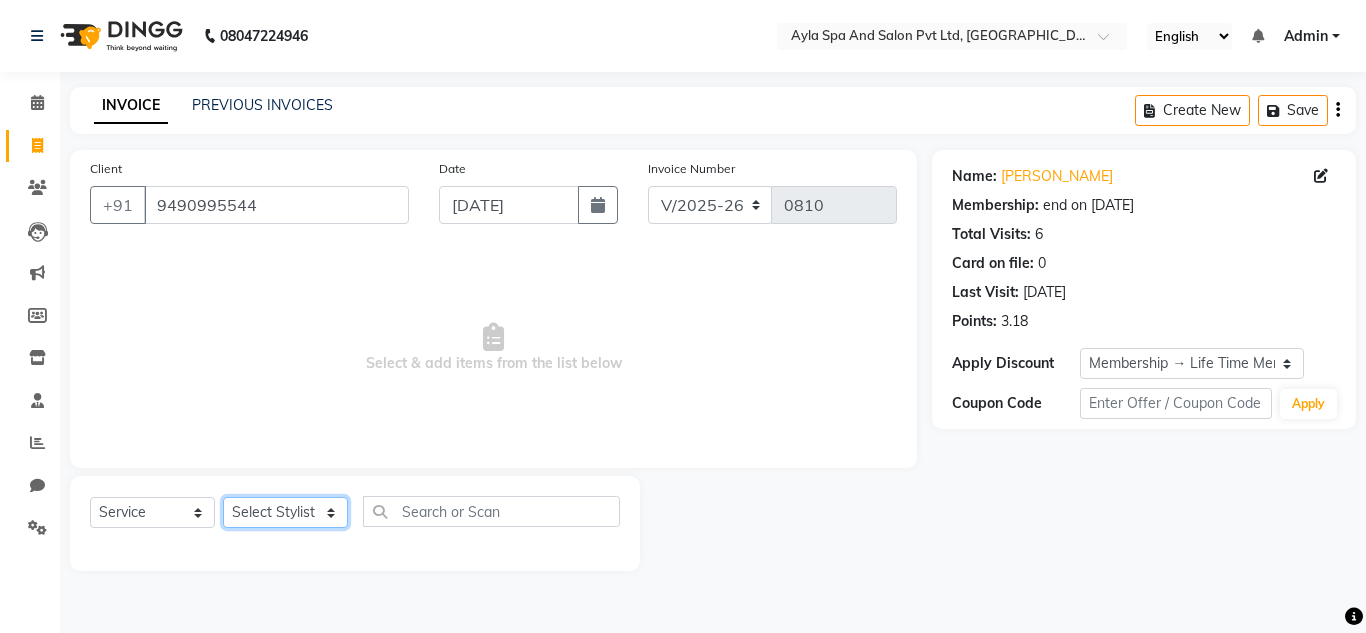 click on "Select Stylist [PERSON_NAME][DATE] [PERSON_NAME] NAVEEN [PERSON_NAME] [PERSON_NAME]" 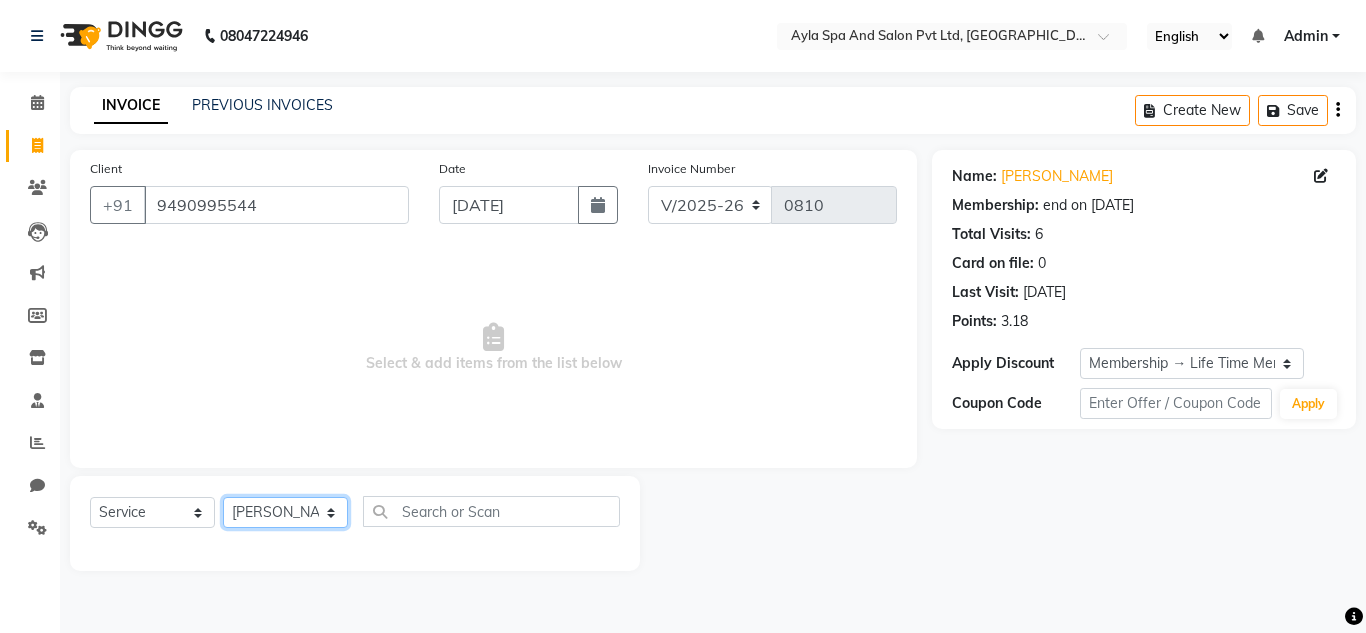click on "Select Stylist [PERSON_NAME][DATE] [PERSON_NAME] NAVEEN [PERSON_NAME] [PERSON_NAME]" 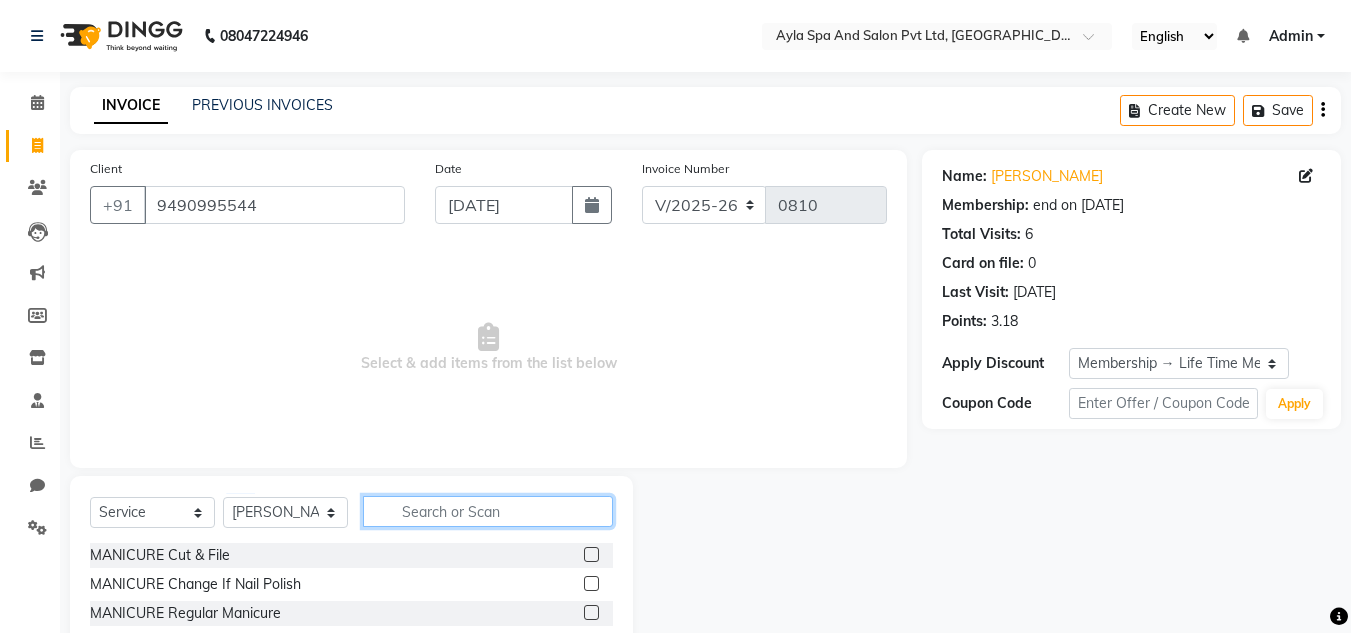 click 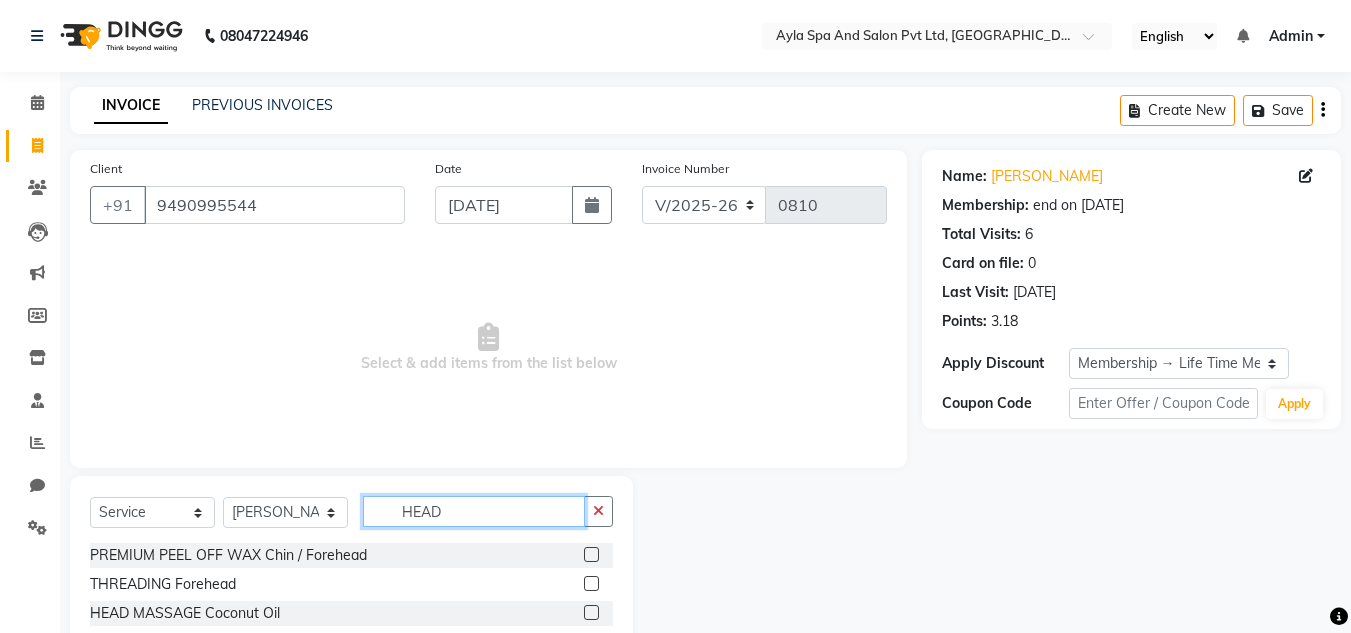 type on "HEAD" 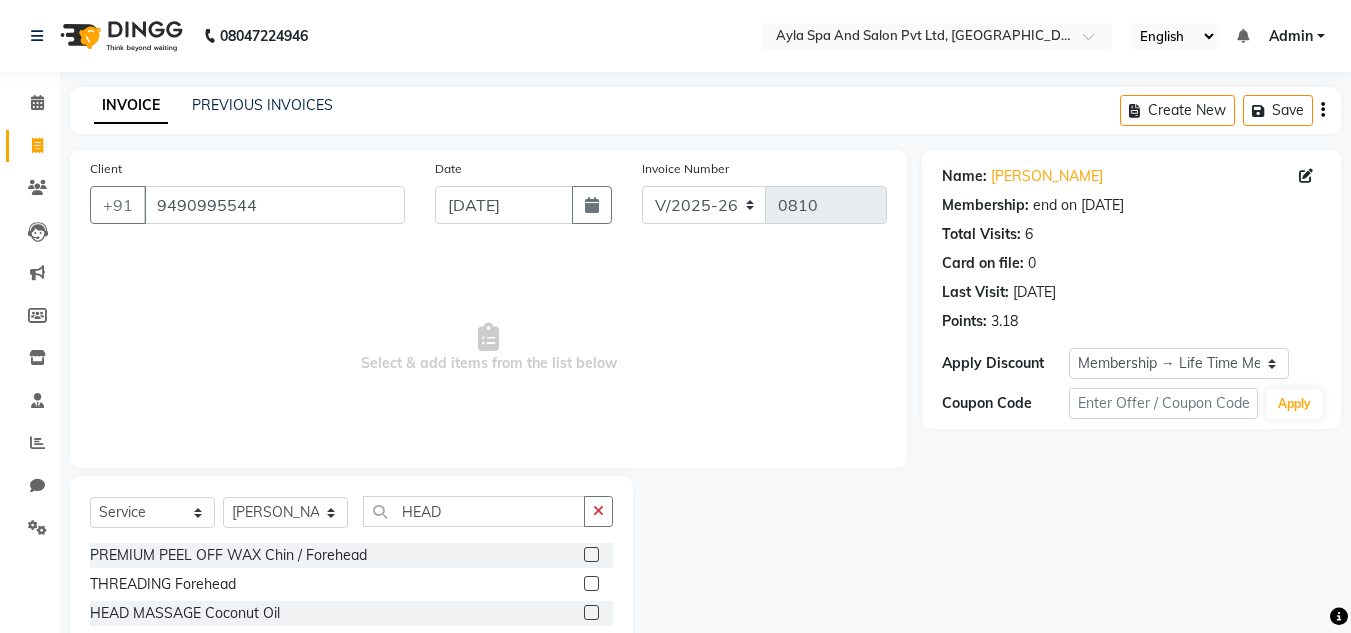 click 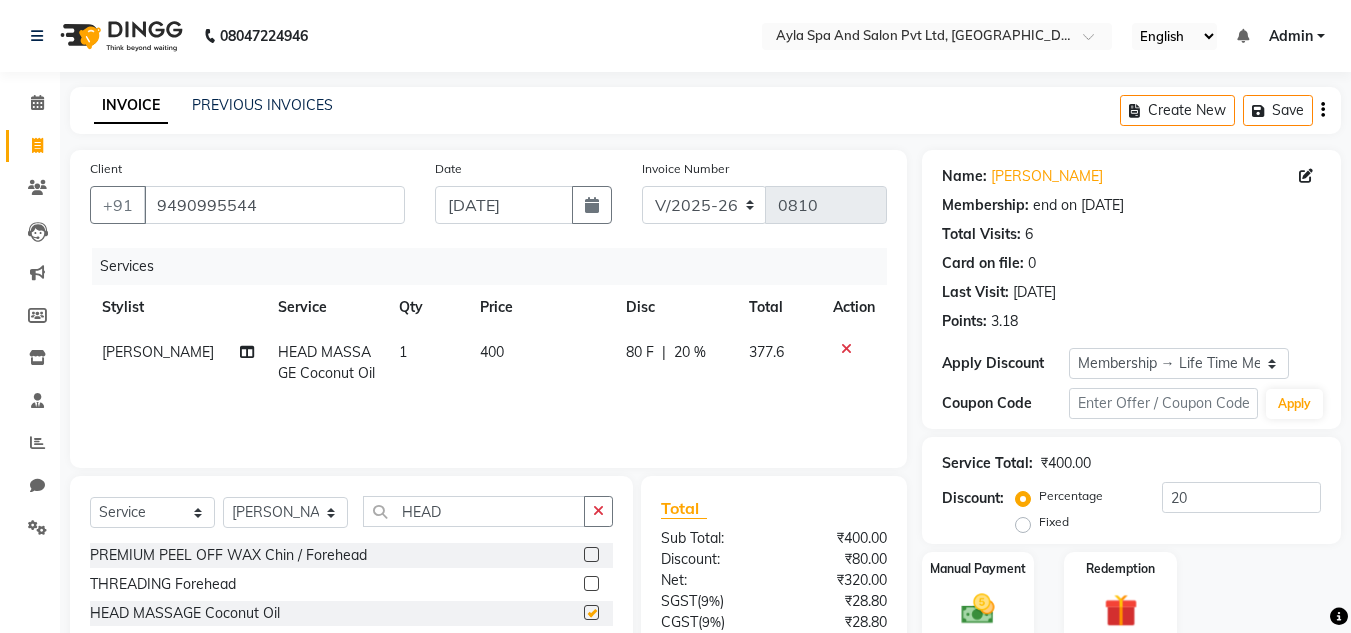checkbox on "false" 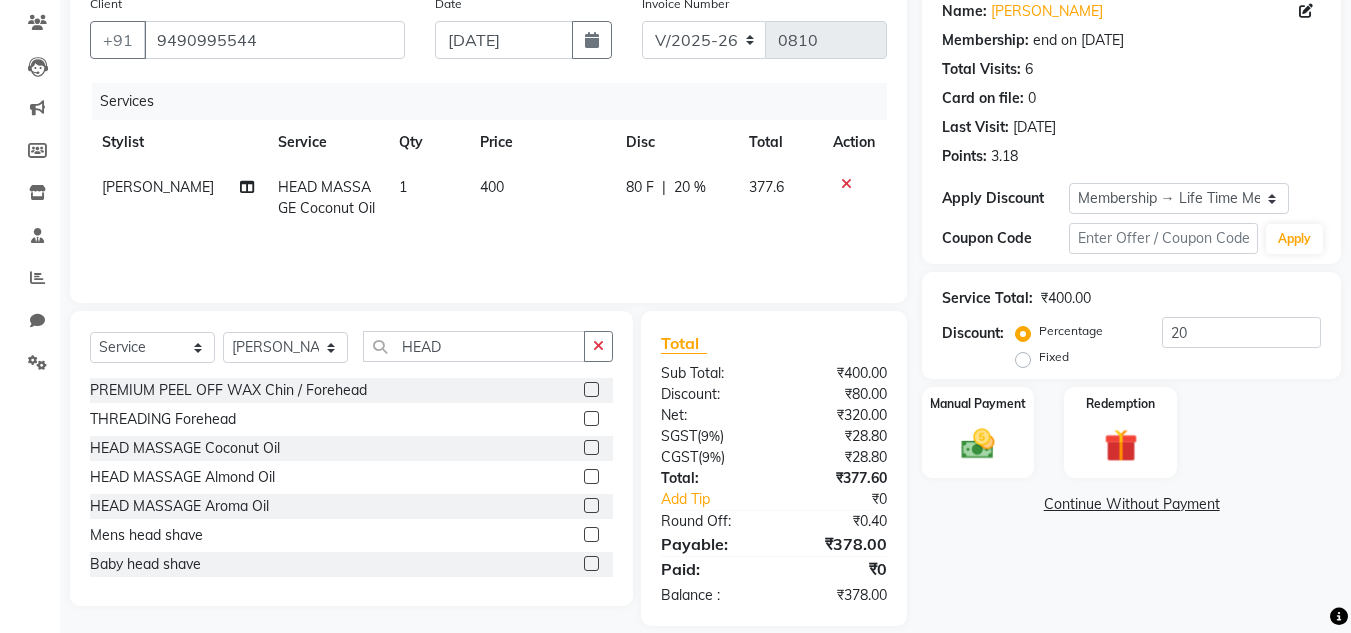 scroll, scrollTop: 188, scrollLeft: 0, axis: vertical 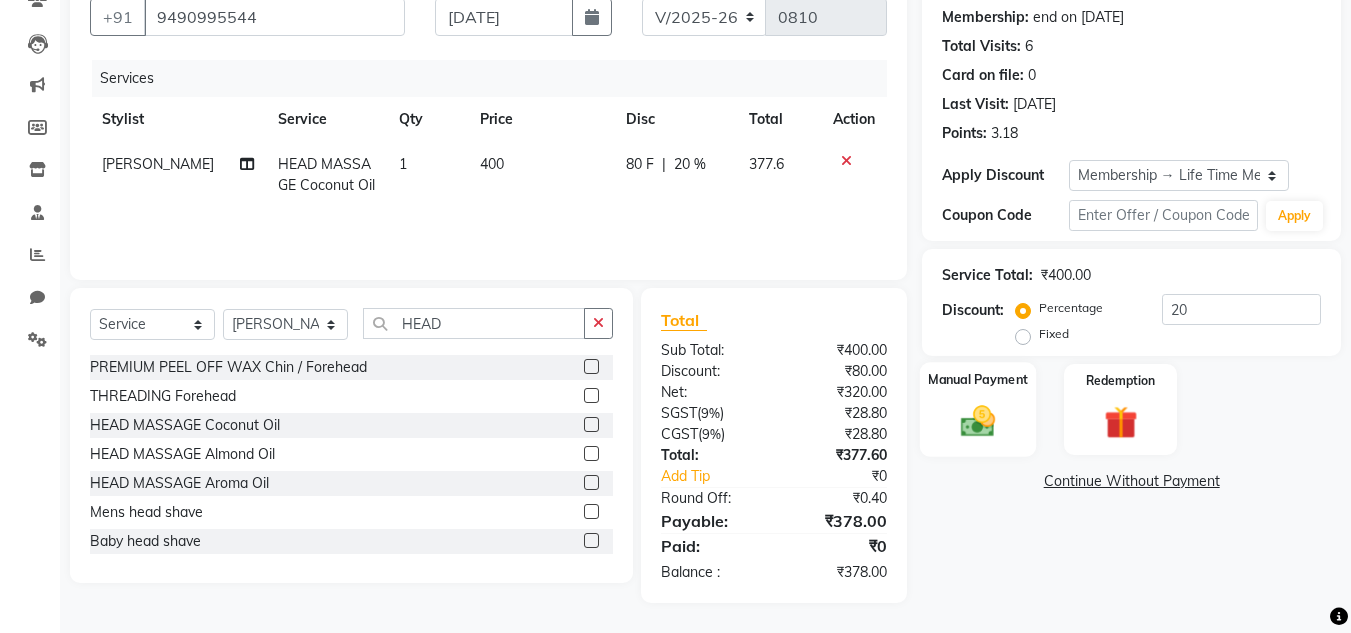 click 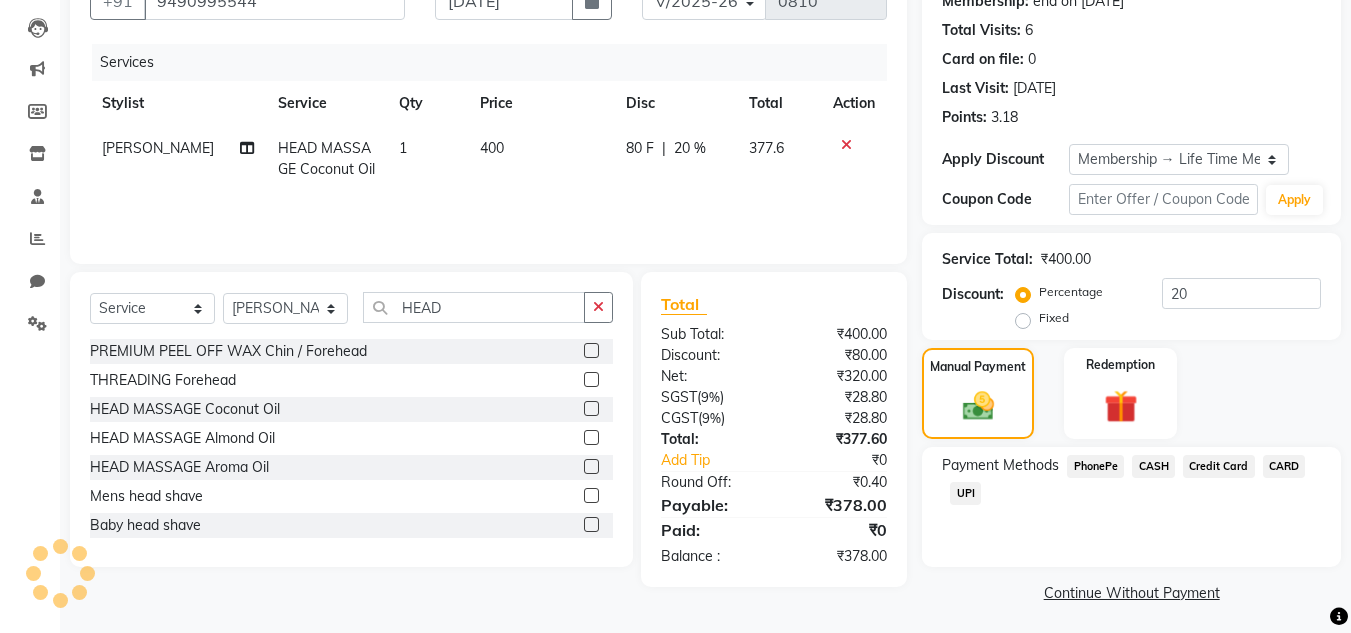 scroll, scrollTop: 209, scrollLeft: 0, axis: vertical 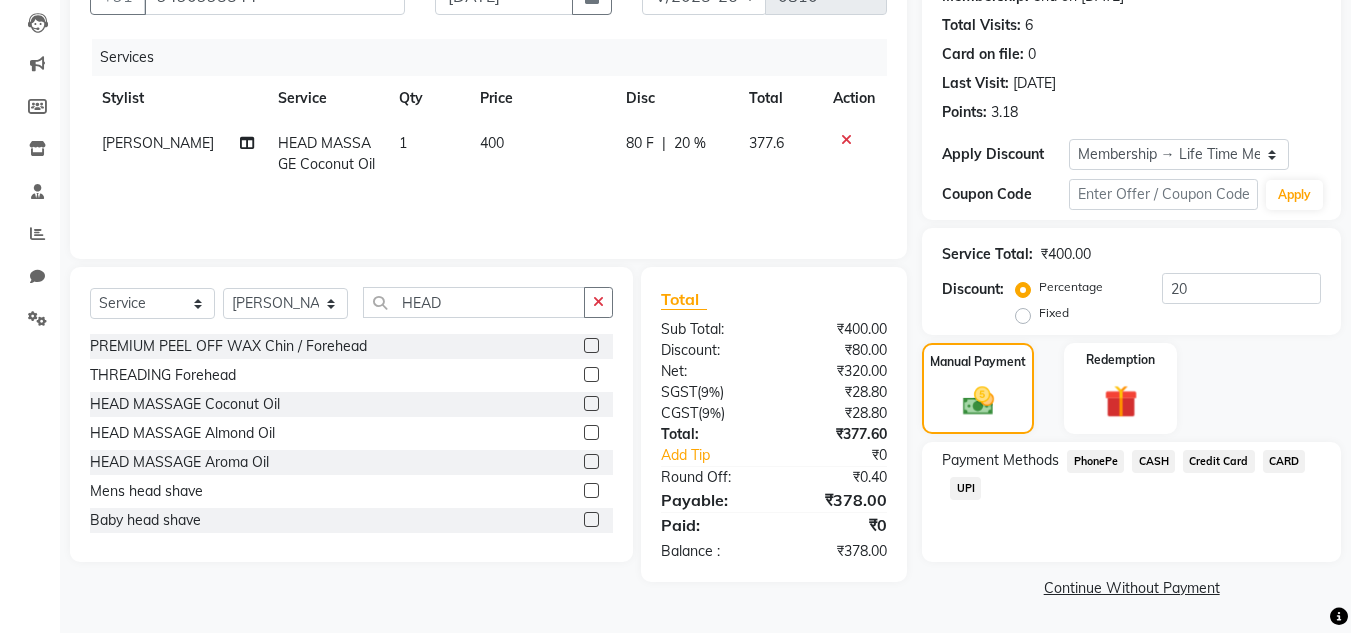 click on "UPI" 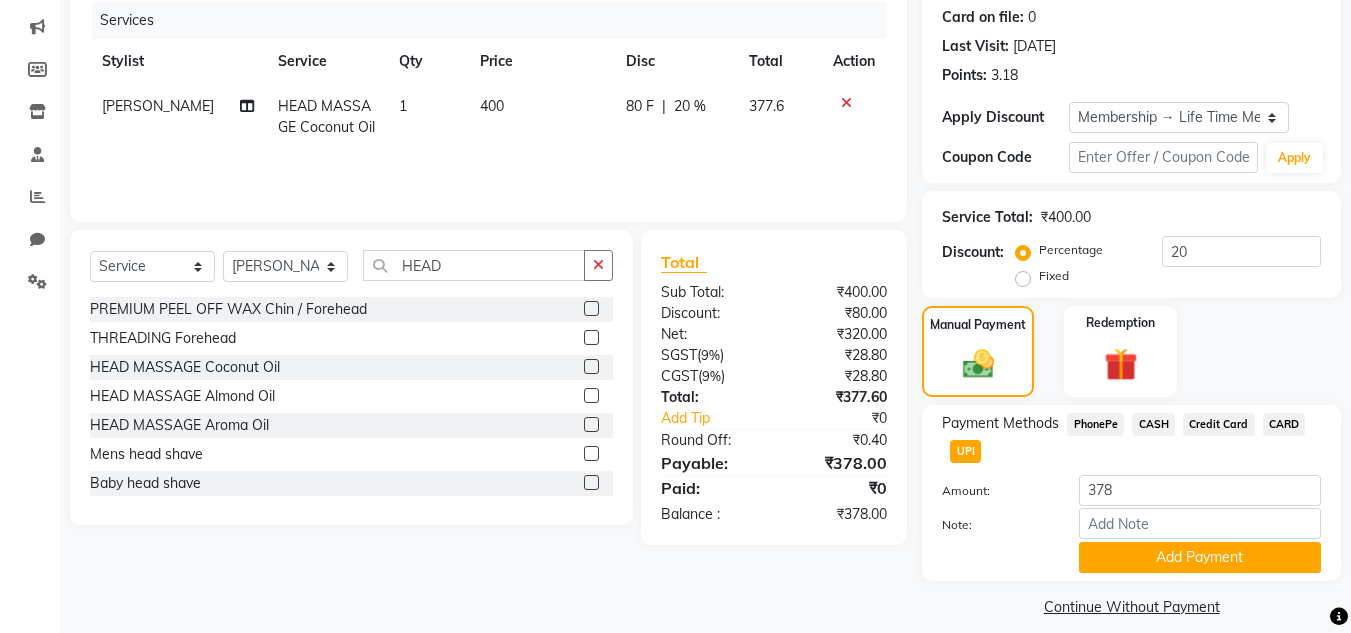 scroll, scrollTop: 265, scrollLeft: 0, axis: vertical 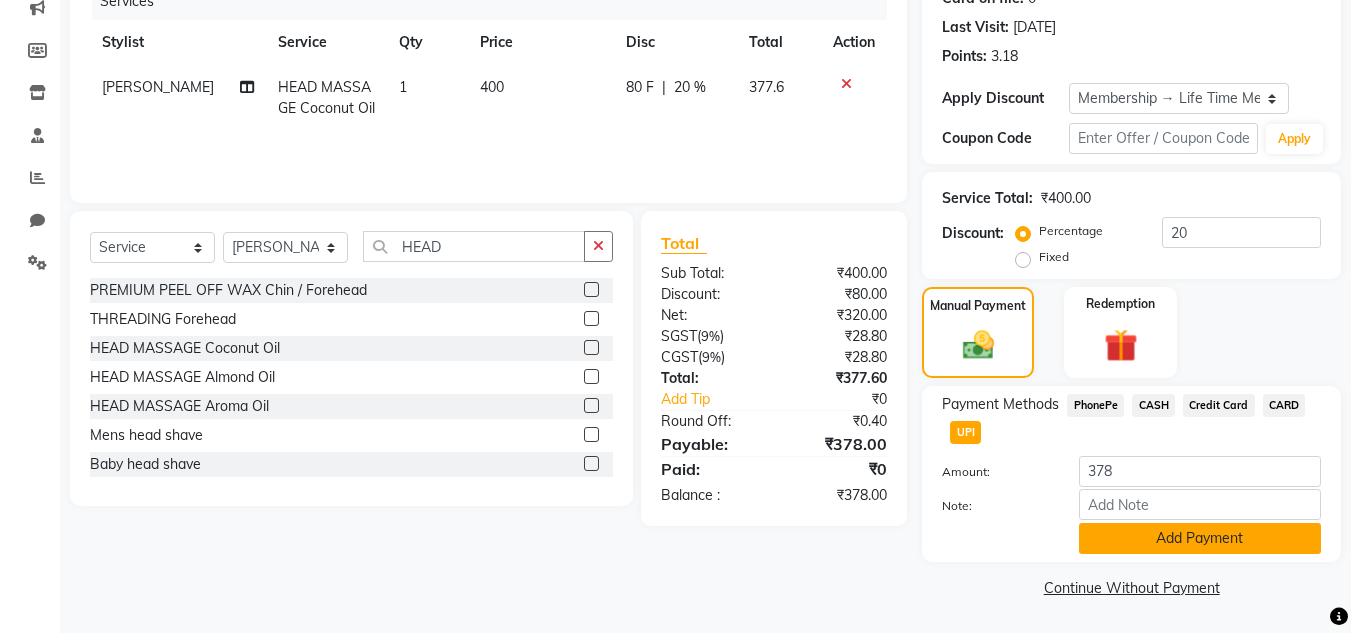 click on "Add Payment" 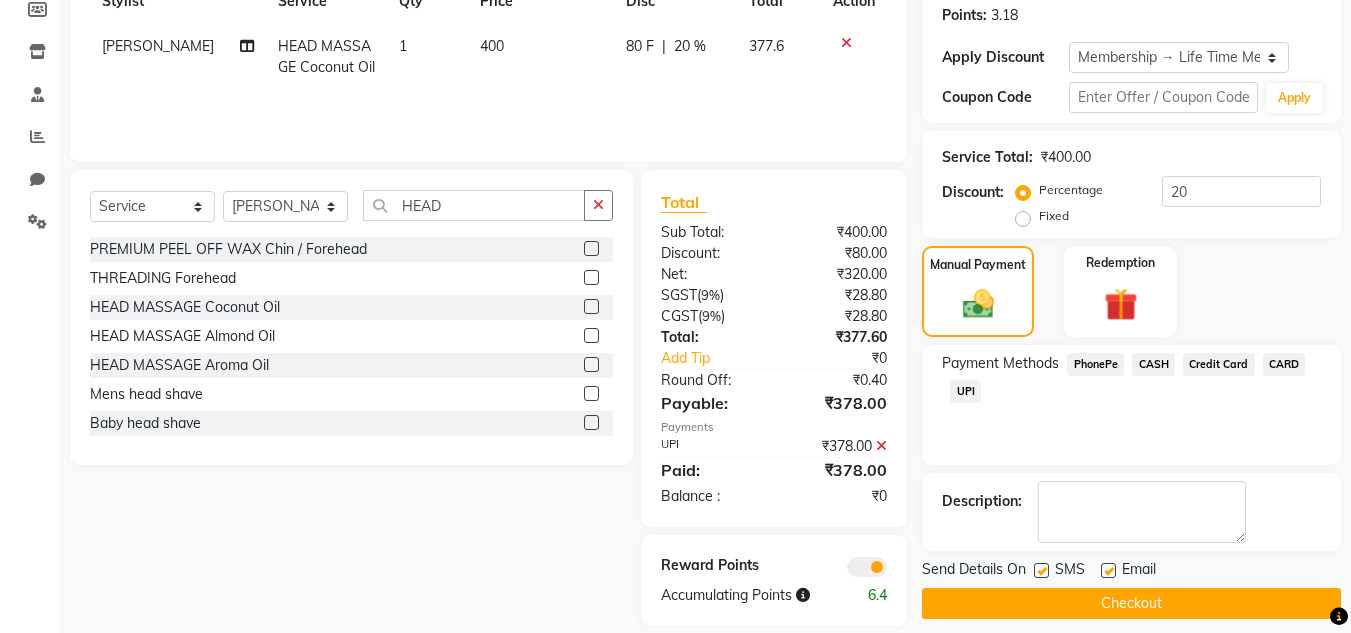 scroll, scrollTop: 329, scrollLeft: 0, axis: vertical 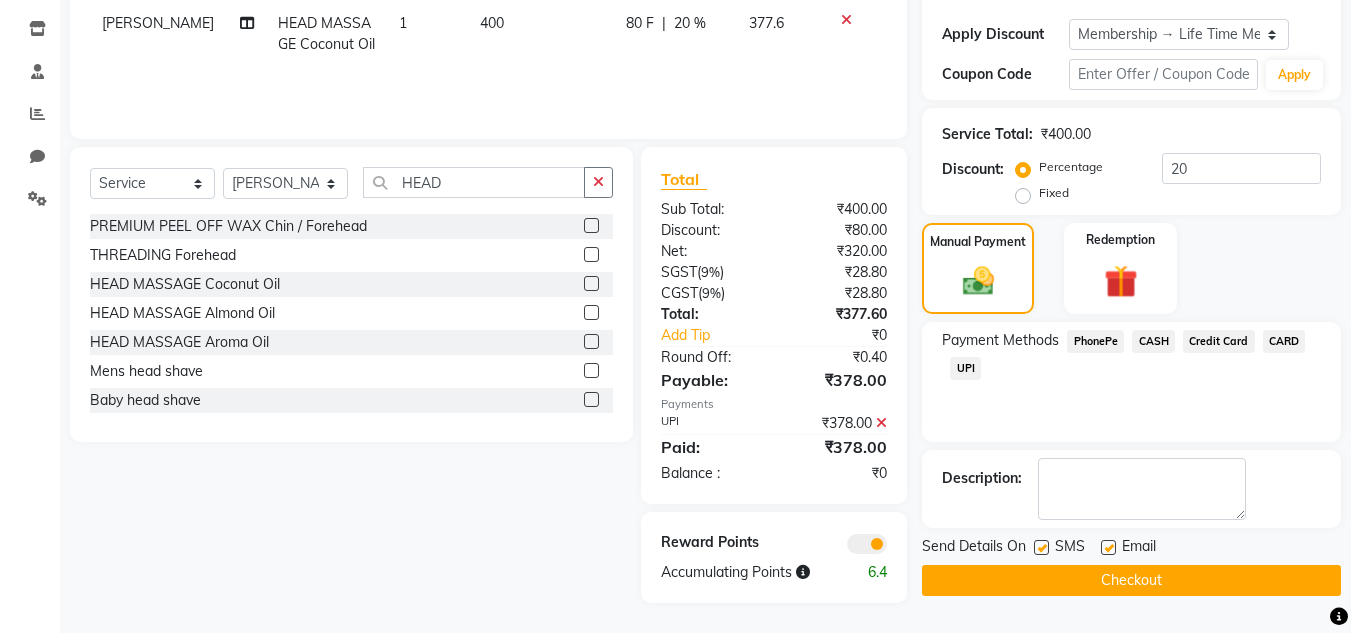 click 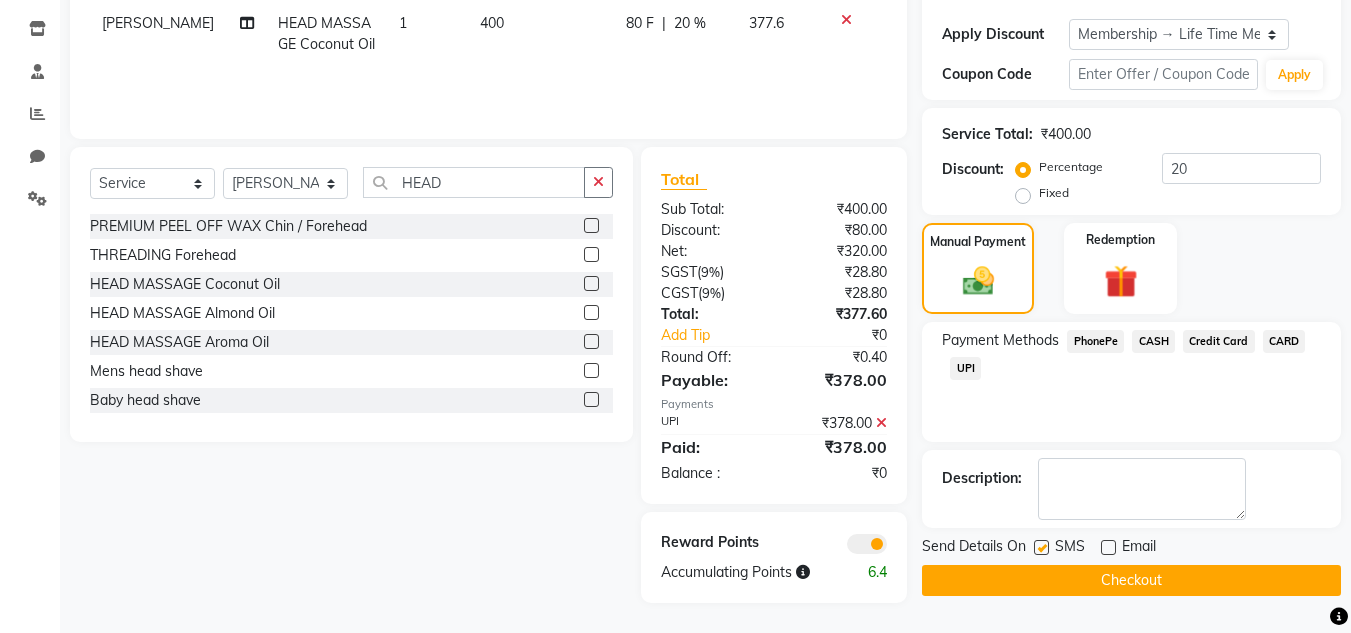 click on "Checkout" 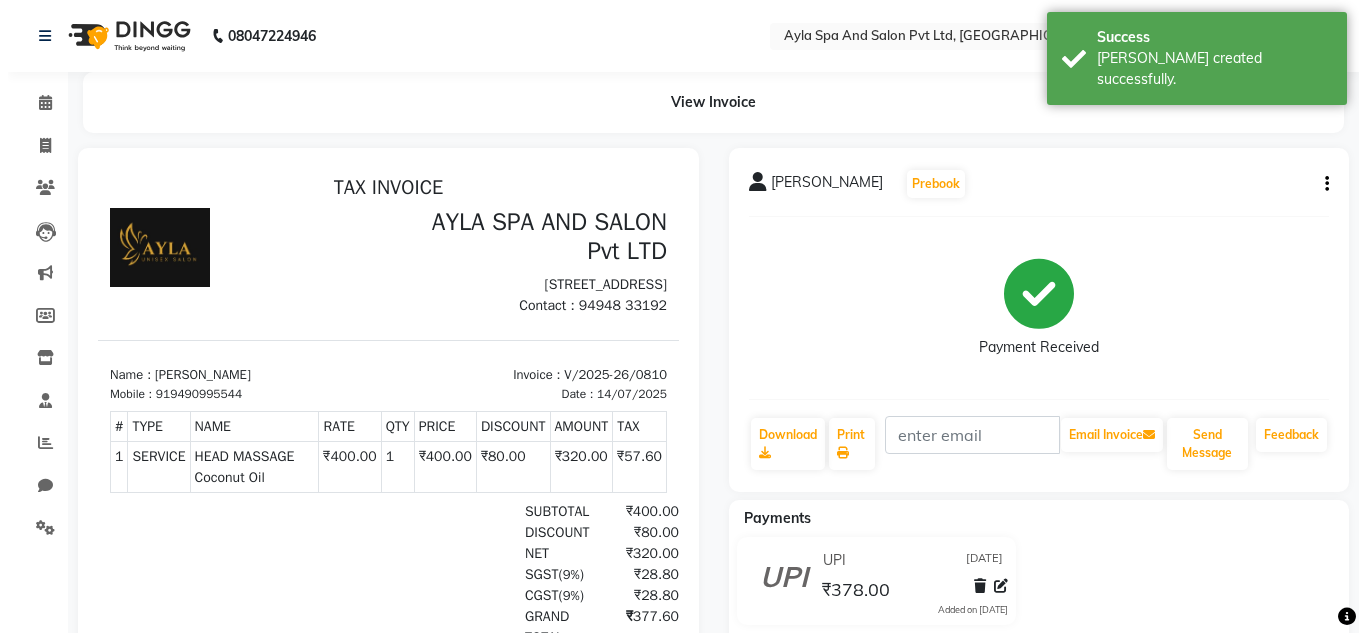 scroll, scrollTop: 0, scrollLeft: 0, axis: both 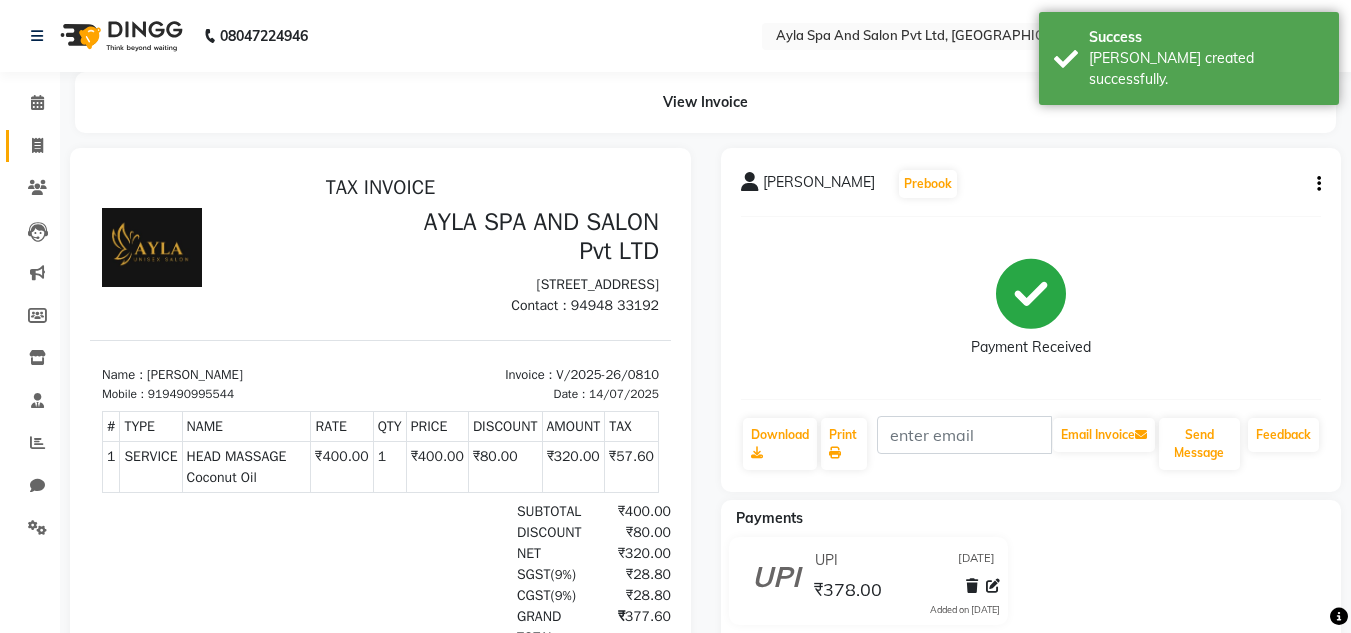 click 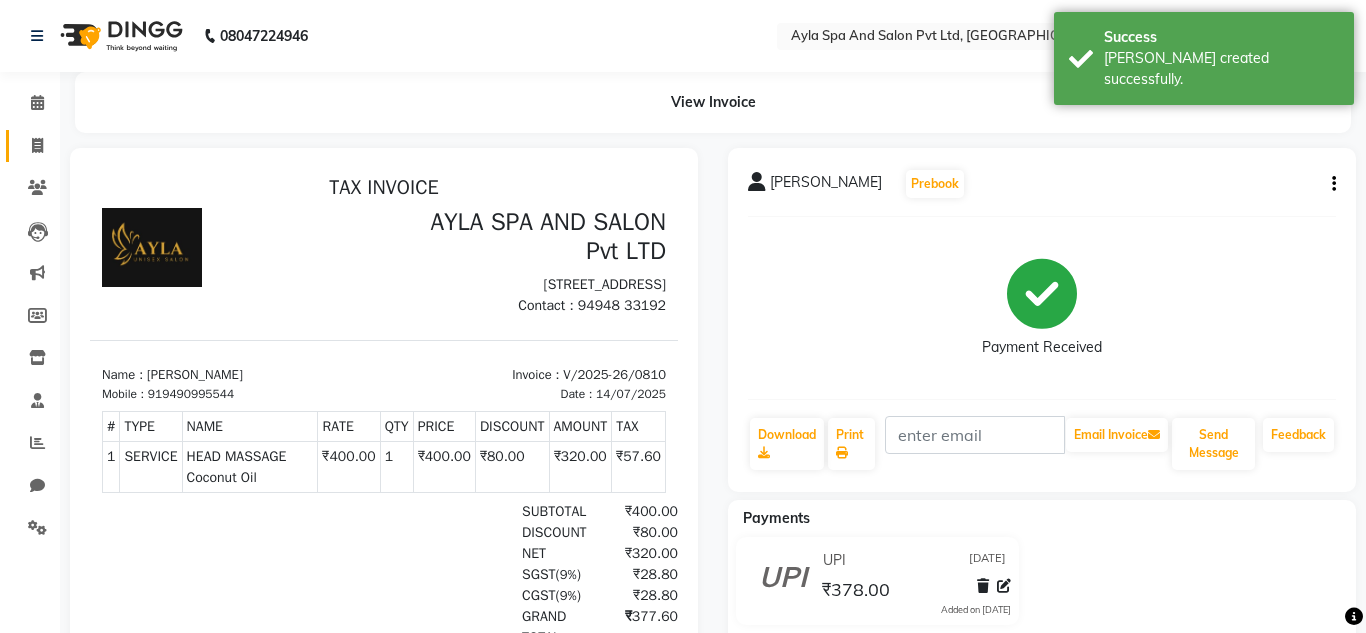 select on "7756" 